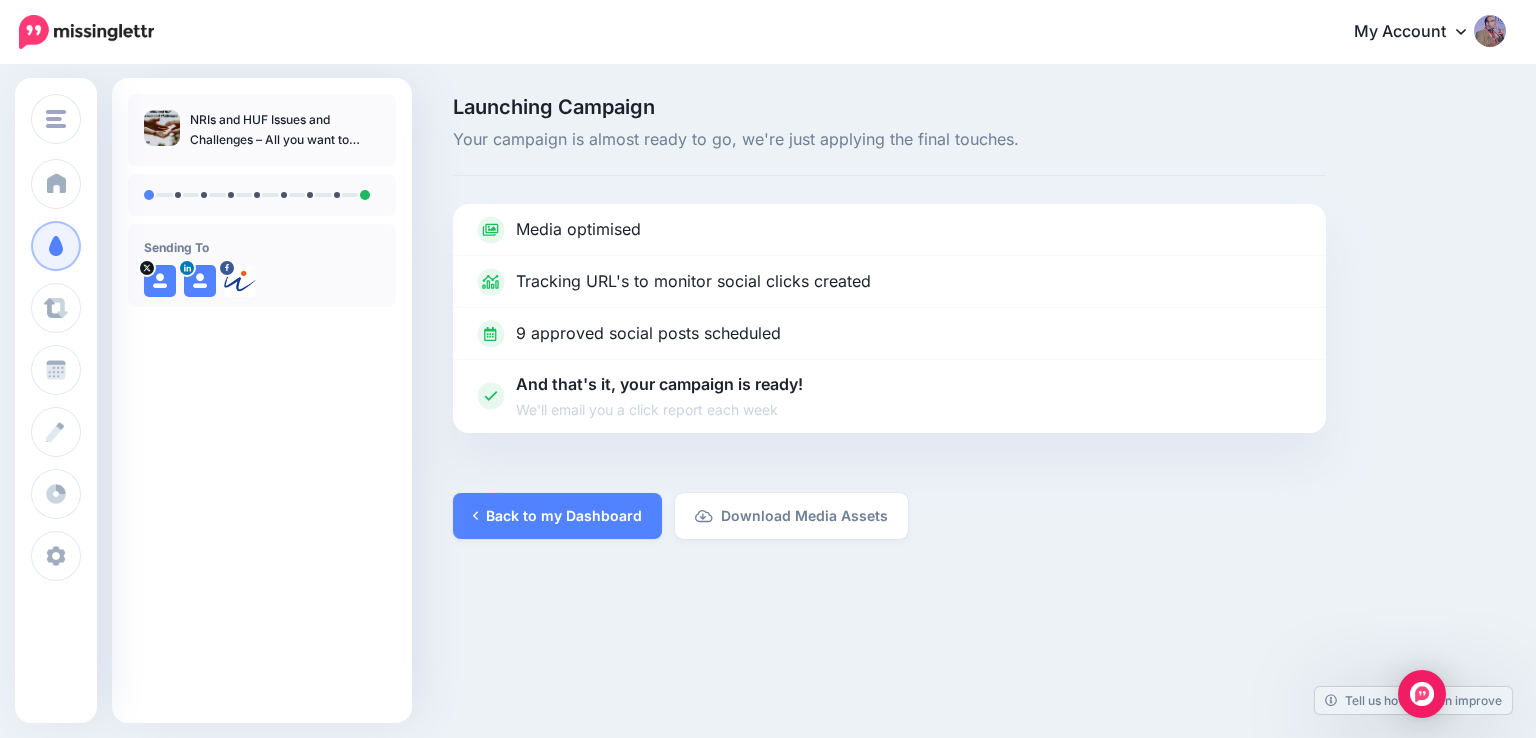 scroll, scrollTop: 0, scrollLeft: 0, axis: both 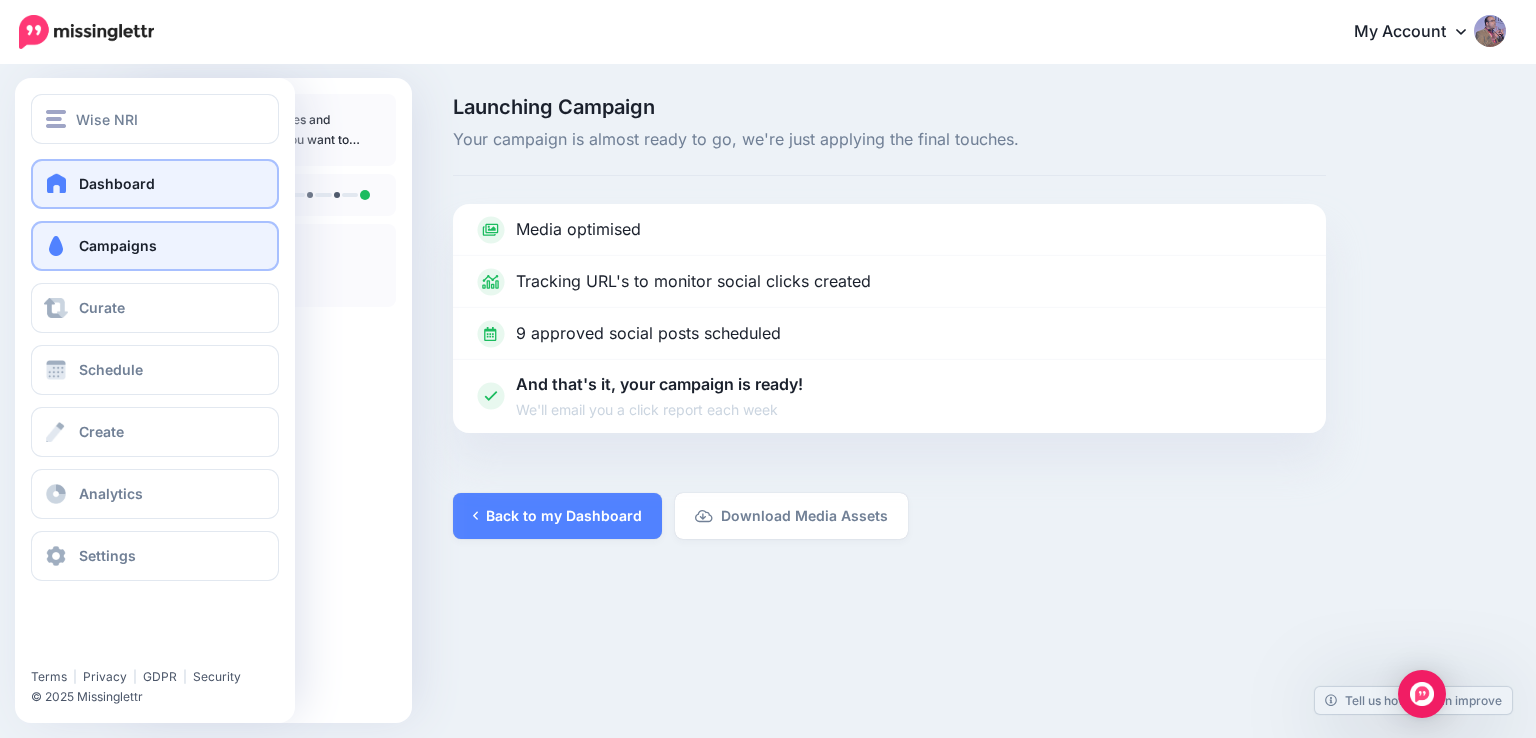 click at bounding box center (57, 183) 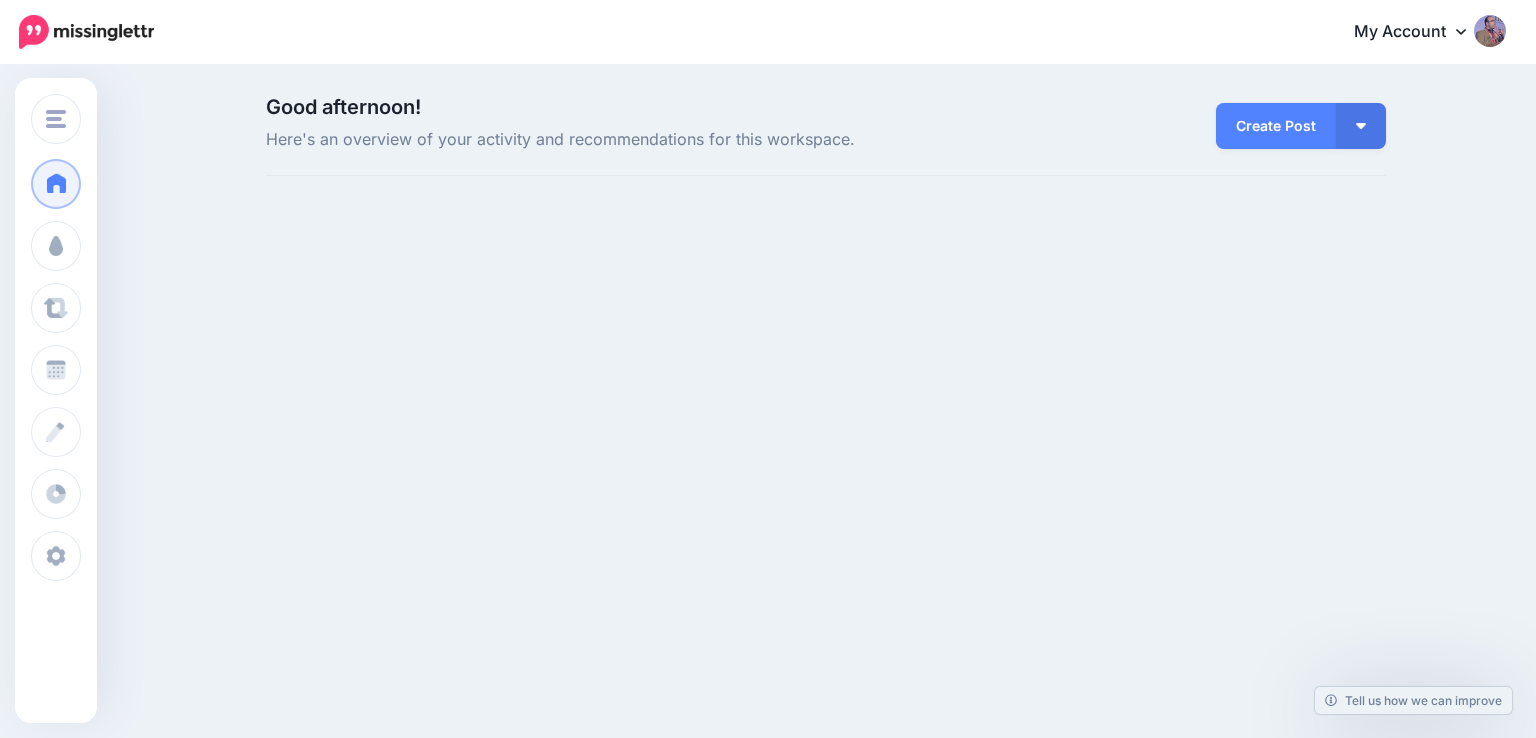 scroll, scrollTop: 0, scrollLeft: 0, axis: both 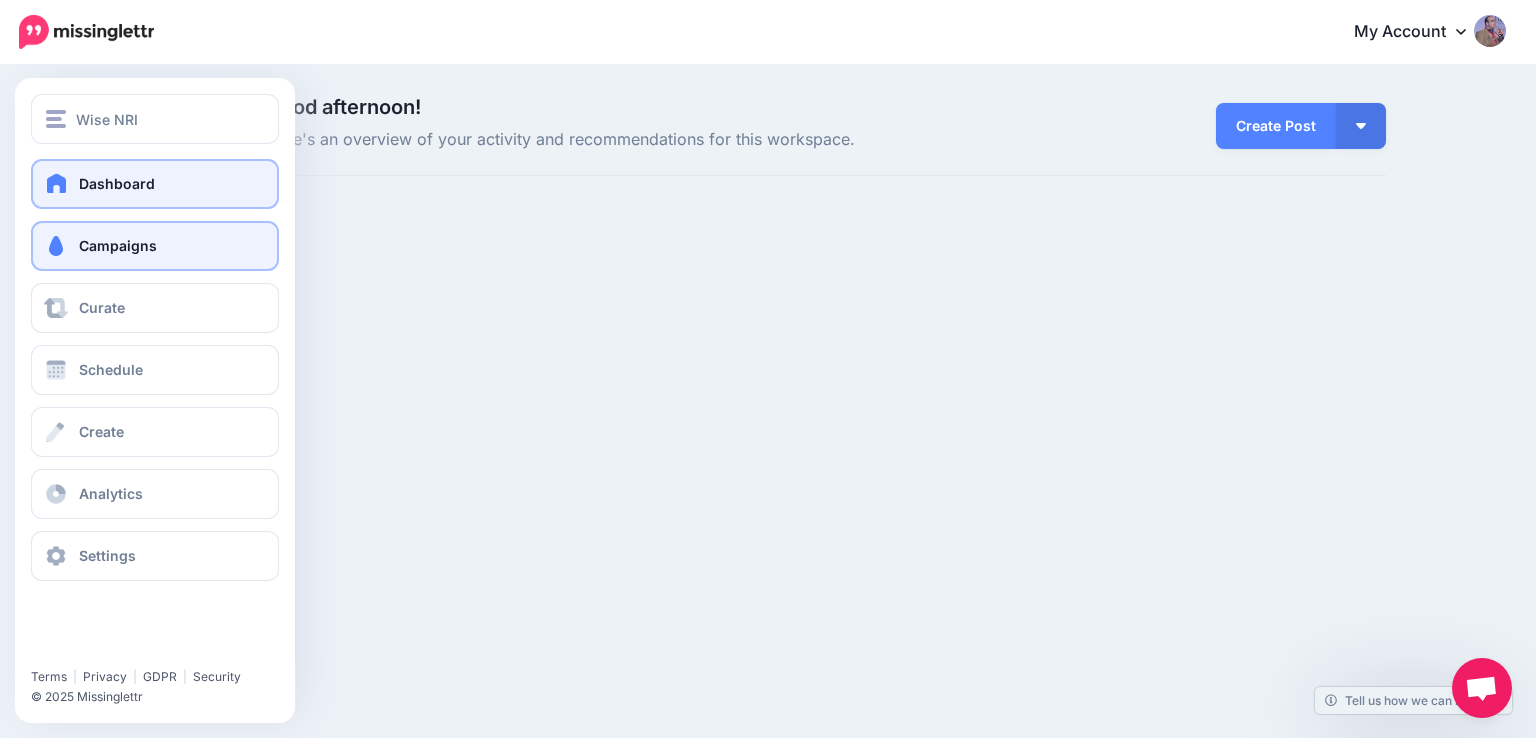 click on "Campaigns" at bounding box center (155, 246) 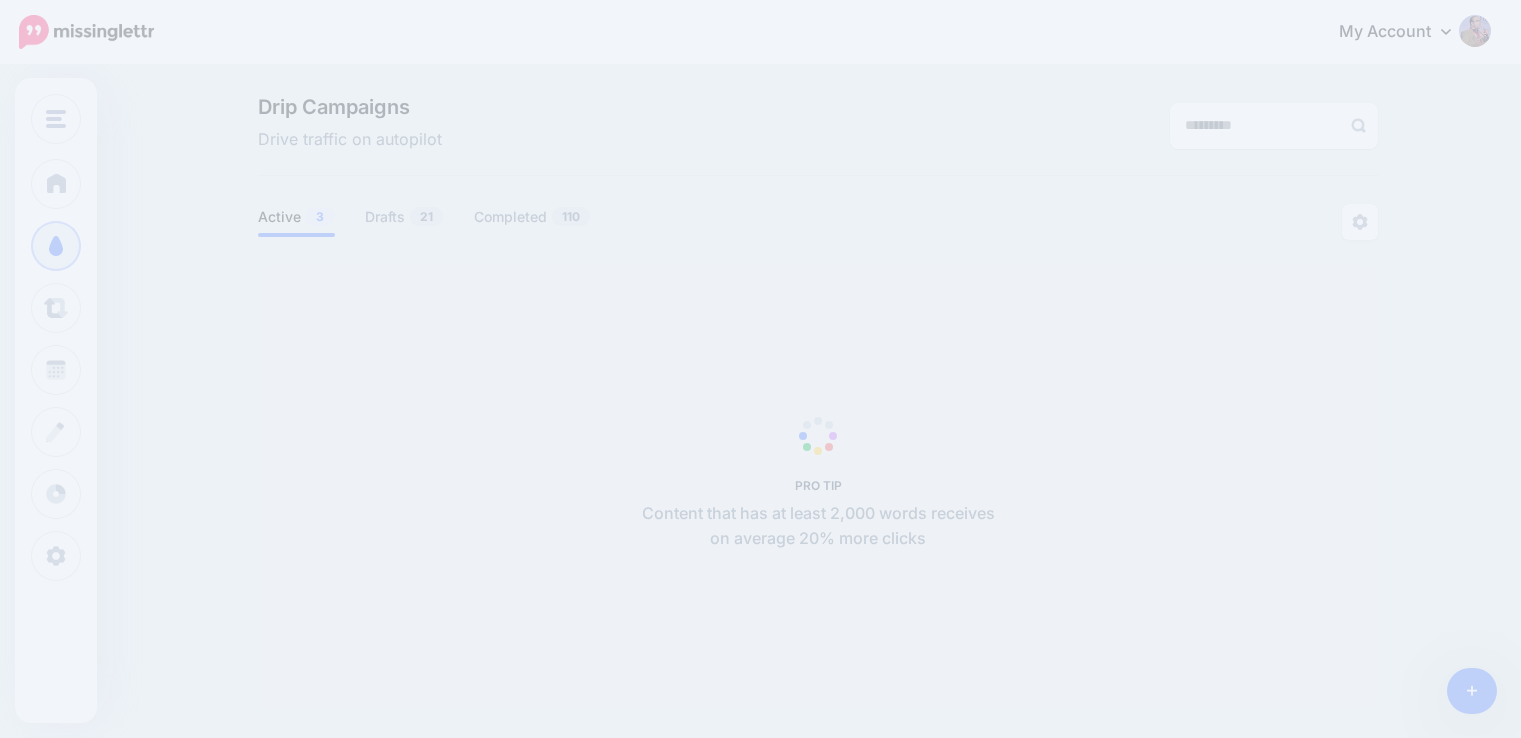 scroll, scrollTop: 0, scrollLeft: 0, axis: both 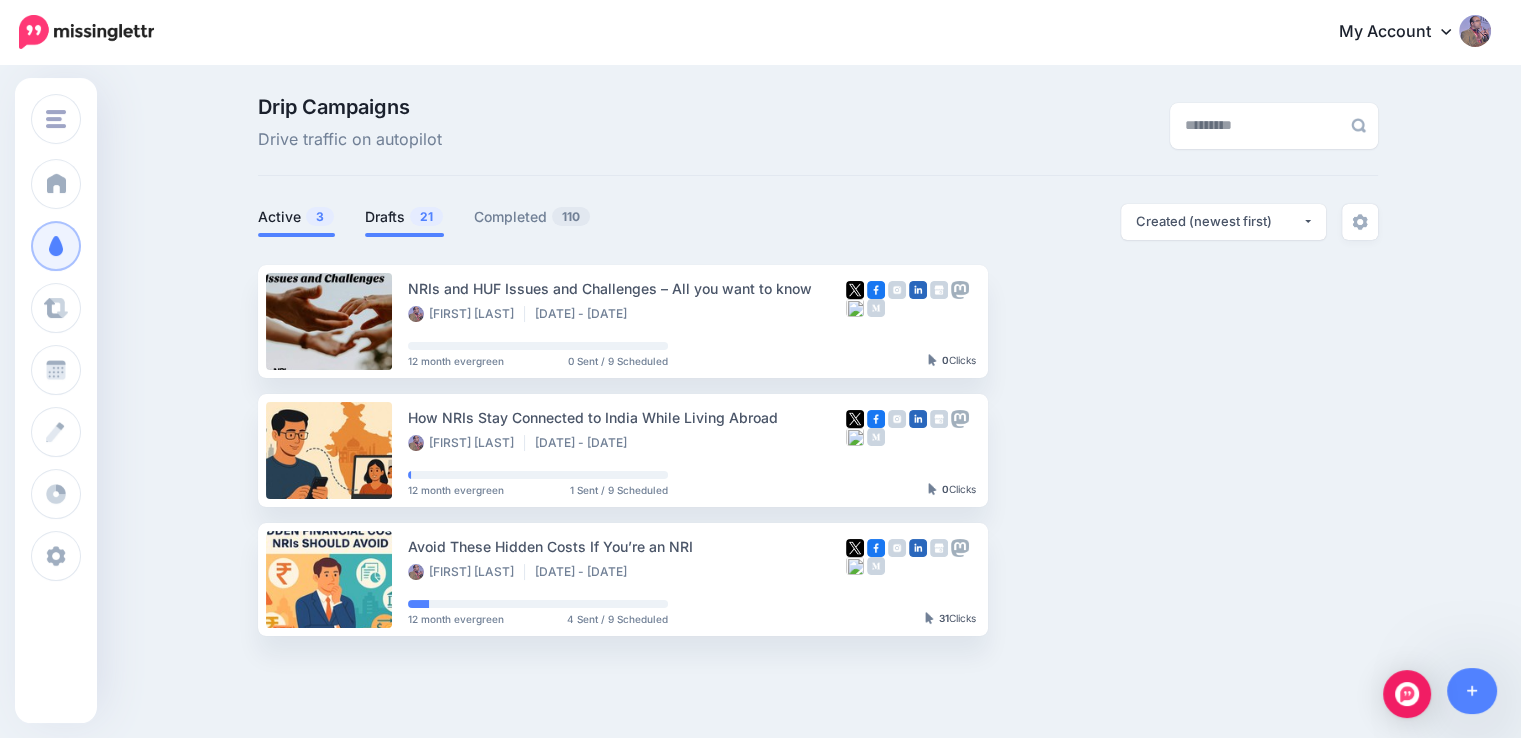 click on "21" at bounding box center [426, 216] 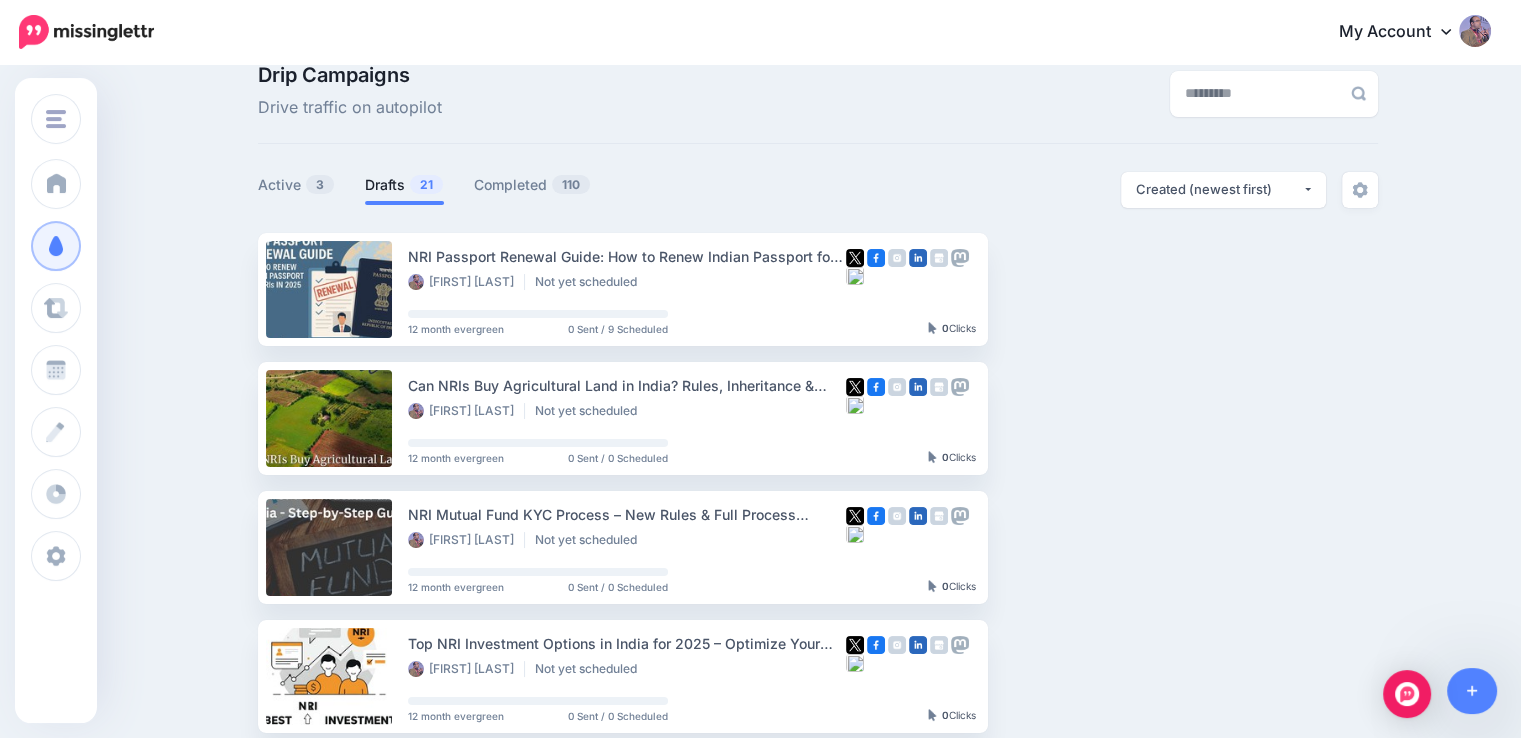 scroll, scrollTop: 0, scrollLeft: 0, axis: both 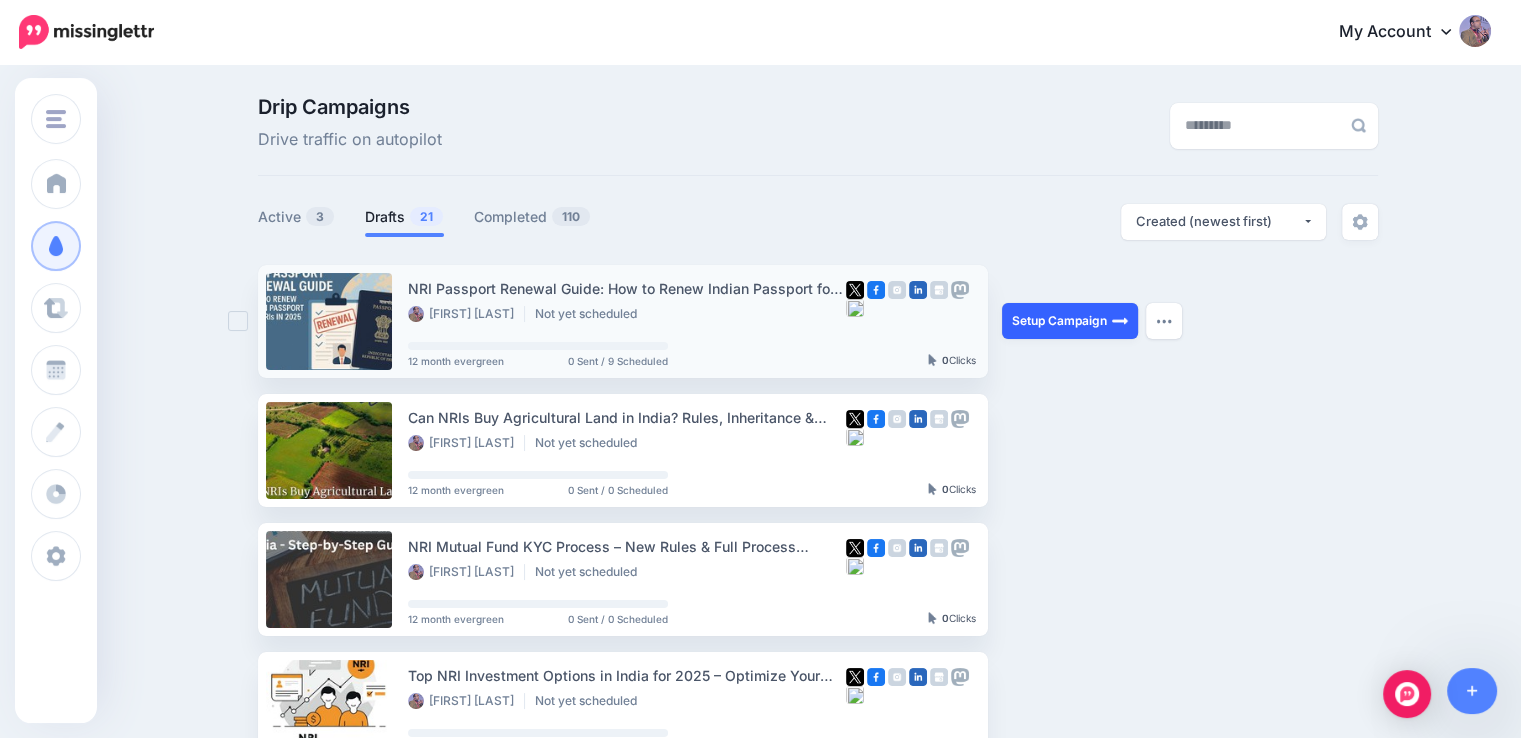 click on "Setup Campaign" at bounding box center (1070, 321) 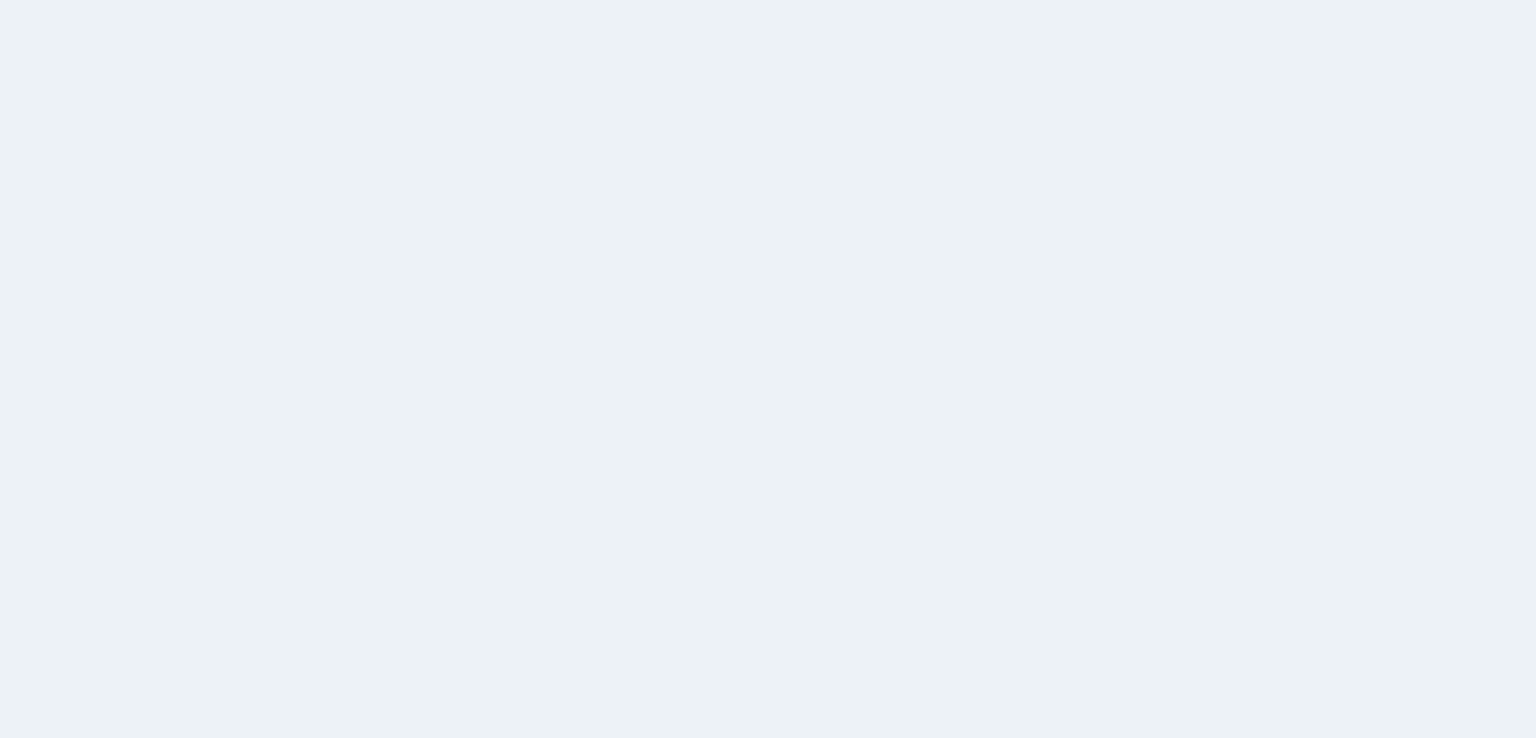scroll, scrollTop: 0, scrollLeft: 0, axis: both 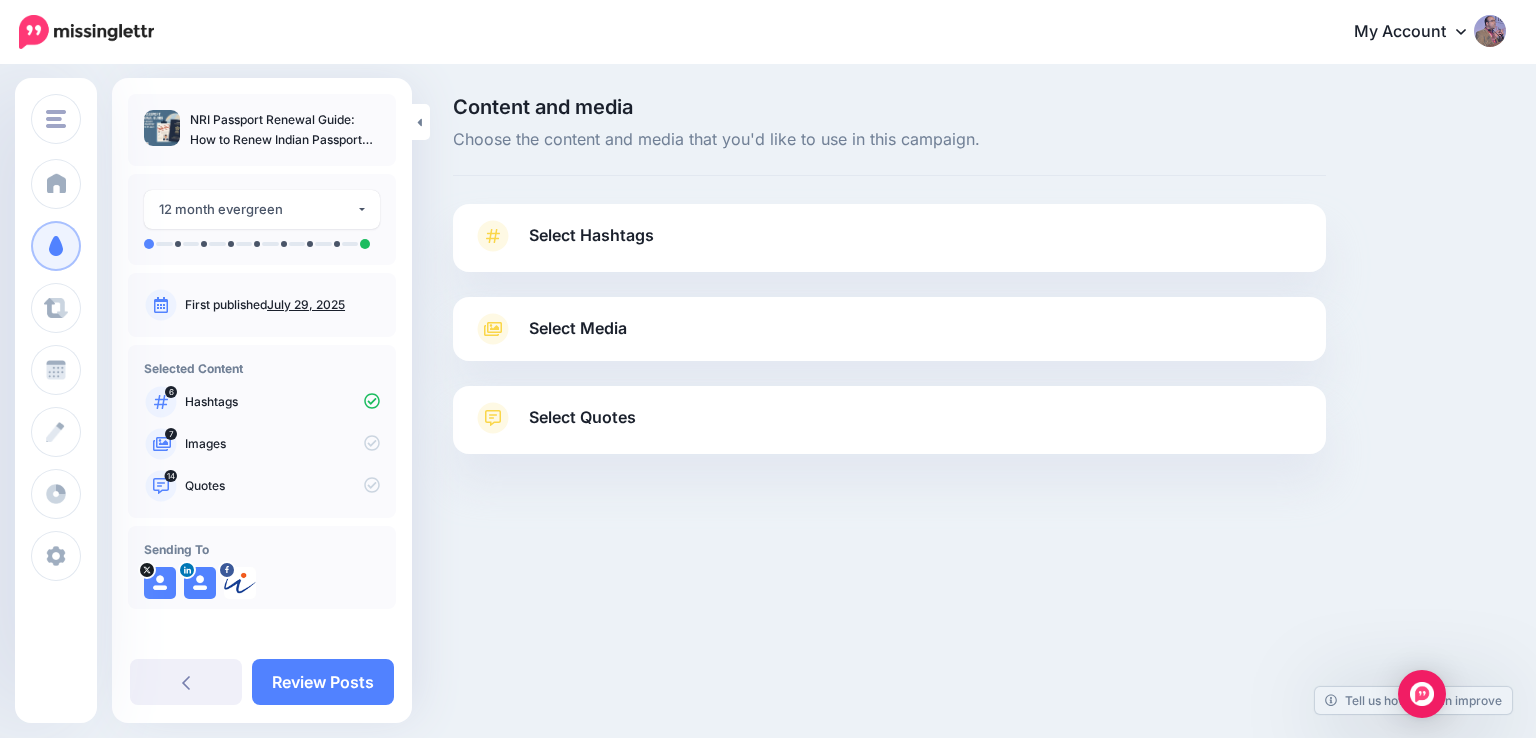 click on "Select Hashtags" at bounding box center (889, 246) 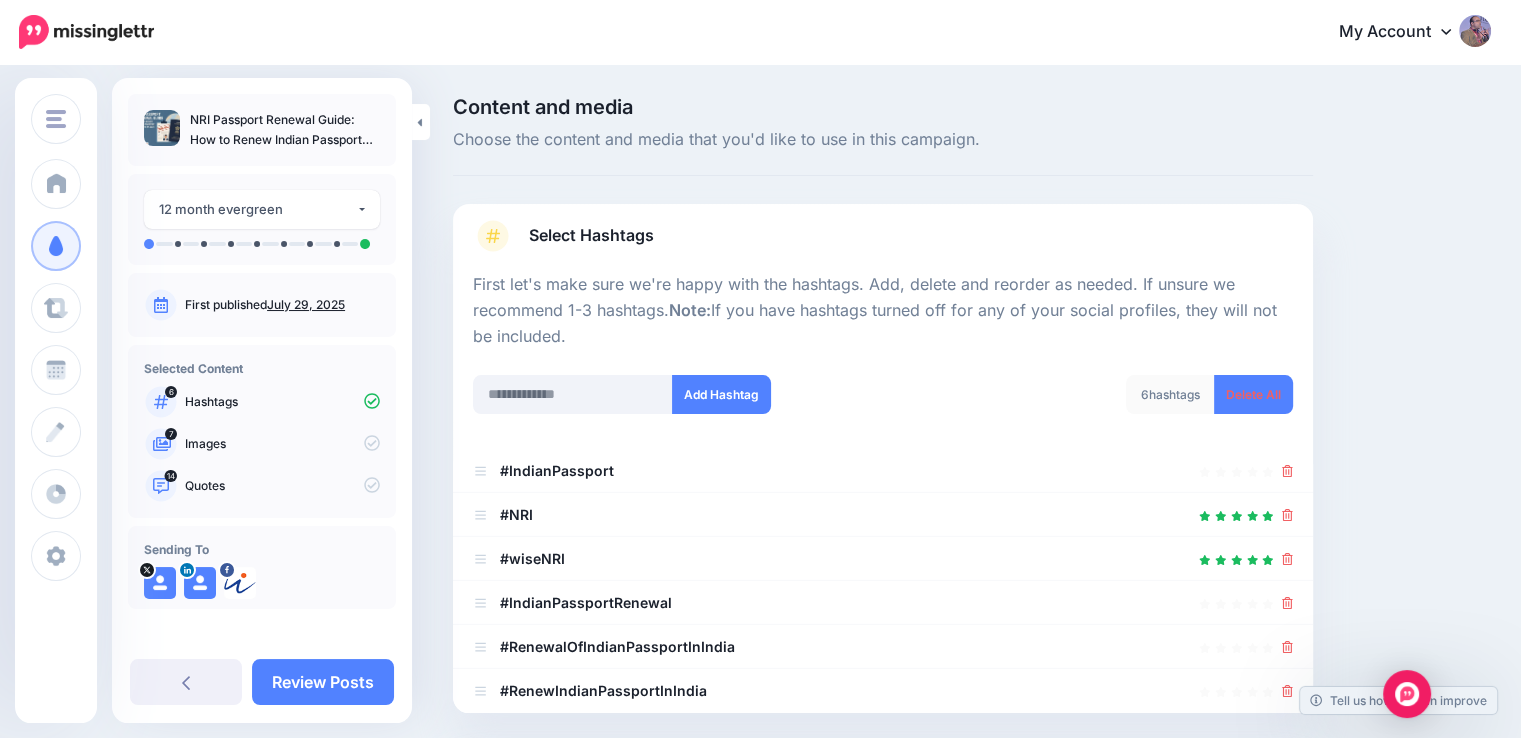 click on "Select Hashtags" at bounding box center (883, 246) 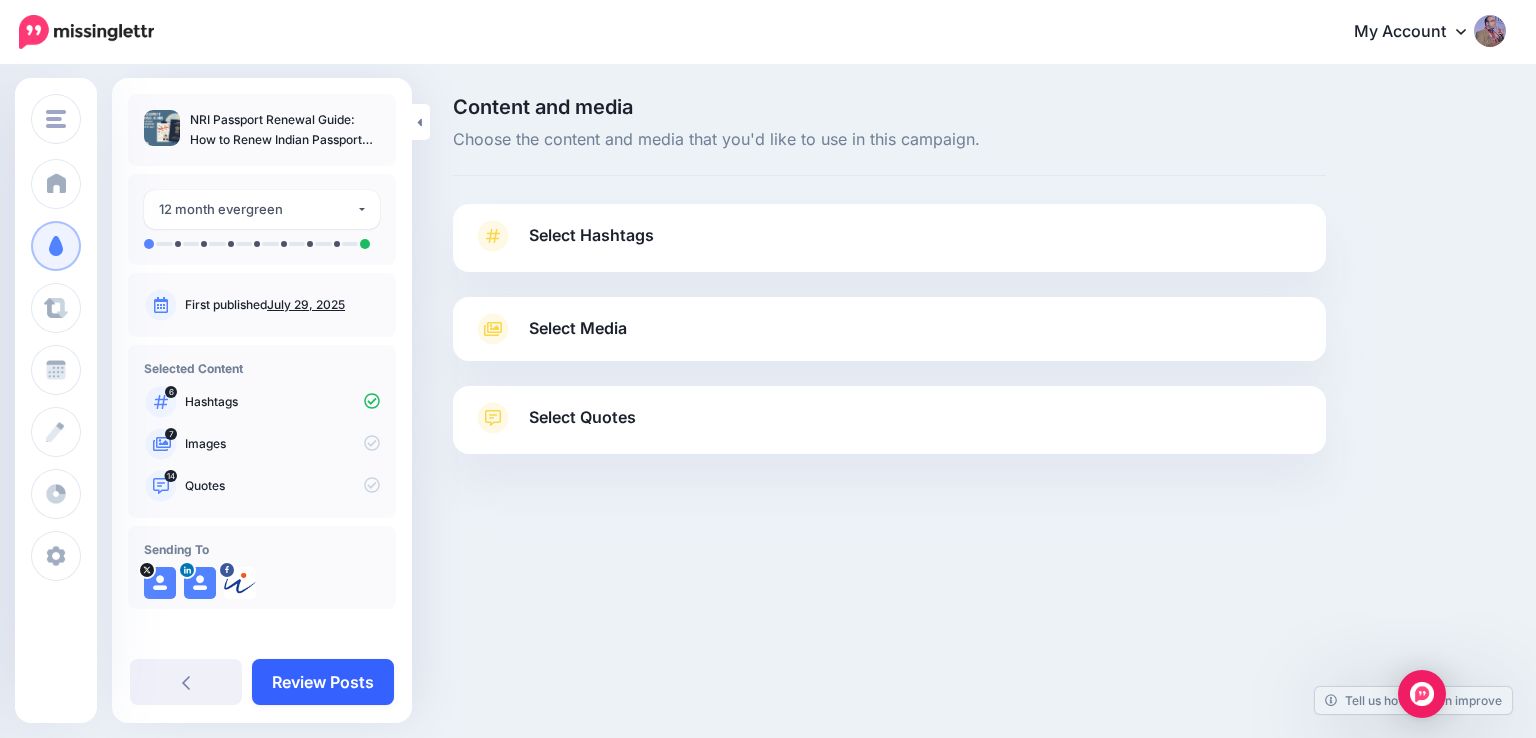 click on "Review Posts" at bounding box center (323, 682) 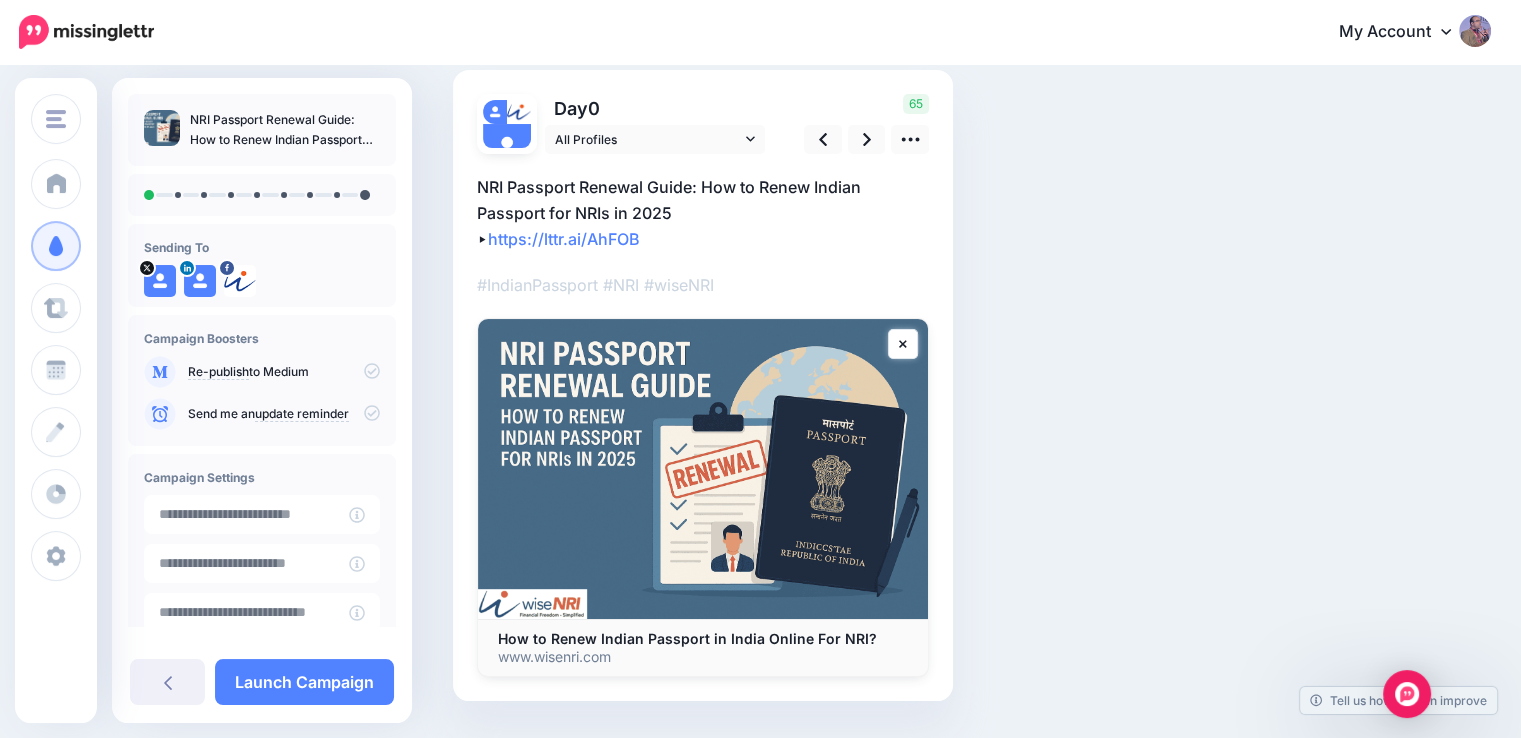 scroll, scrollTop: 87, scrollLeft: 0, axis: vertical 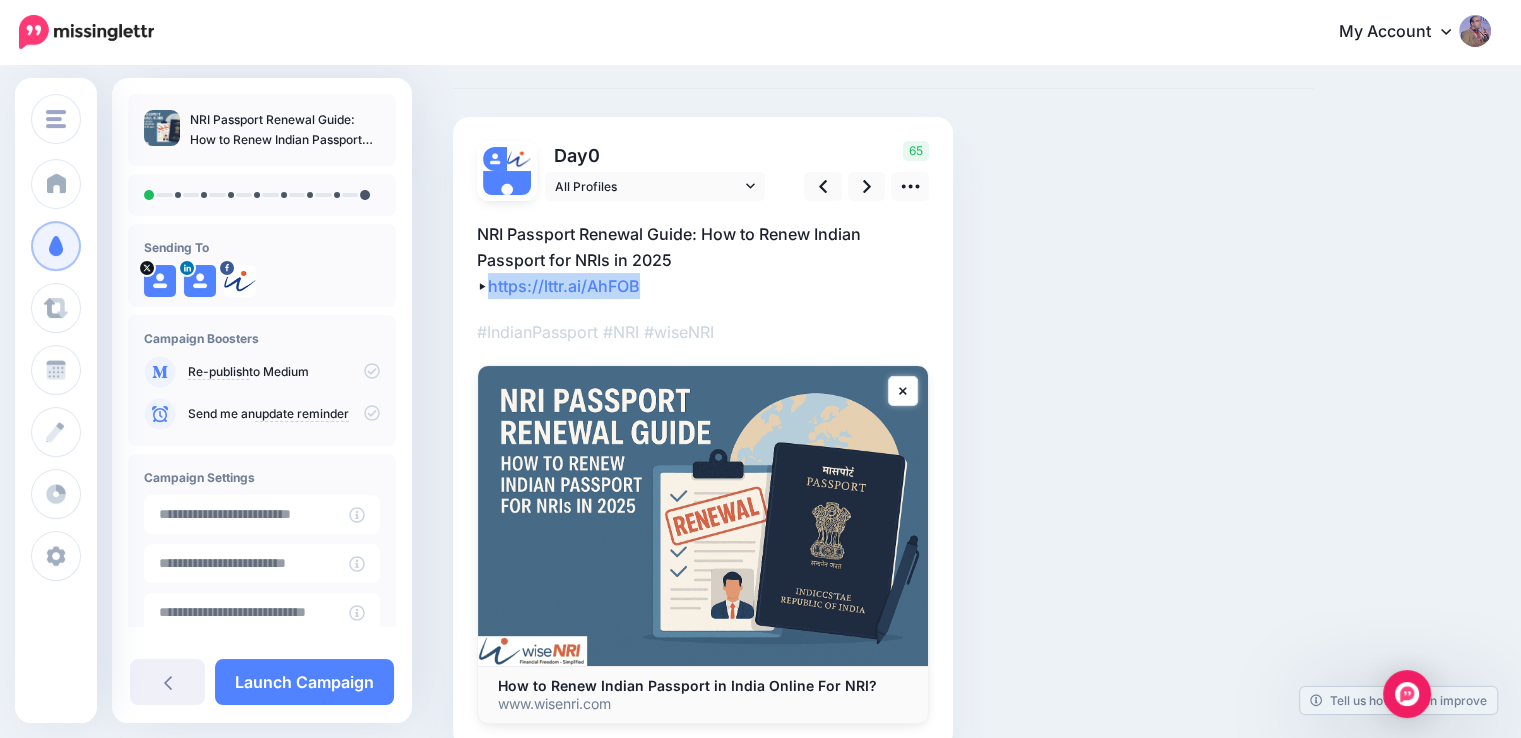 drag, startPoint x: 686, startPoint y: 289, endPoint x: 493, endPoint y: 289, distance: 193 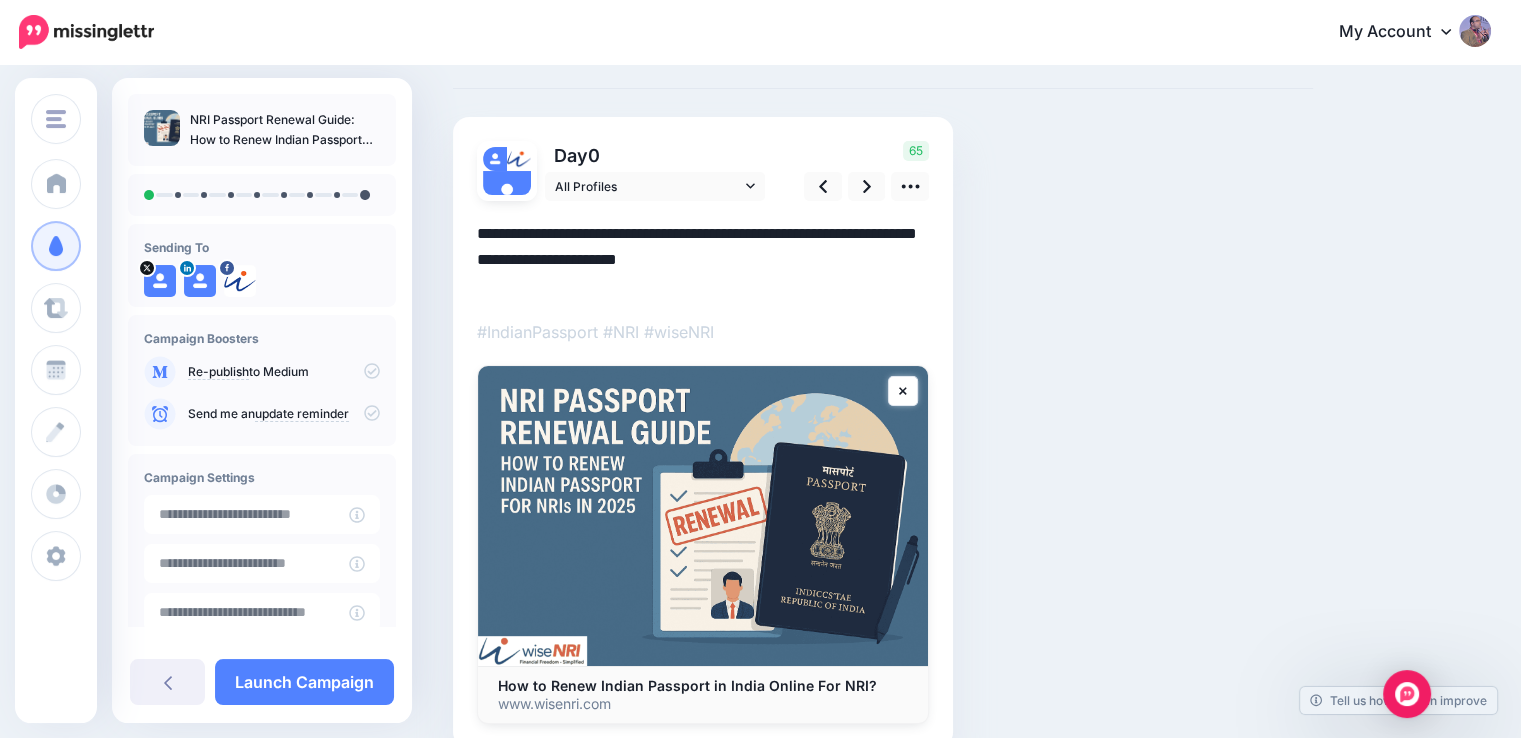 scroll, scrollTop: 0, scrollLeft: 0, axis: both 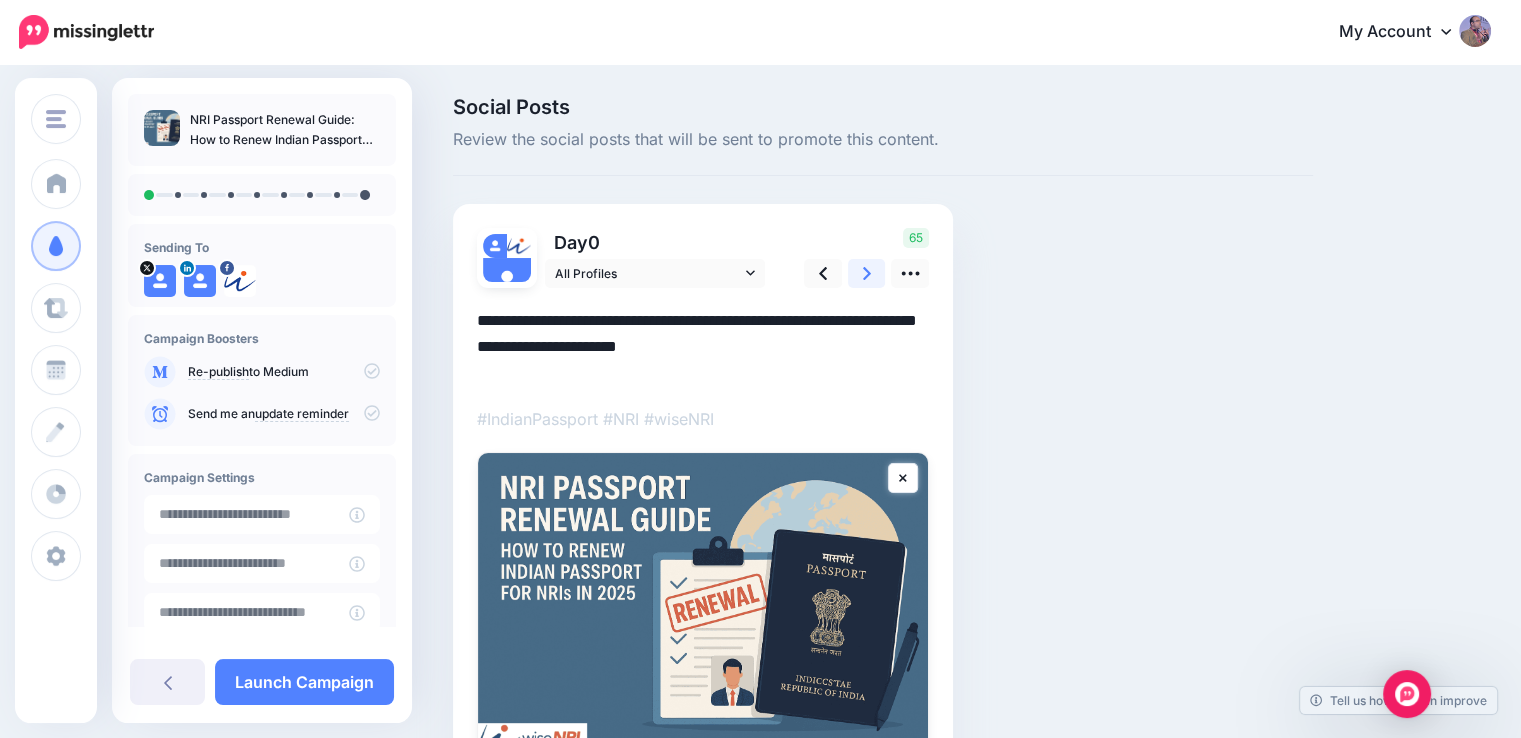 click 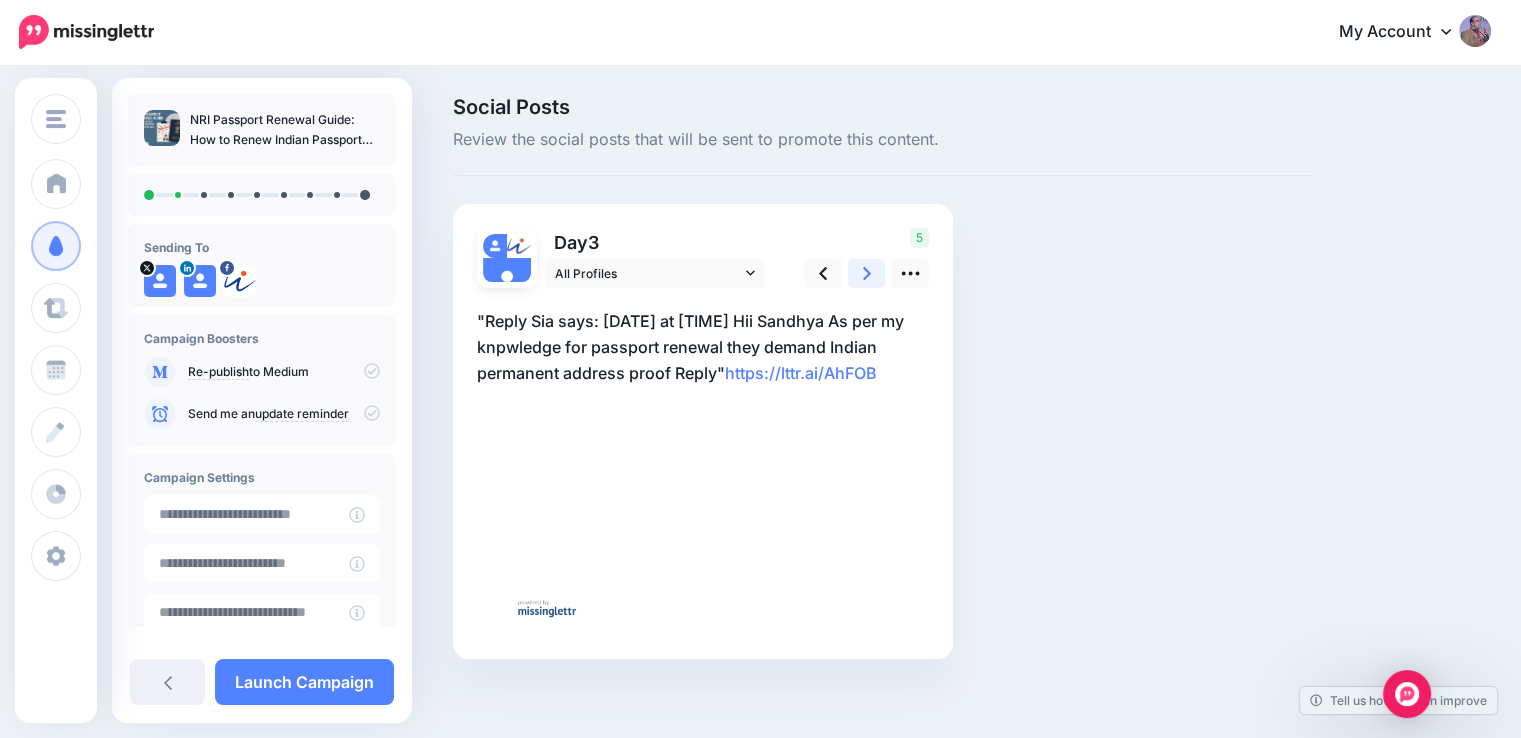 scroll, scrollTop: 37, scrollLeft: 0, axis: vertical 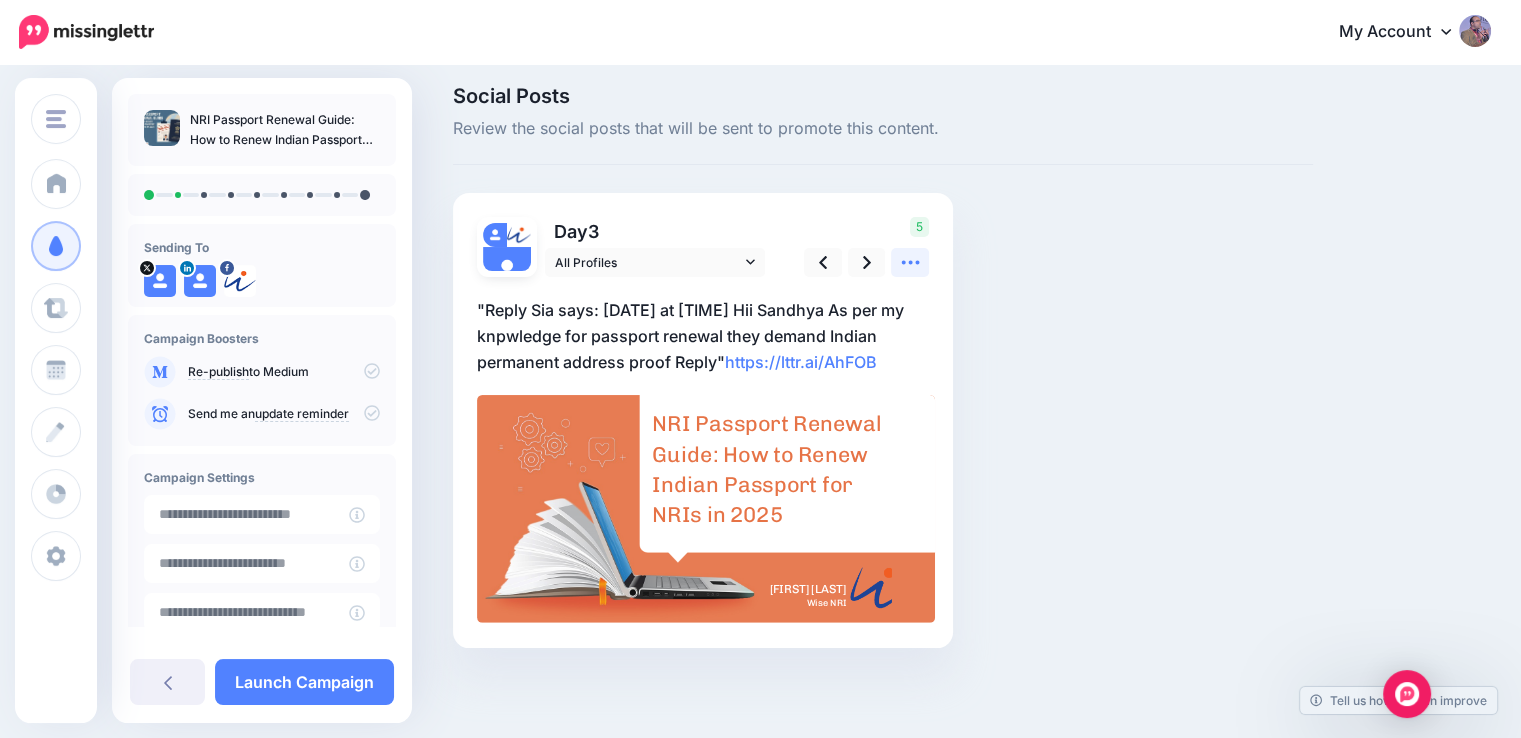 click at bounding box center (910, 262) 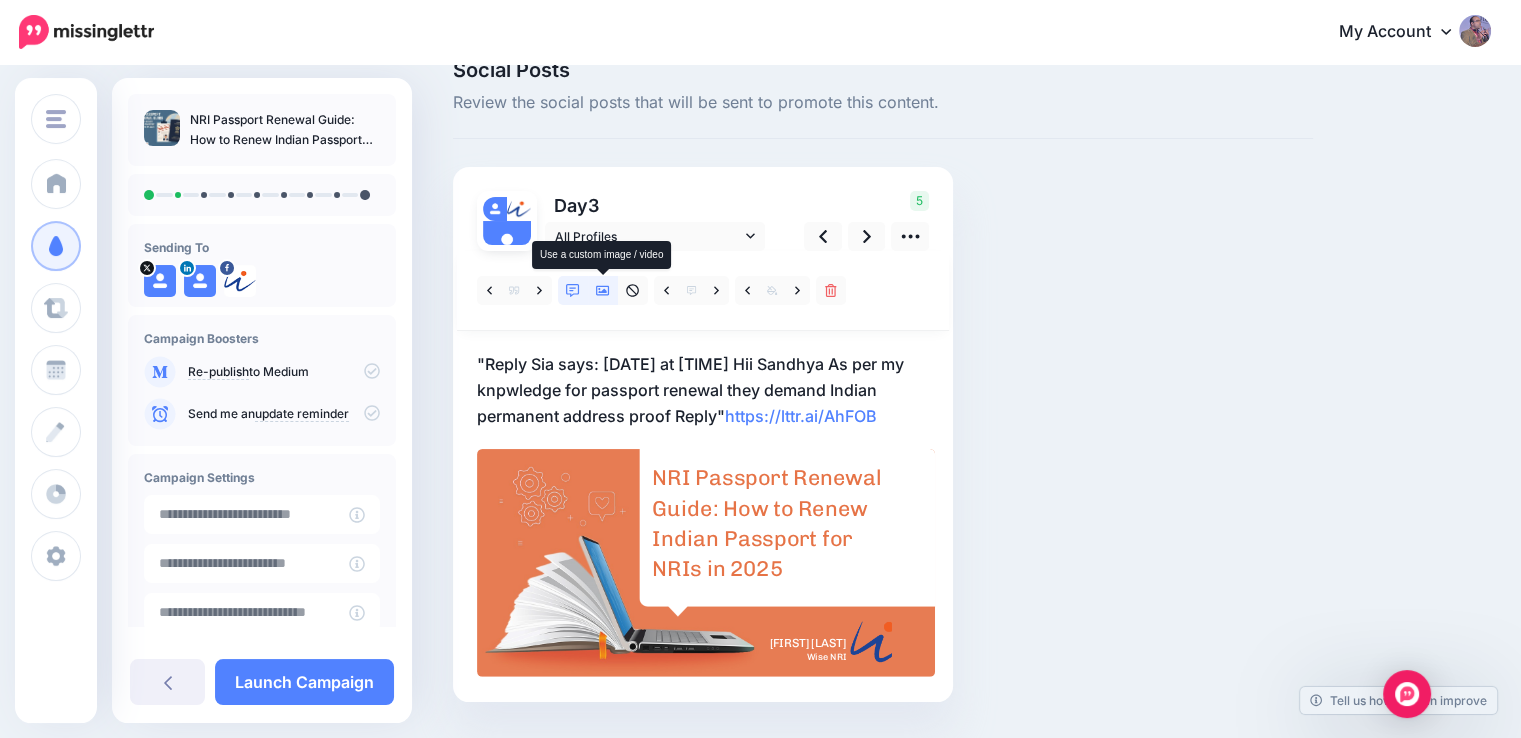 click 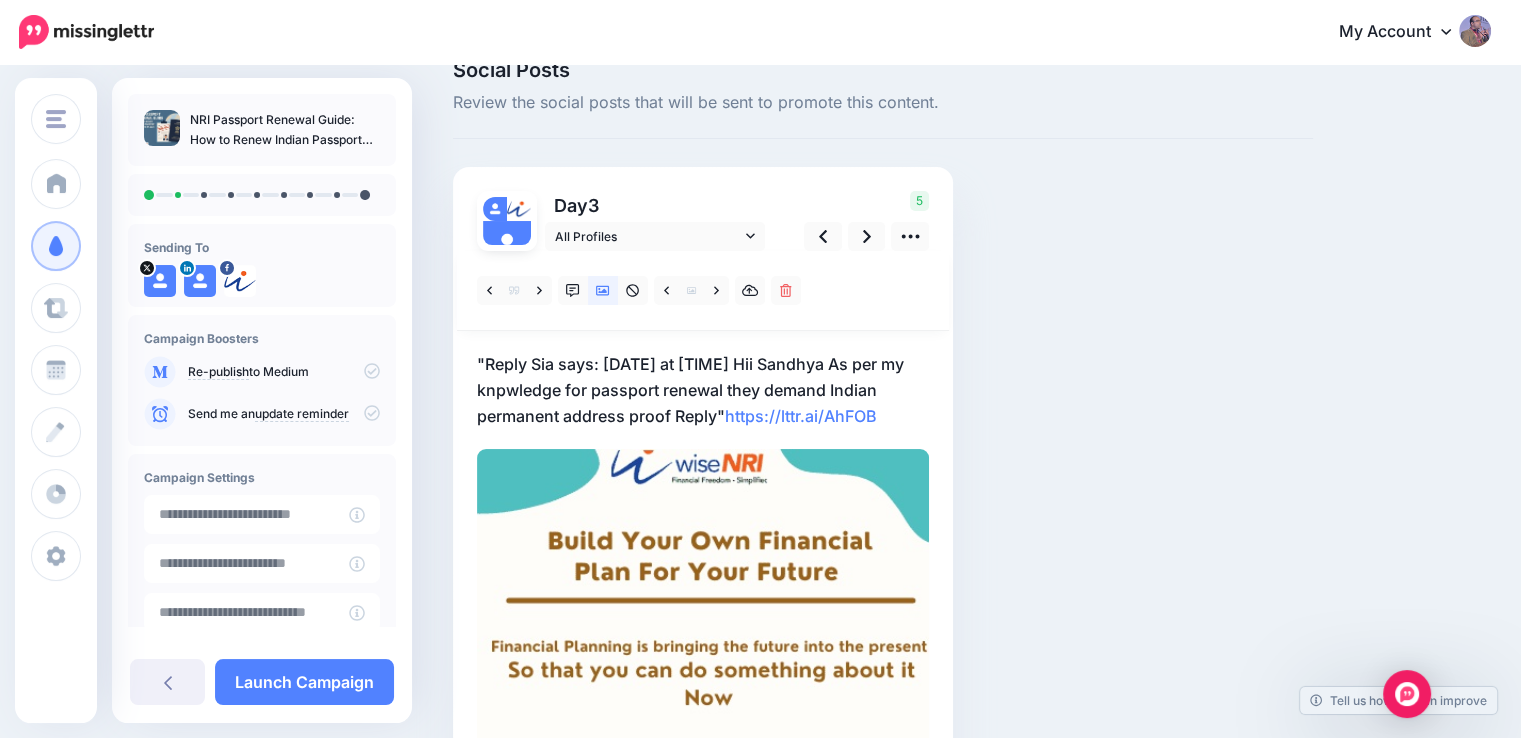 scroll, scrollTop: 0, scrollLeft: 0, axis: both 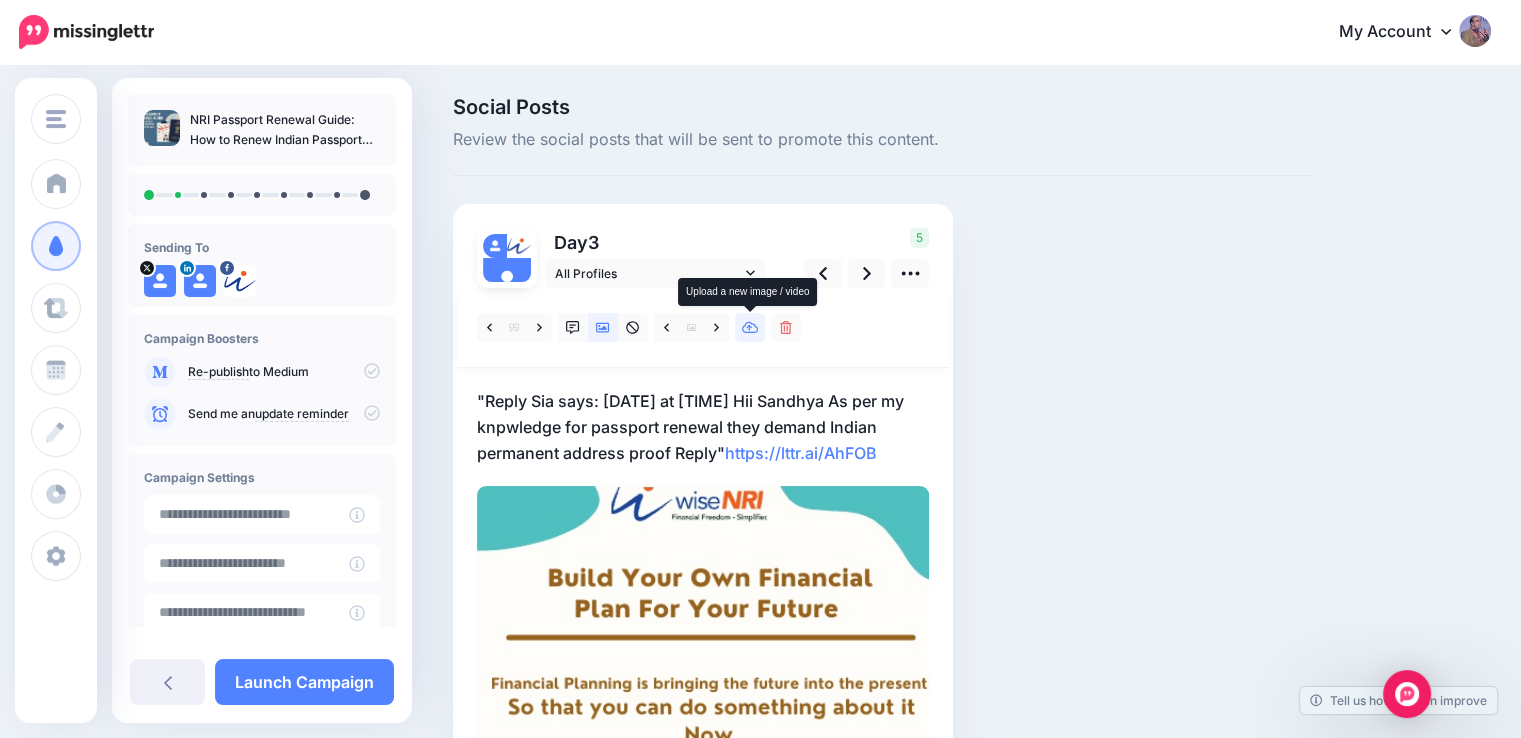 click 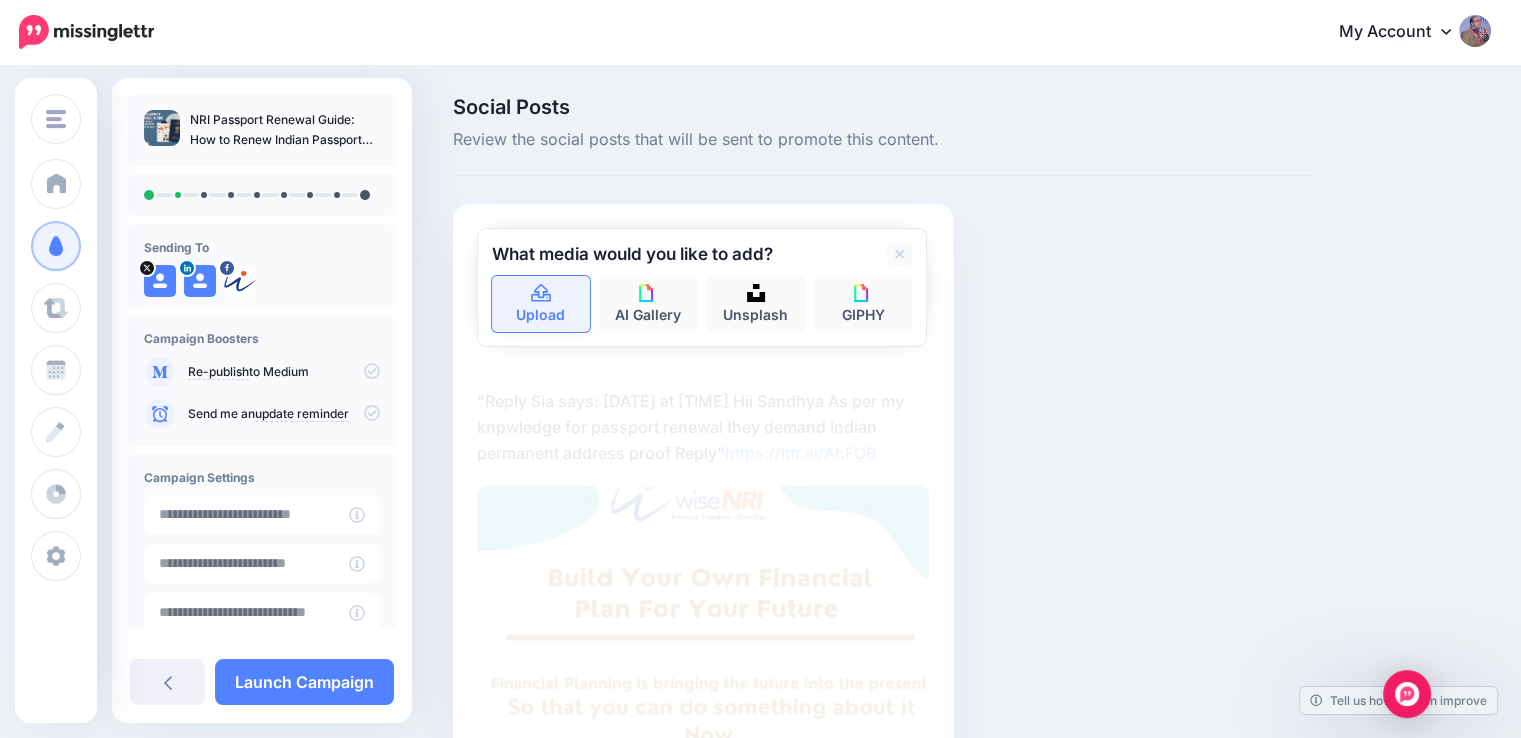 click on "Upload" at bounding box center (541, 304) 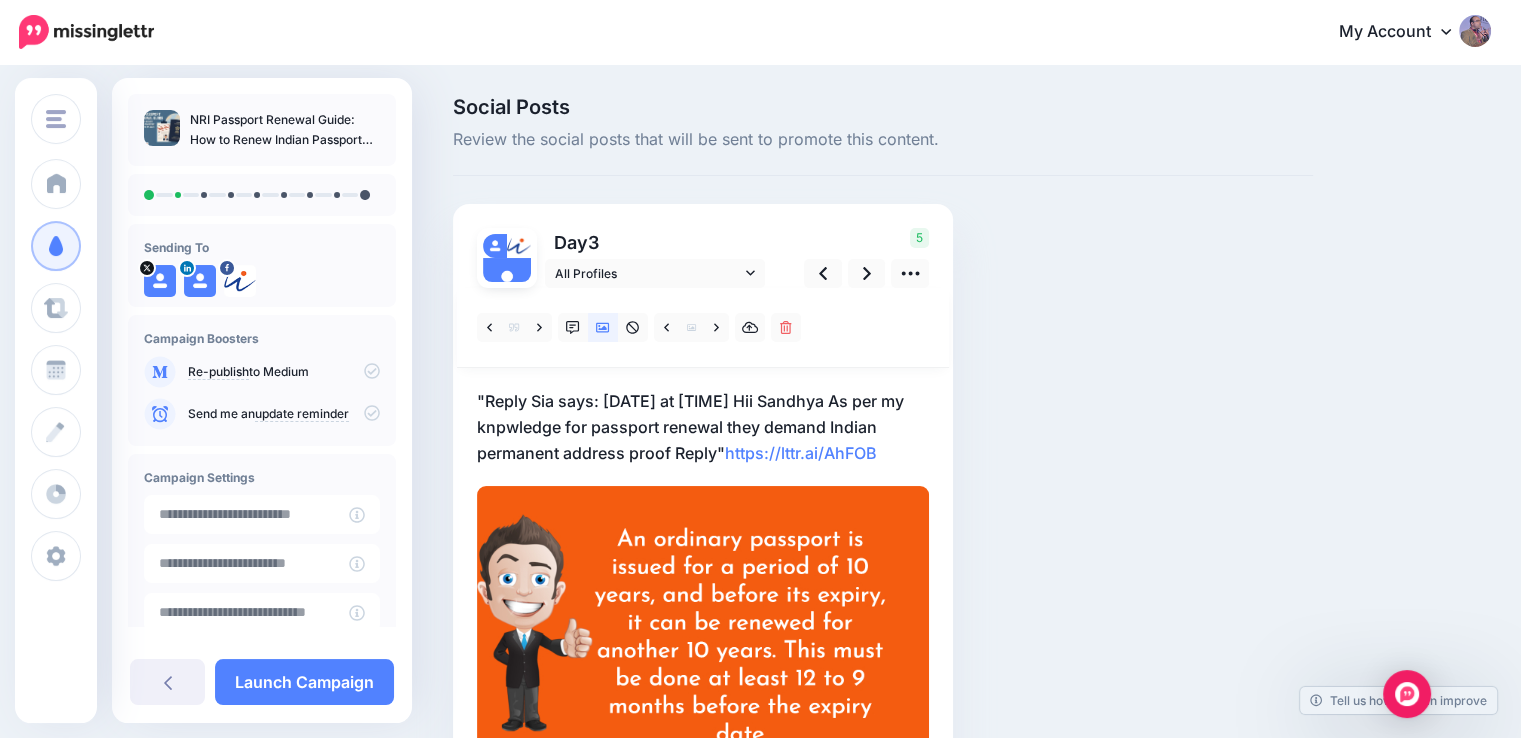 click on ""Reply	 			 		 		 			 				 					 												Sia says:					  					 						October 1, 2021 at 1:47 pm					  									  				 					Hii Sandhya As per my knpwledge for passport renewal they demand Indian permanent address proof 				  				 	 			  	 		Reply"  https://lttr.ai/AhFOB" at bounding box center [703, 427] 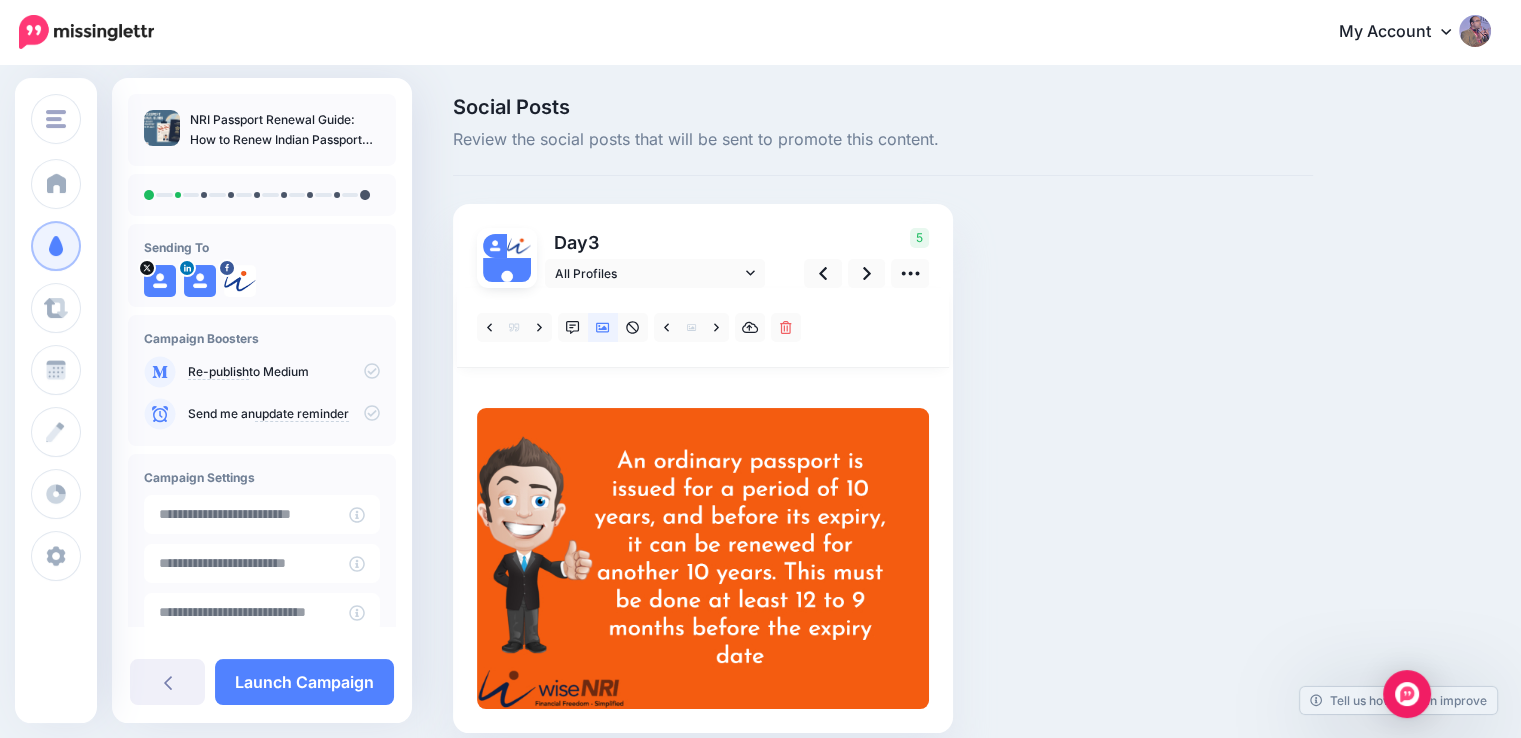 scroll, scrollTop: 0, scrollLeft: 0, axis: both 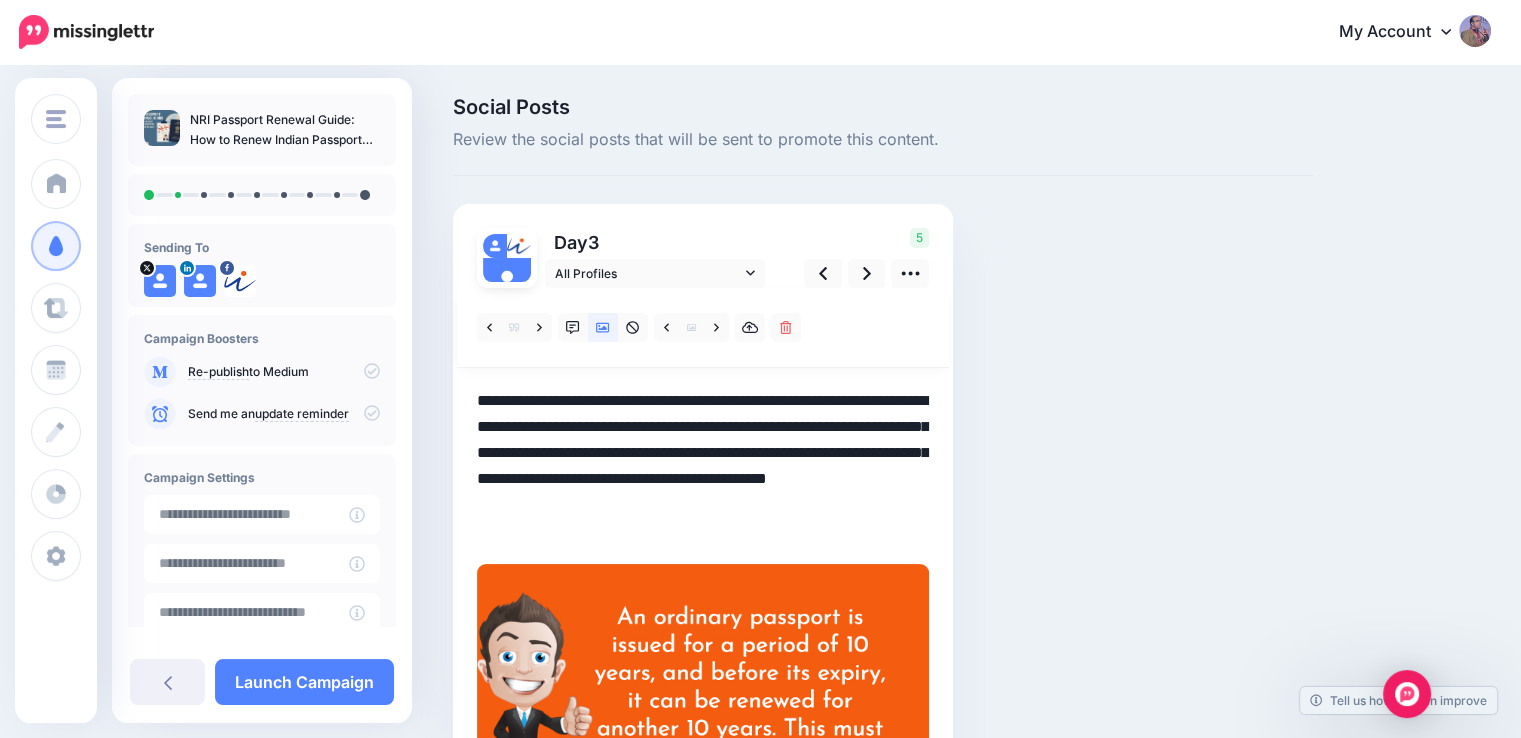 click on "**********" at bounding box center (703, 466) 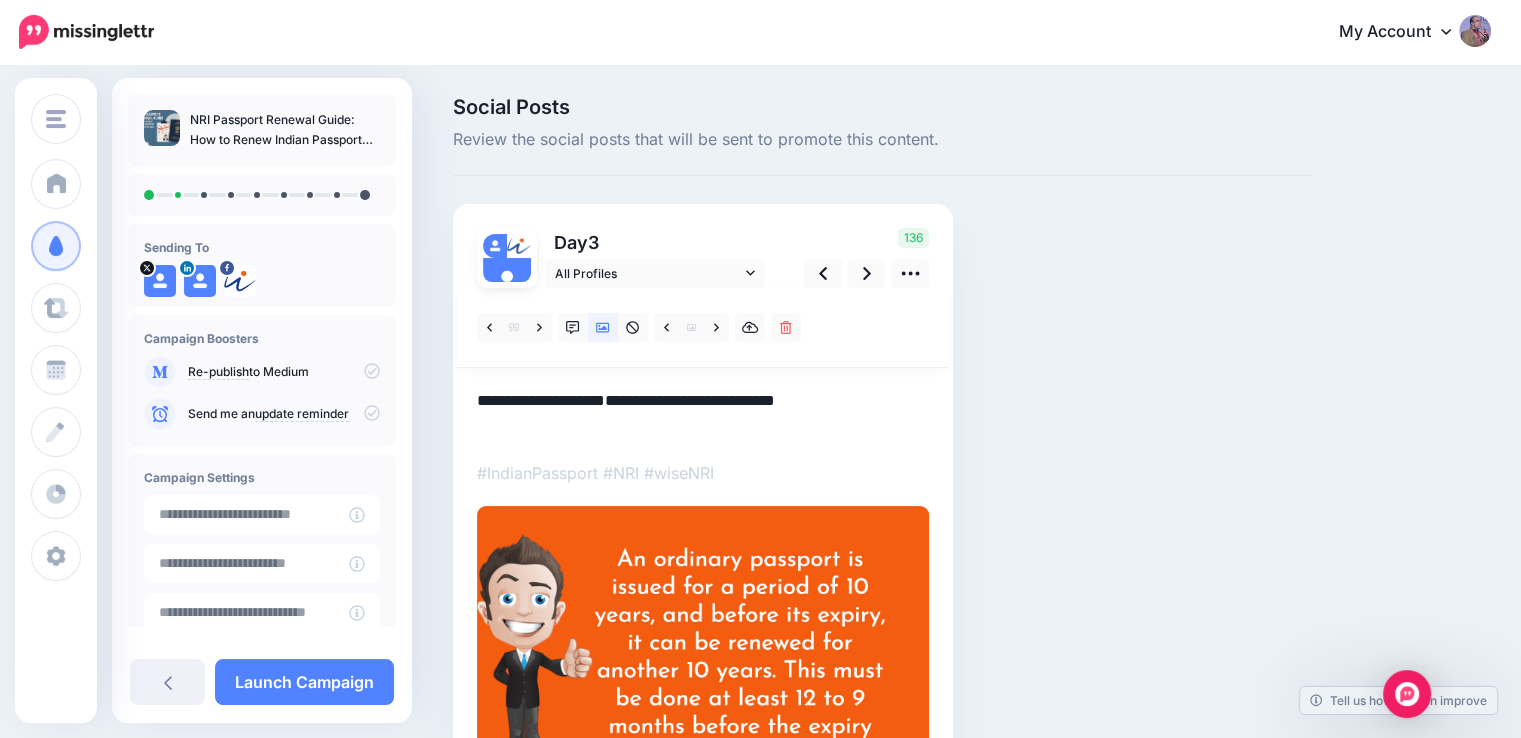 click on "**********" at bounding box center [703, 414] 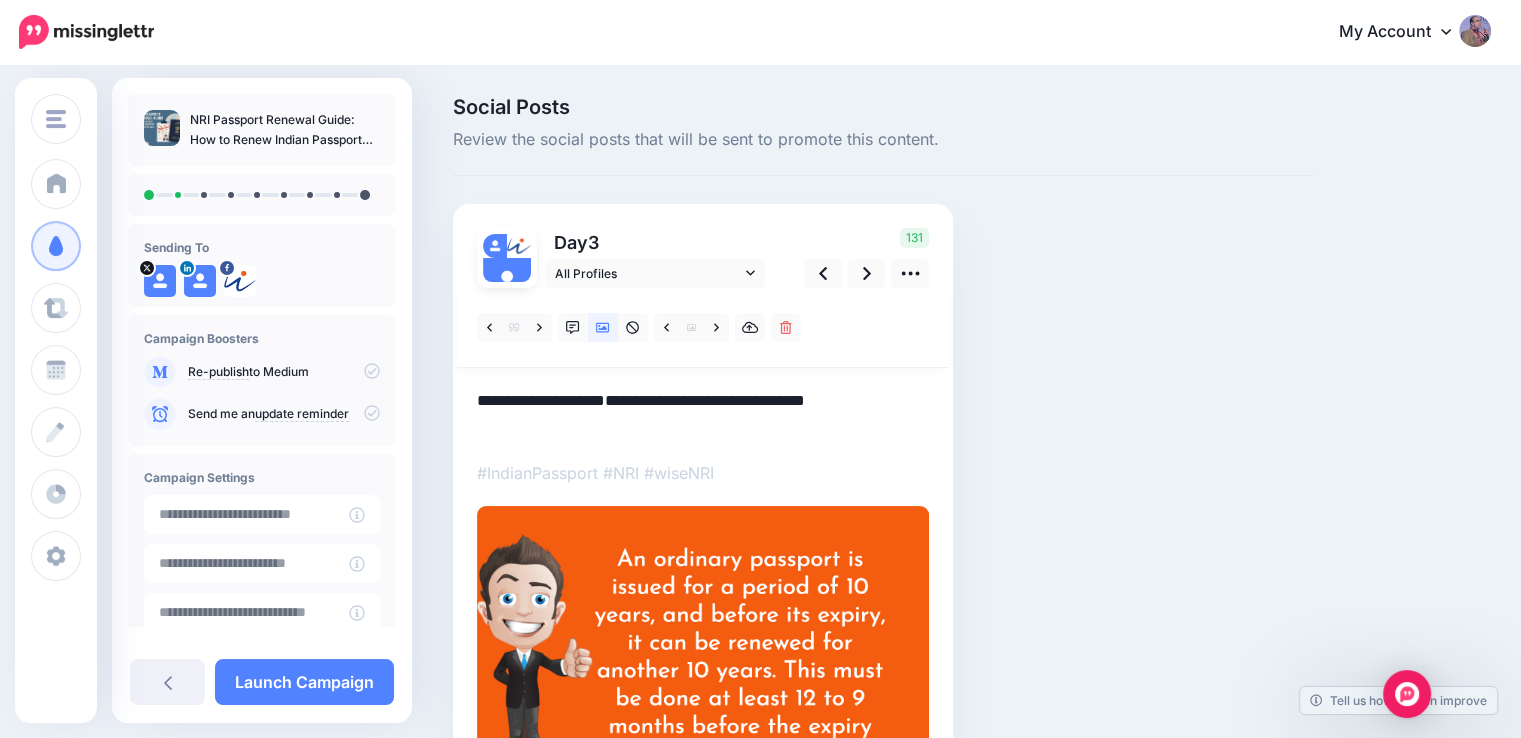 paste on "**********" 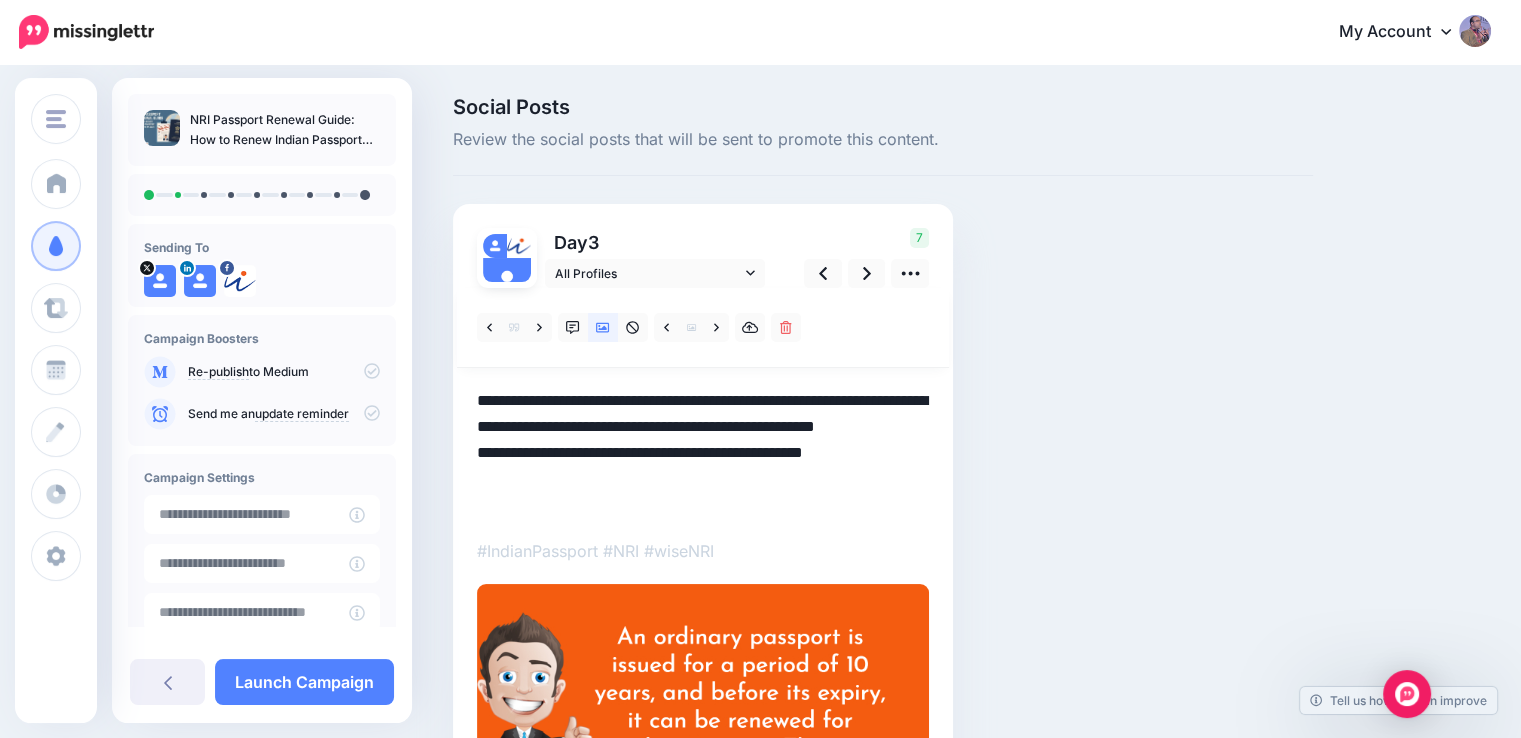 click on "**********" at bounding box center [703, 453] 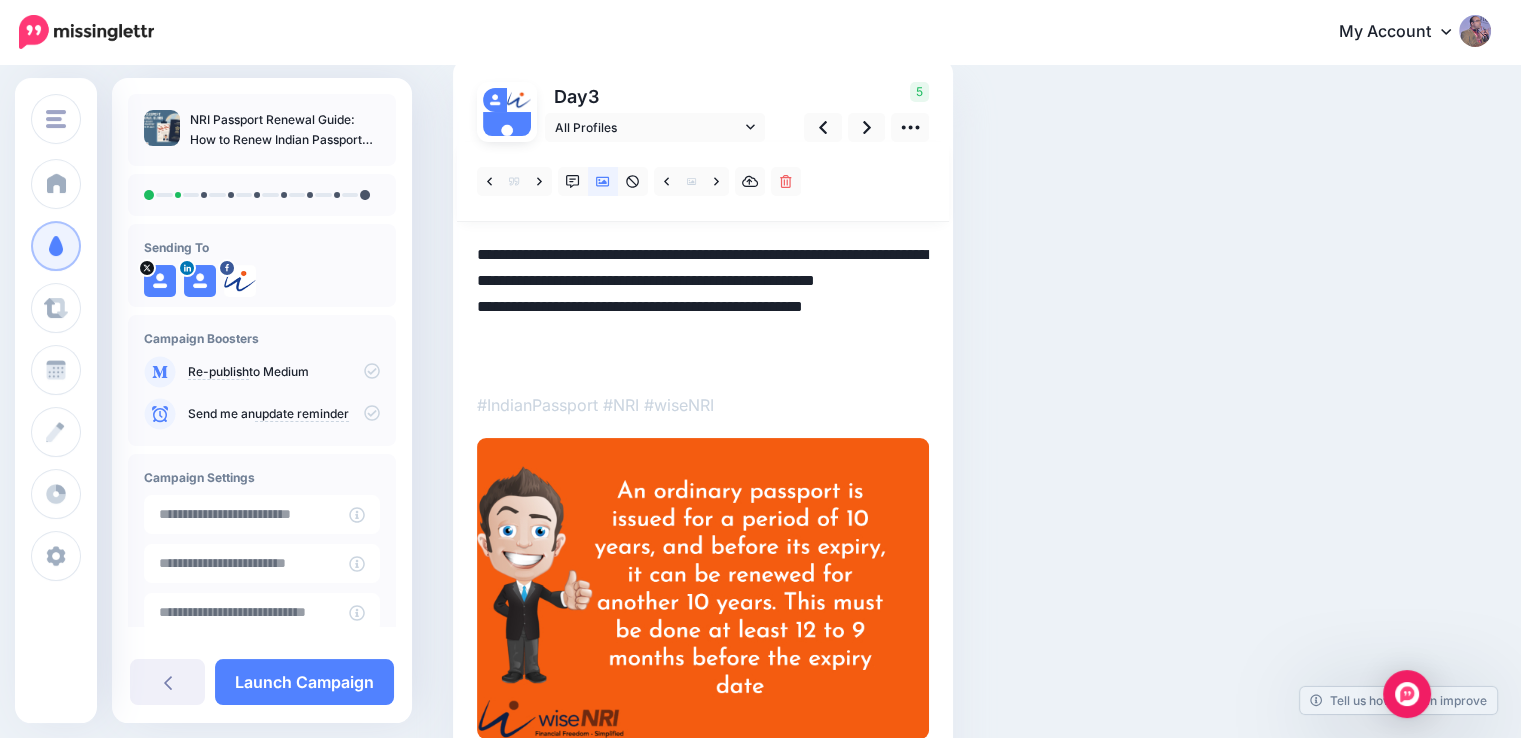scroll, scrollTop: 0, scrollLeft: 0, axis: both 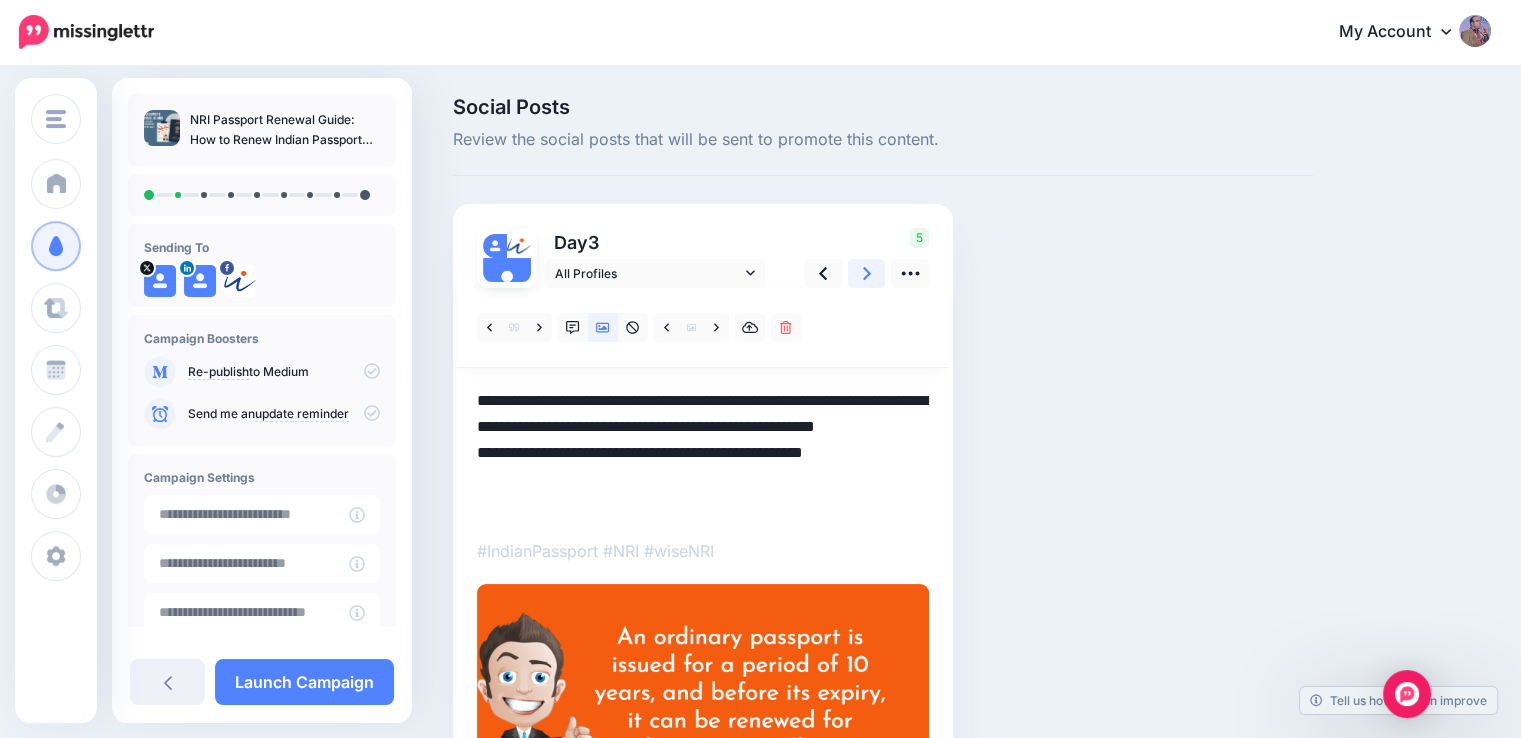 click 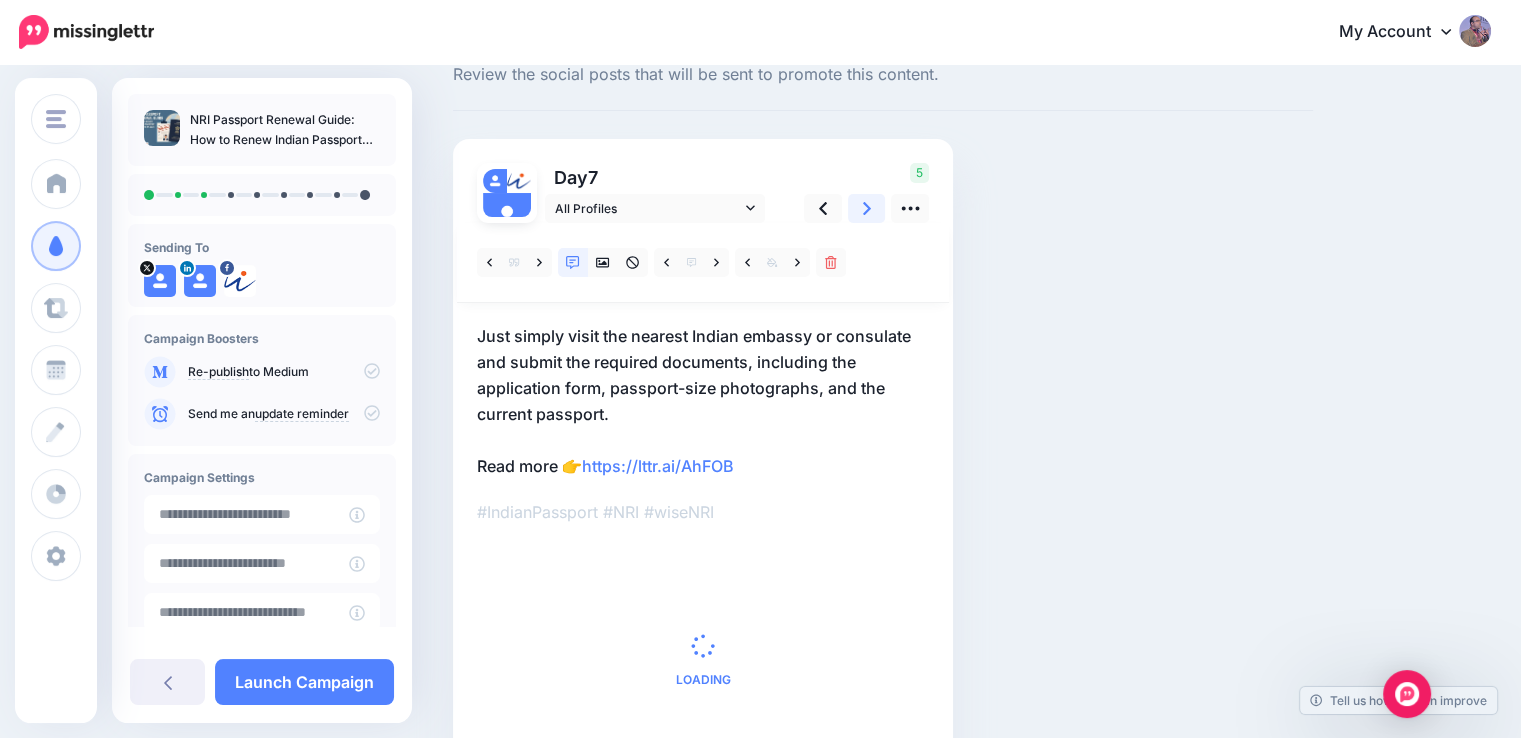 scroll, scrollTop: 100, scrollLeft: 0, axis: vertical 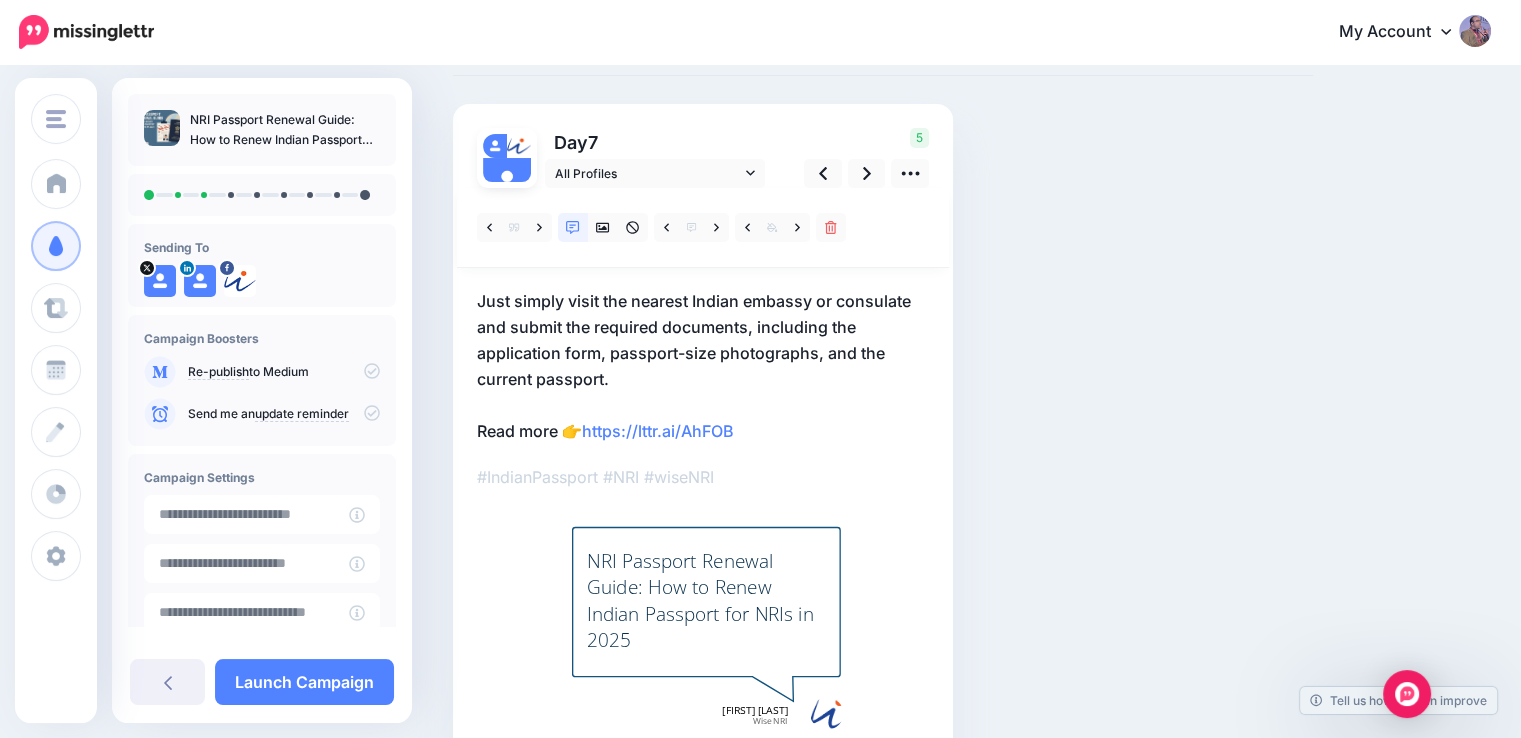 click on "Just simply visit the nearest Indian embassy or consulate and submit the required documents, including the application form, passport-size photographs, and the current passport. Read more 👉  https://lttr.ai/AhFOB" at bounding box center [703, 366] 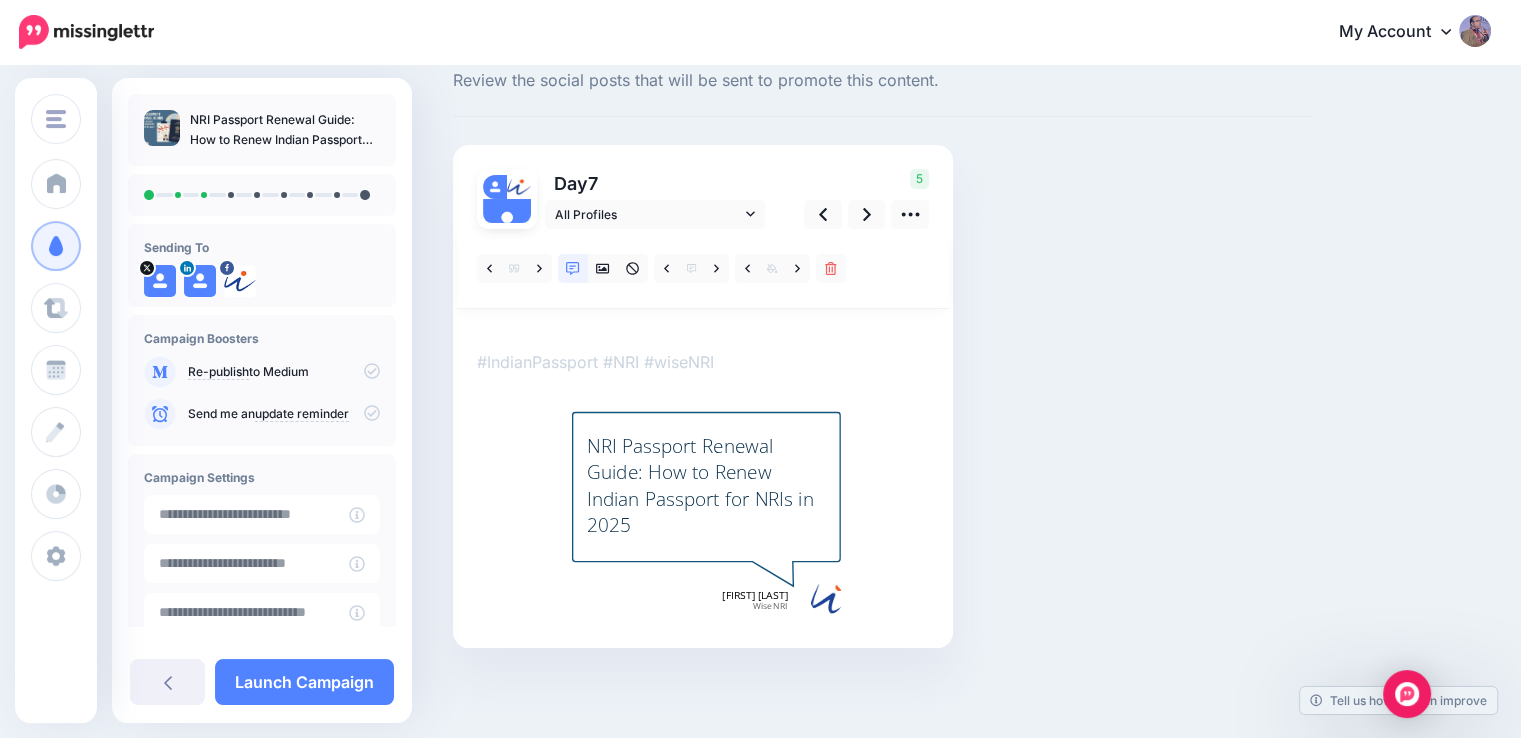 scroll, scrollTop: 0, scrollLeft: 0, axis: both 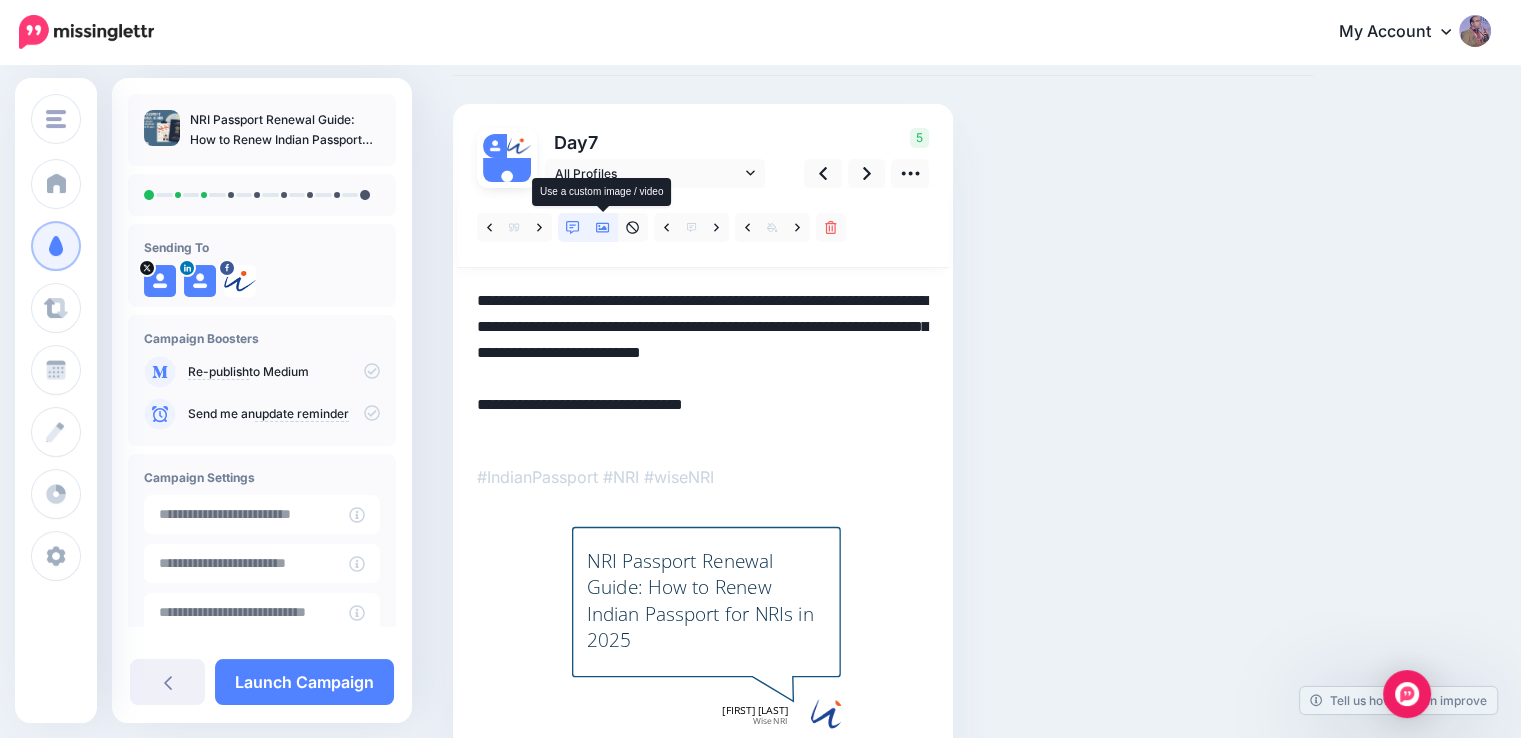 click 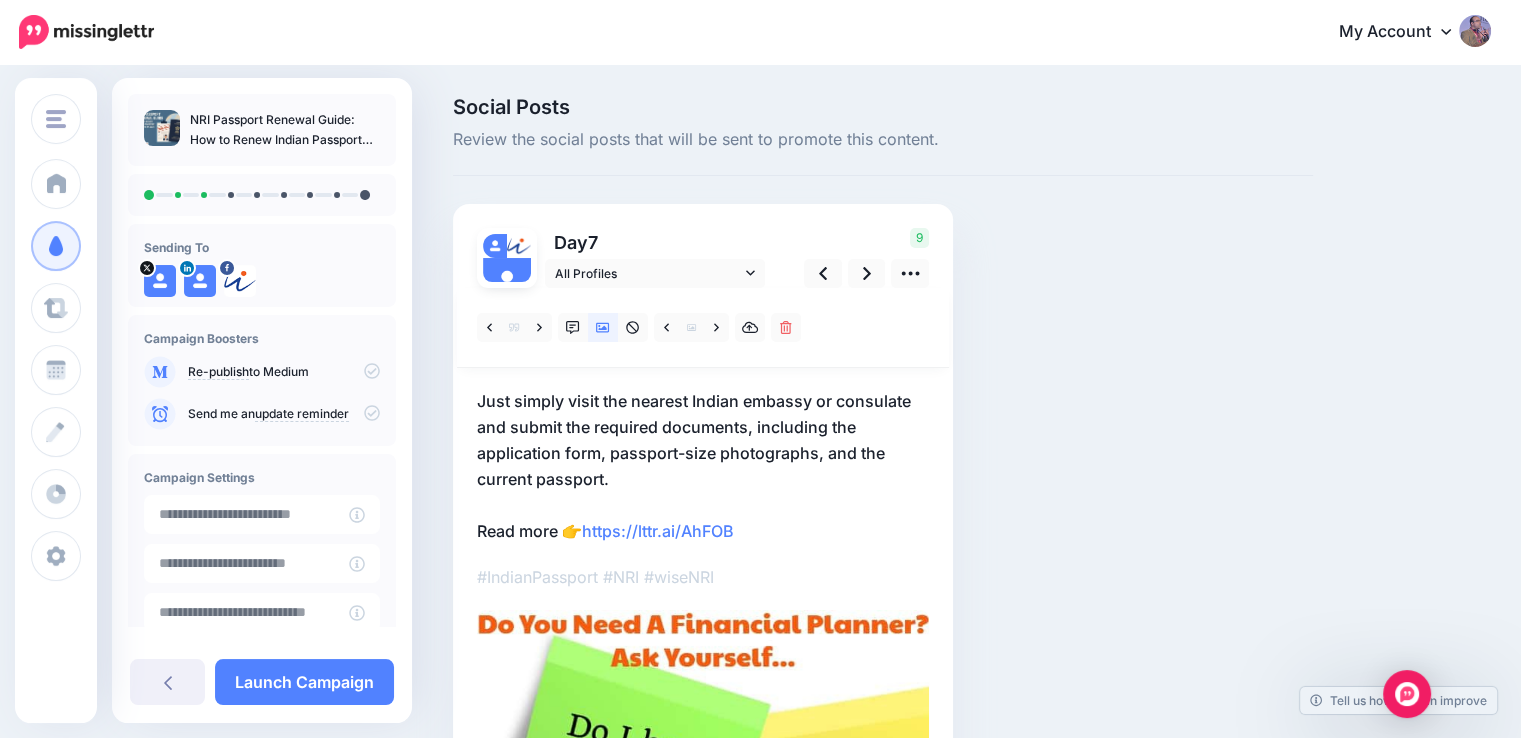 scroll, scrollTop: 200, scrollLeft: 0, axis: vertical 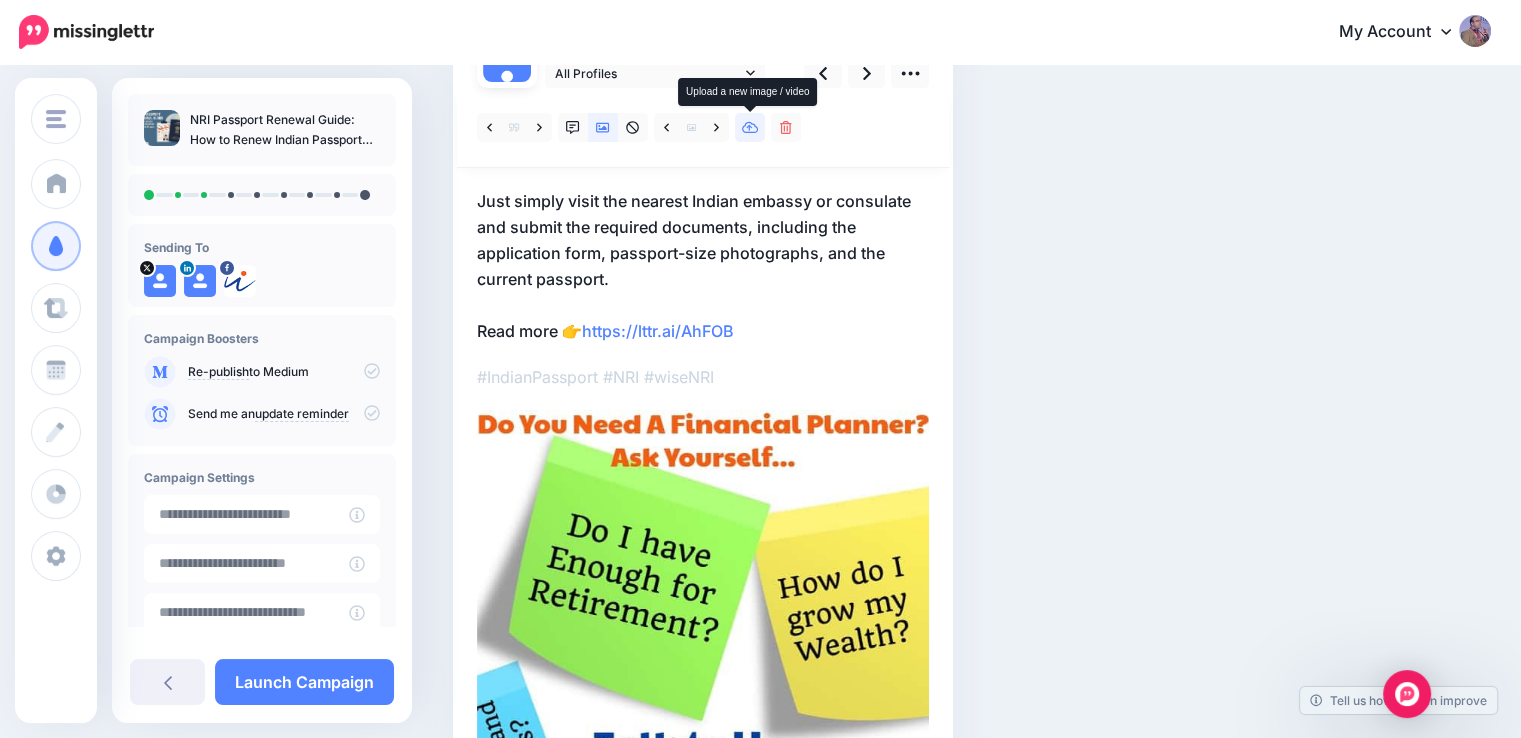 click 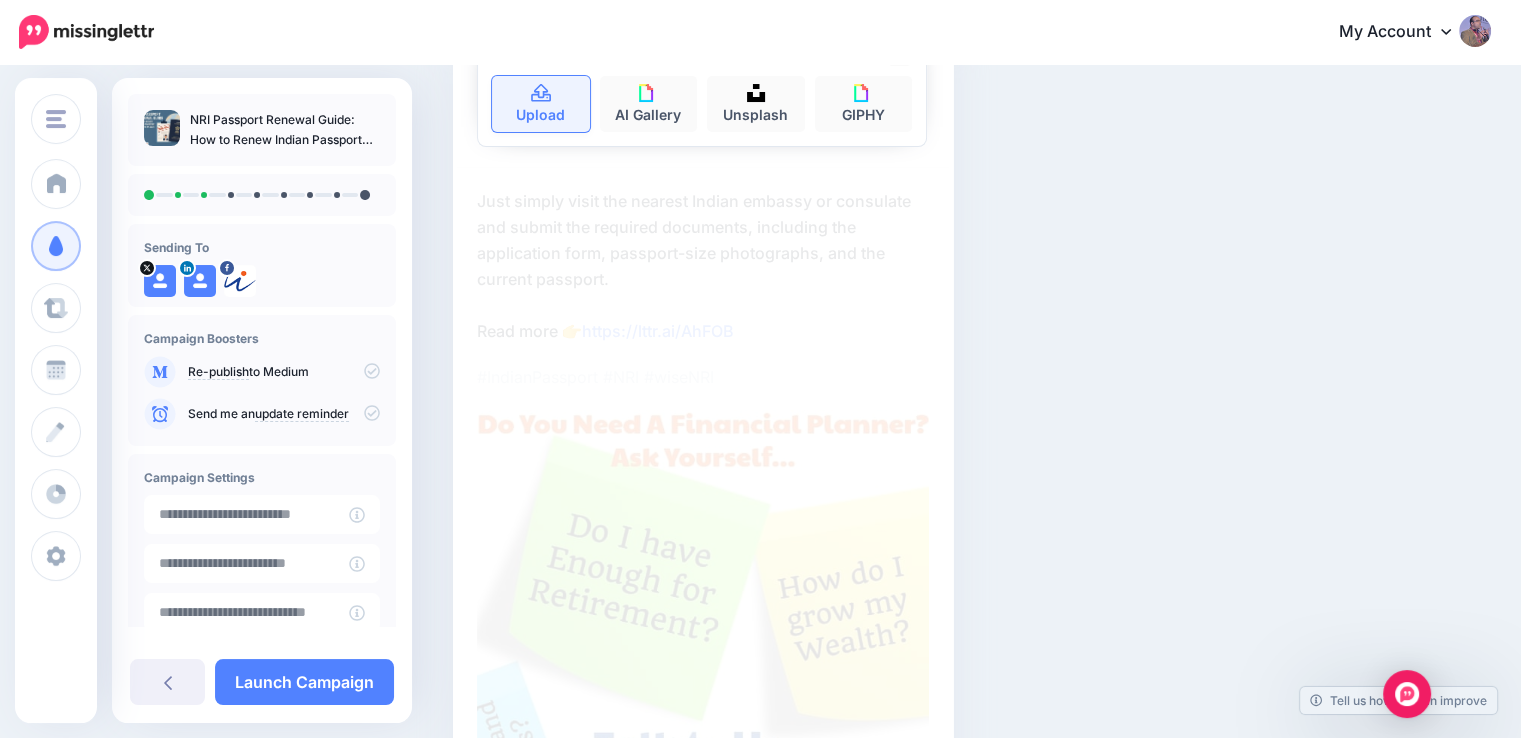 click on "Upload" at bounding box center [541, 104] 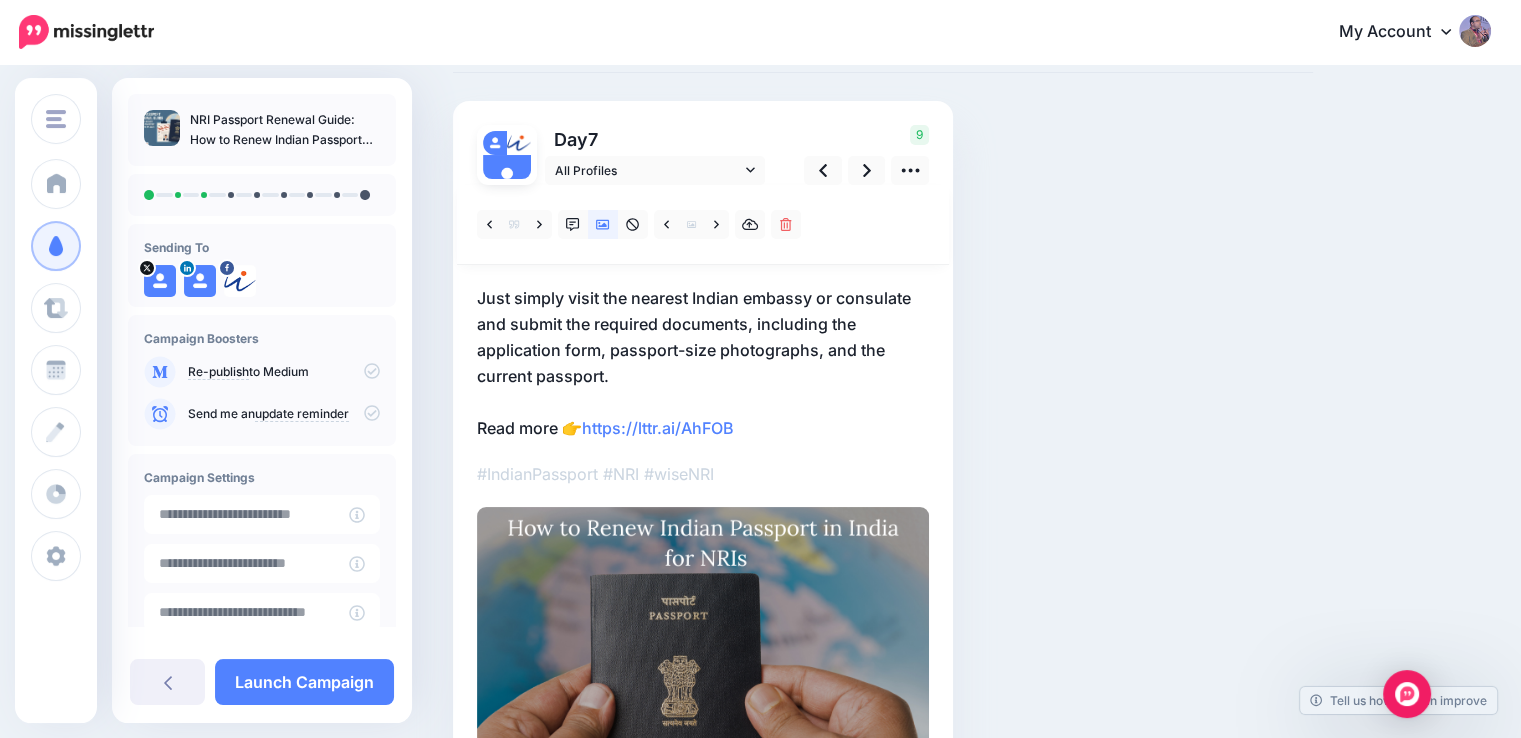 scroll, scrollTop: 0, scrollLeft: 0, axis: both 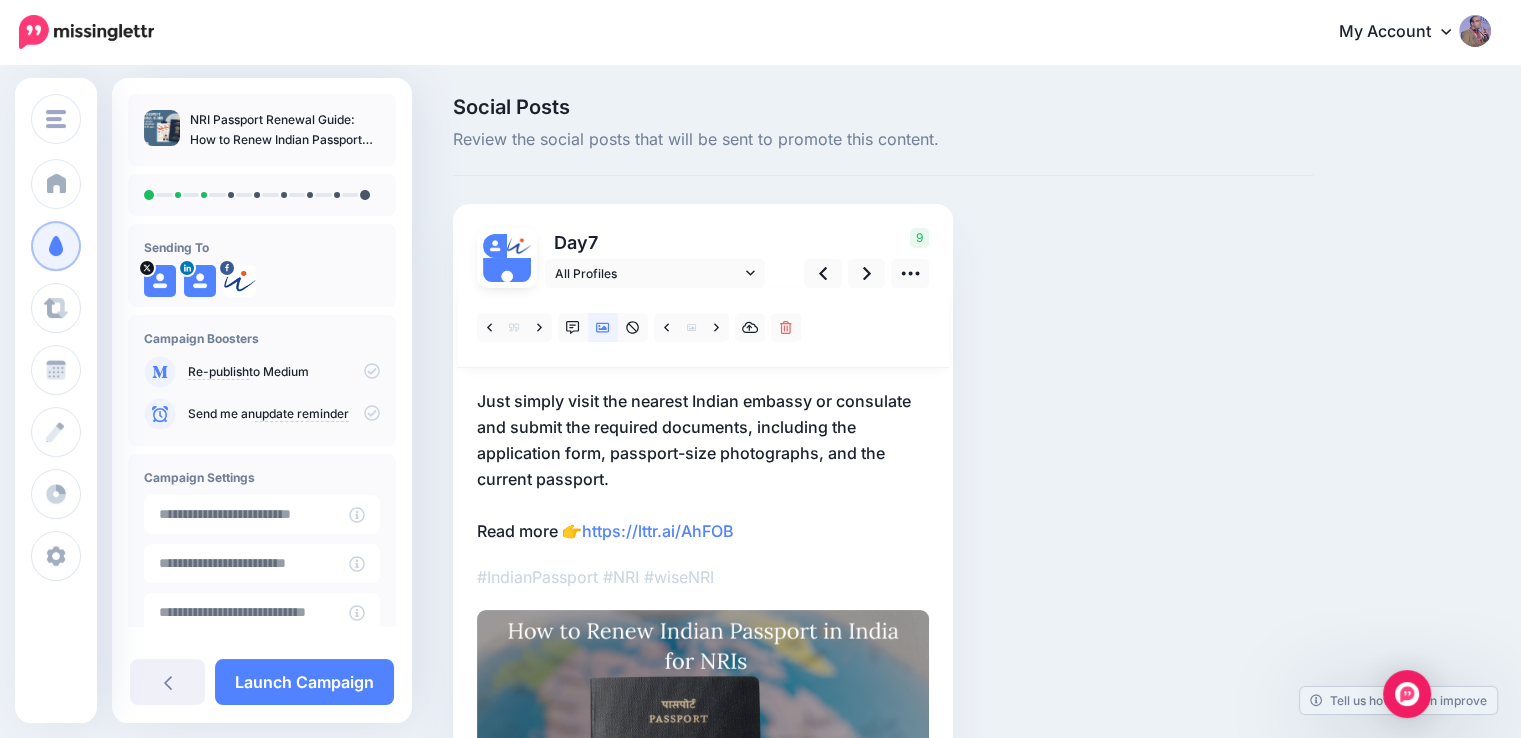 click on "Just simply visit the nearest Indian embassy or consulate and submit the required documents, including the application form, passport-size photographs, and the current passport. Read more 👉  https://lttr.ai/AhFOB" at bounding box center (703, 466) 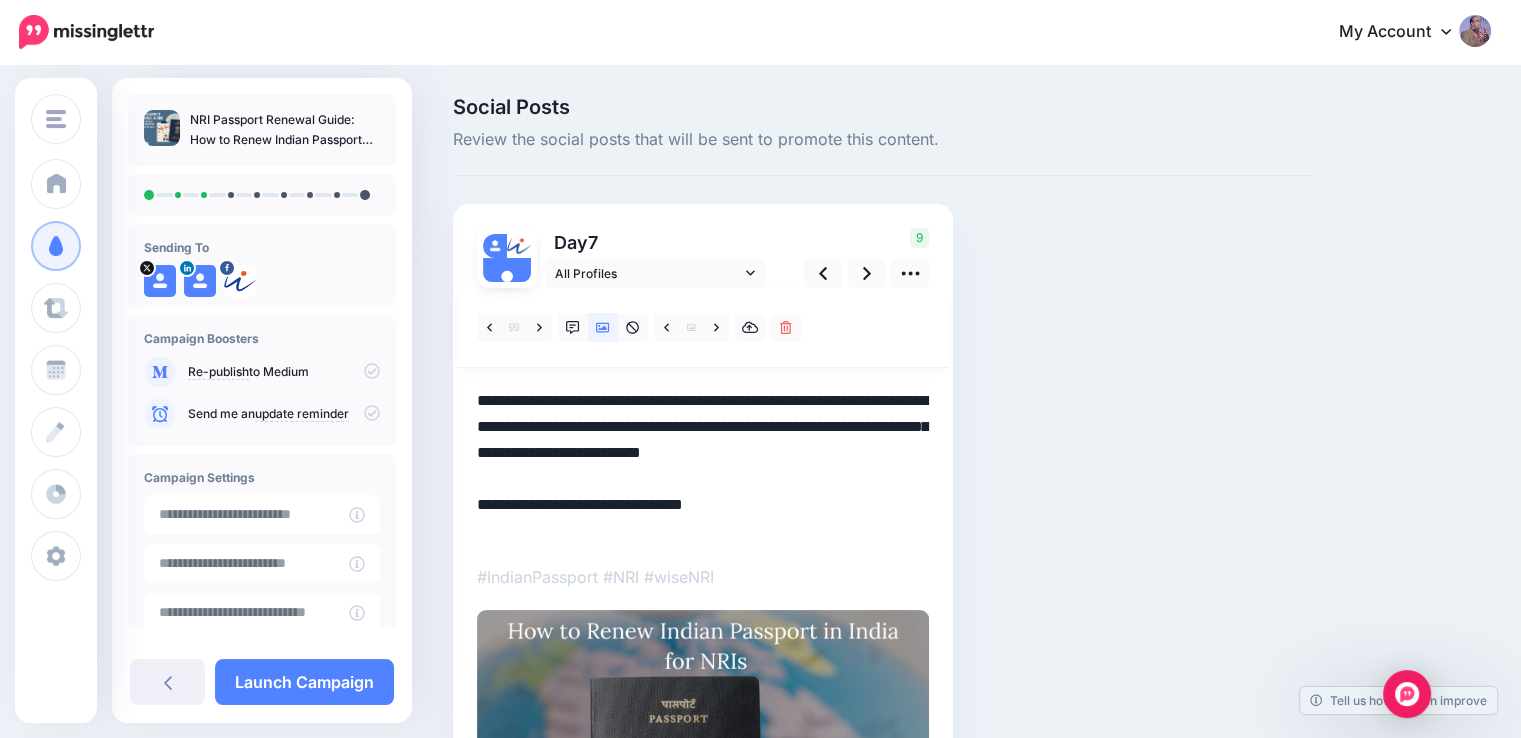 click on "**********" at bounding box center [703, 466] 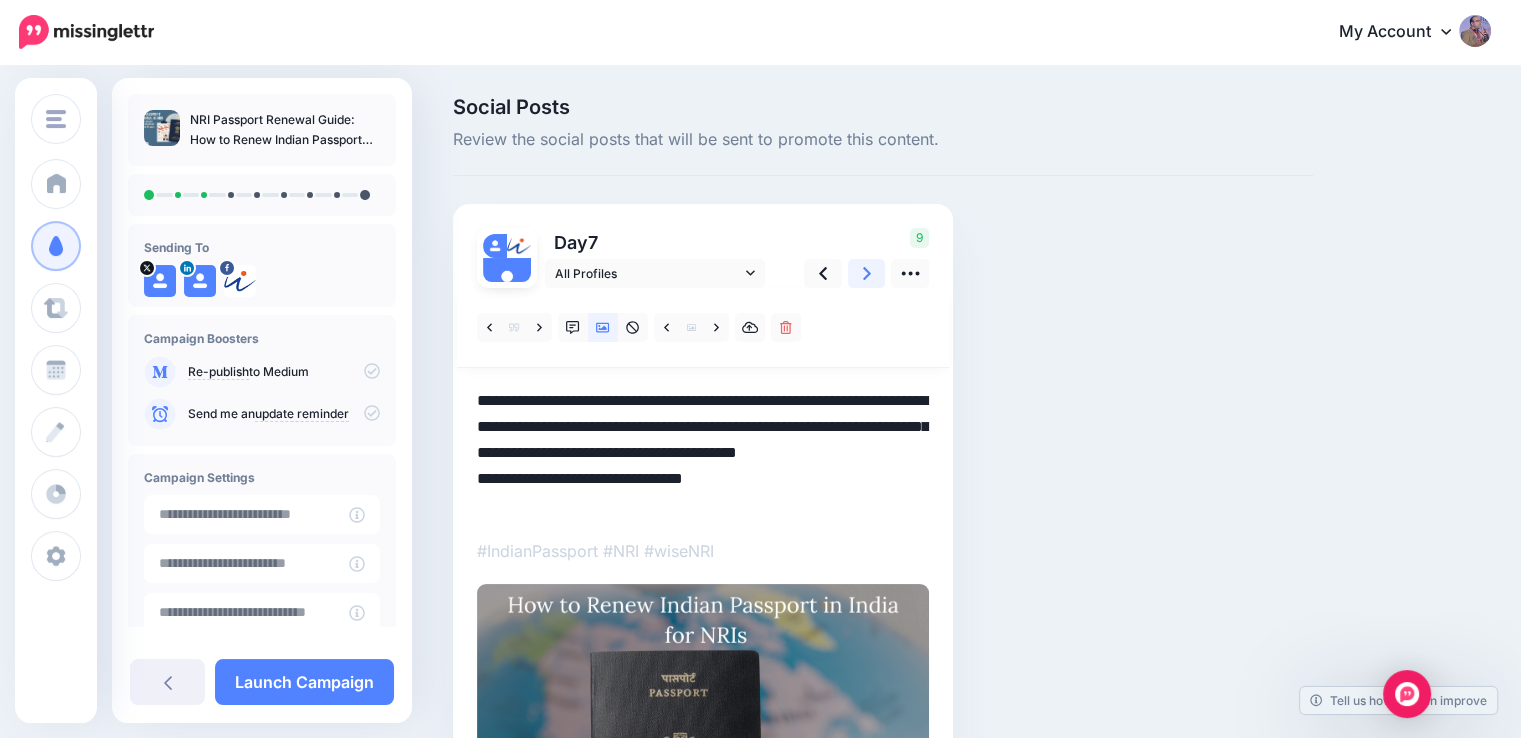 click at bounding box center [867, 273] 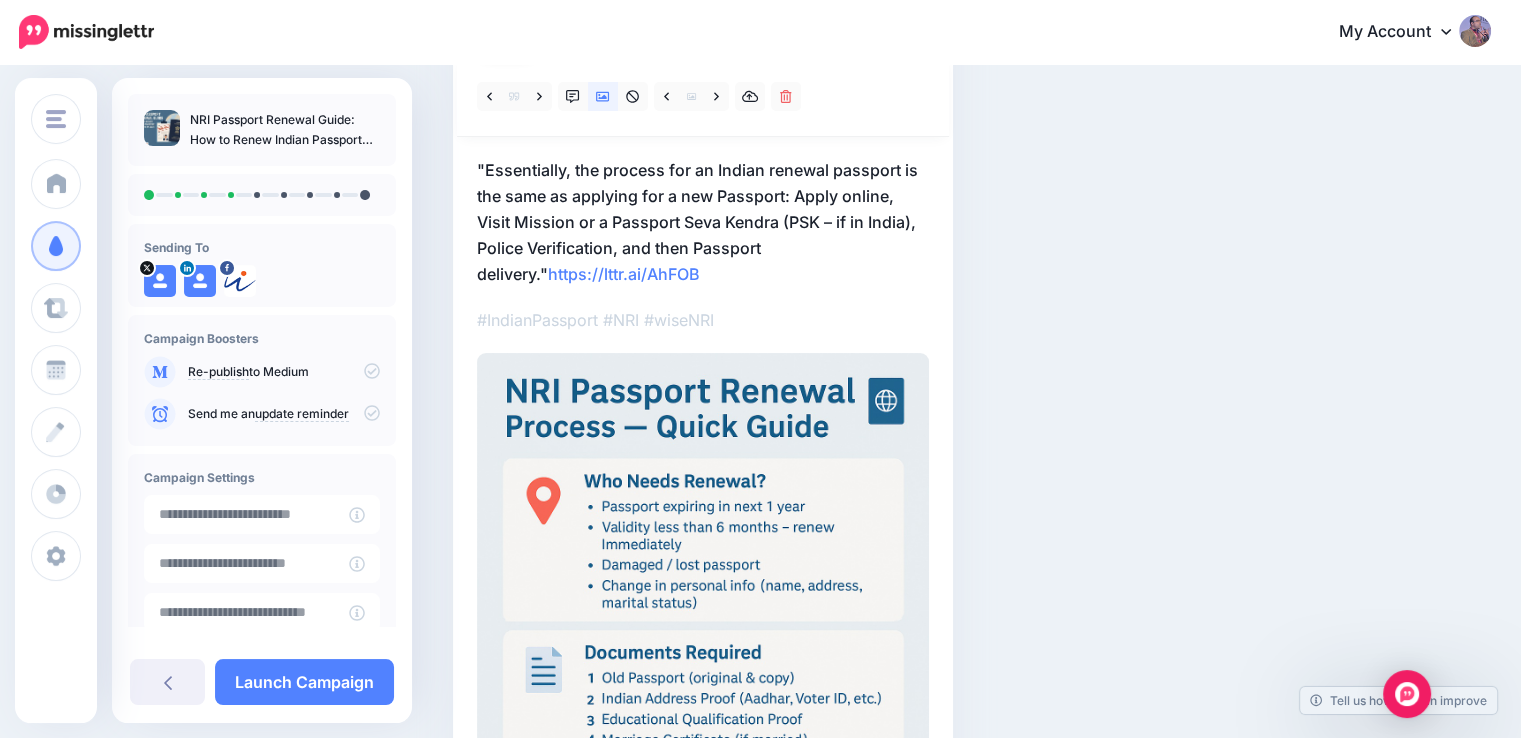 scroll, scrollTop: 200, scrollLeft: 0, axis: vertical 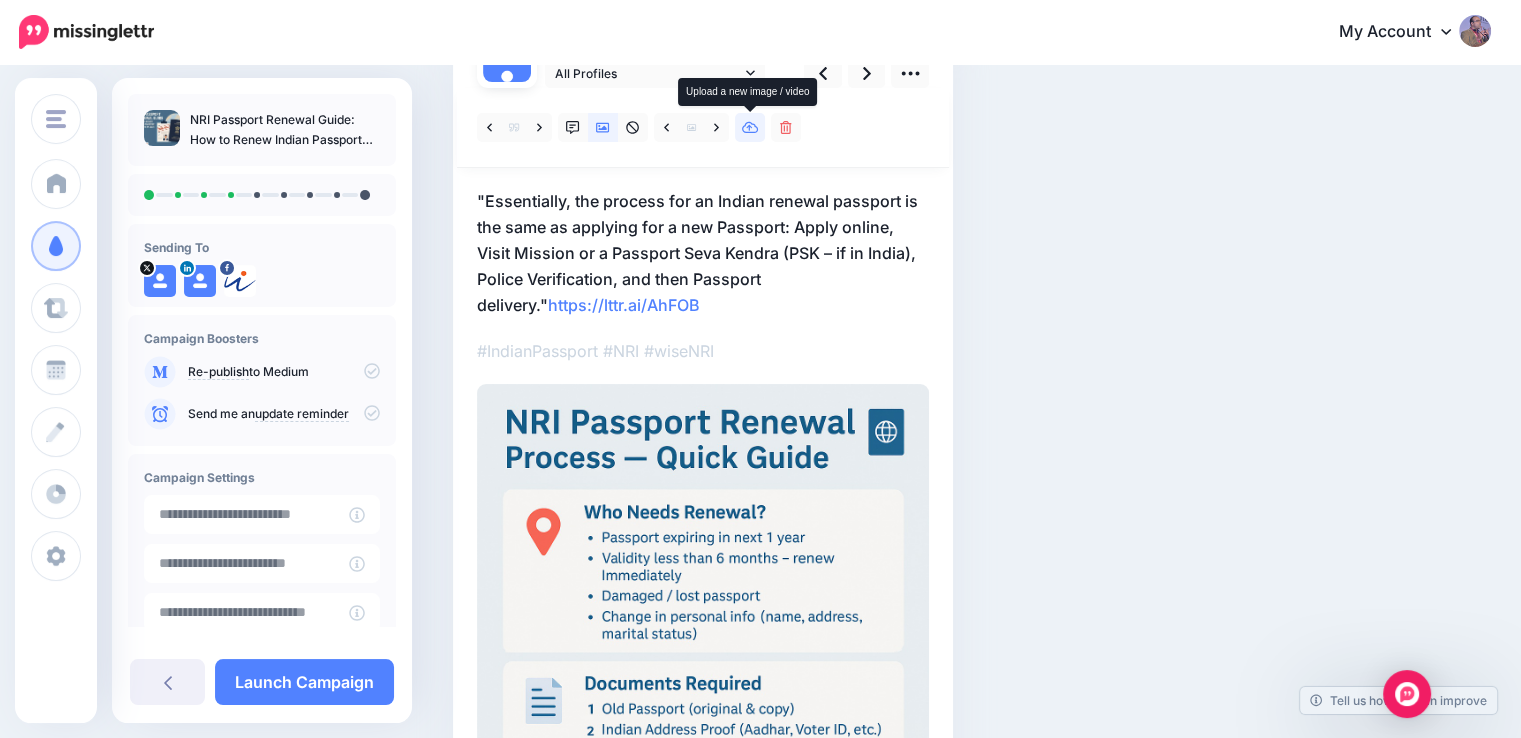click 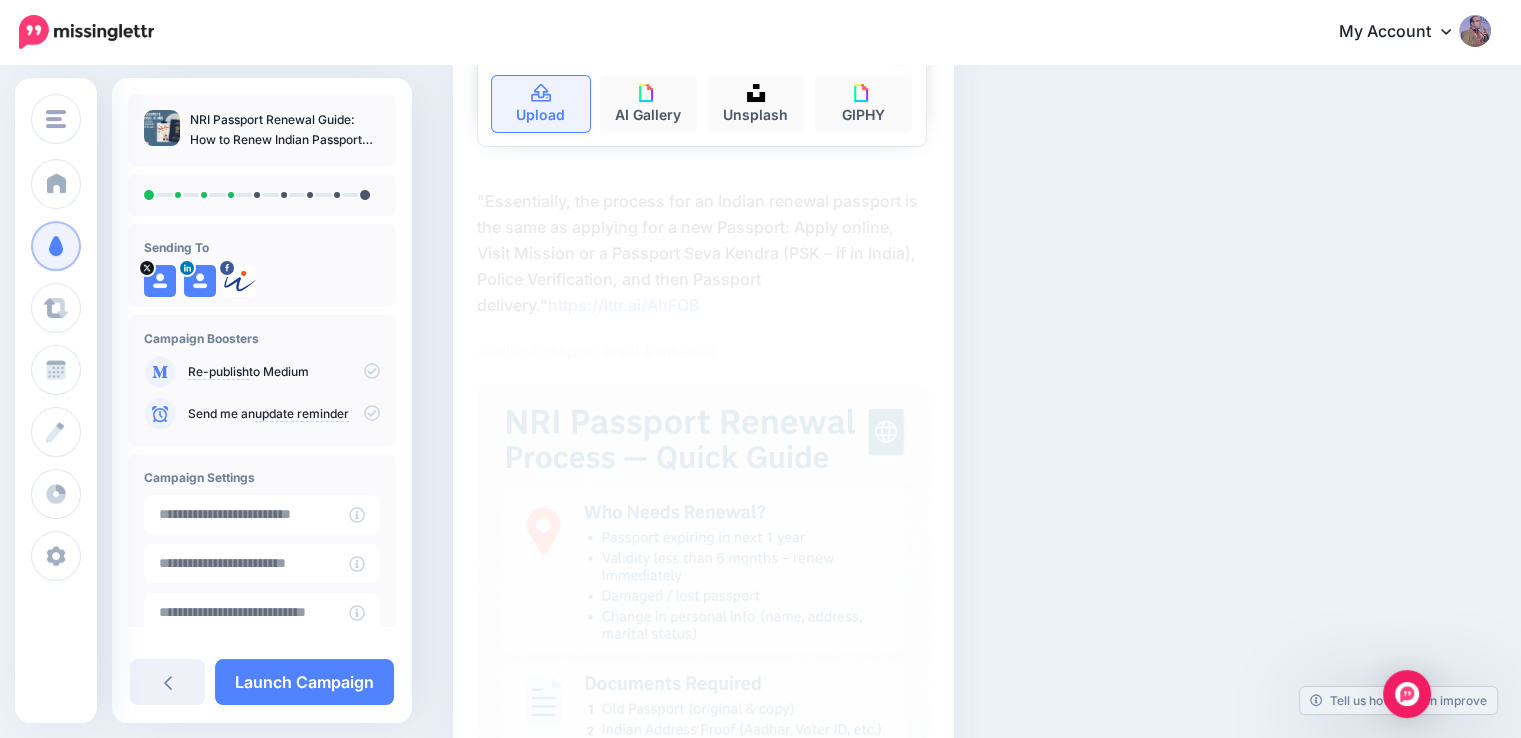 click on "Upload" at bounding box center [541, 104] 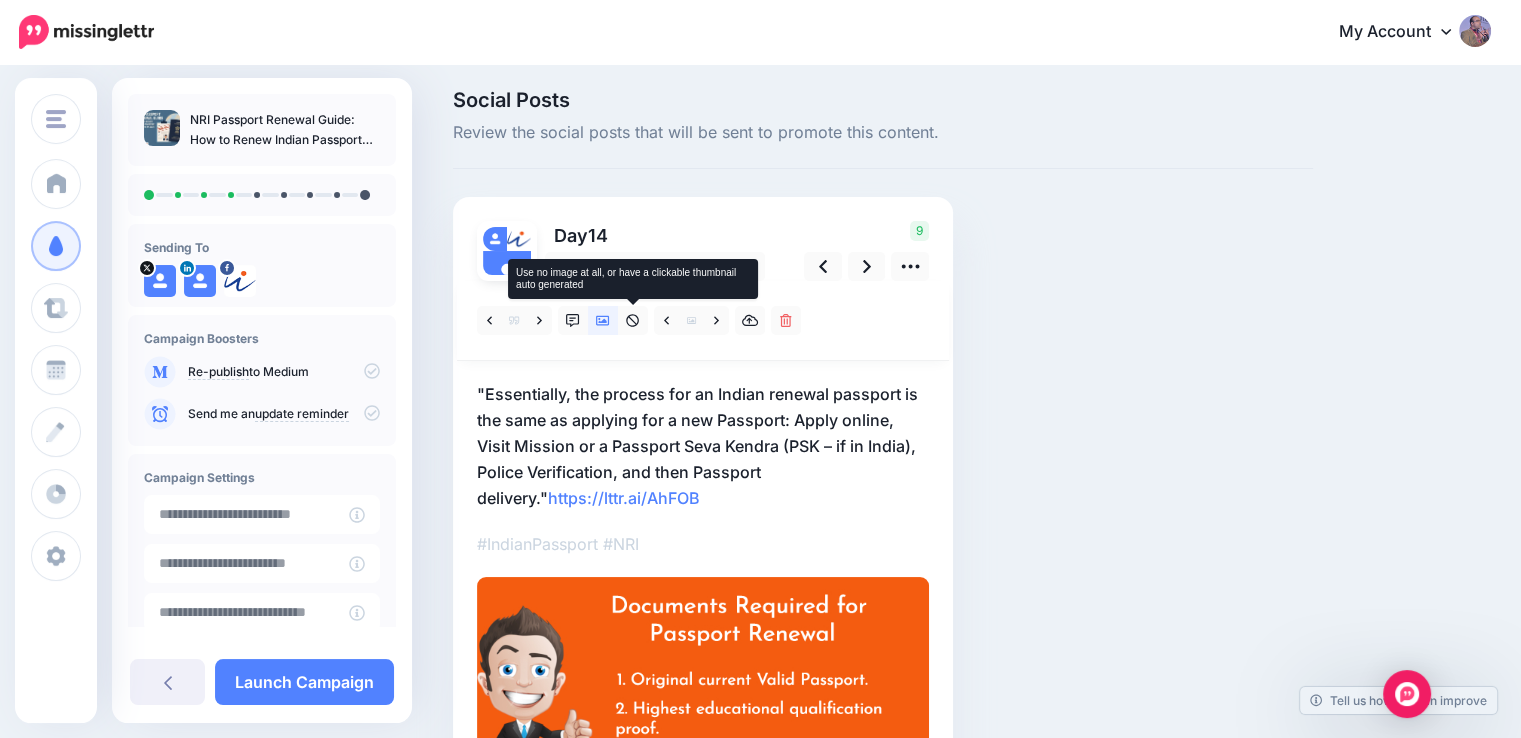 scroll, scrollTop: 0, scrollLeft: 0, axis: both 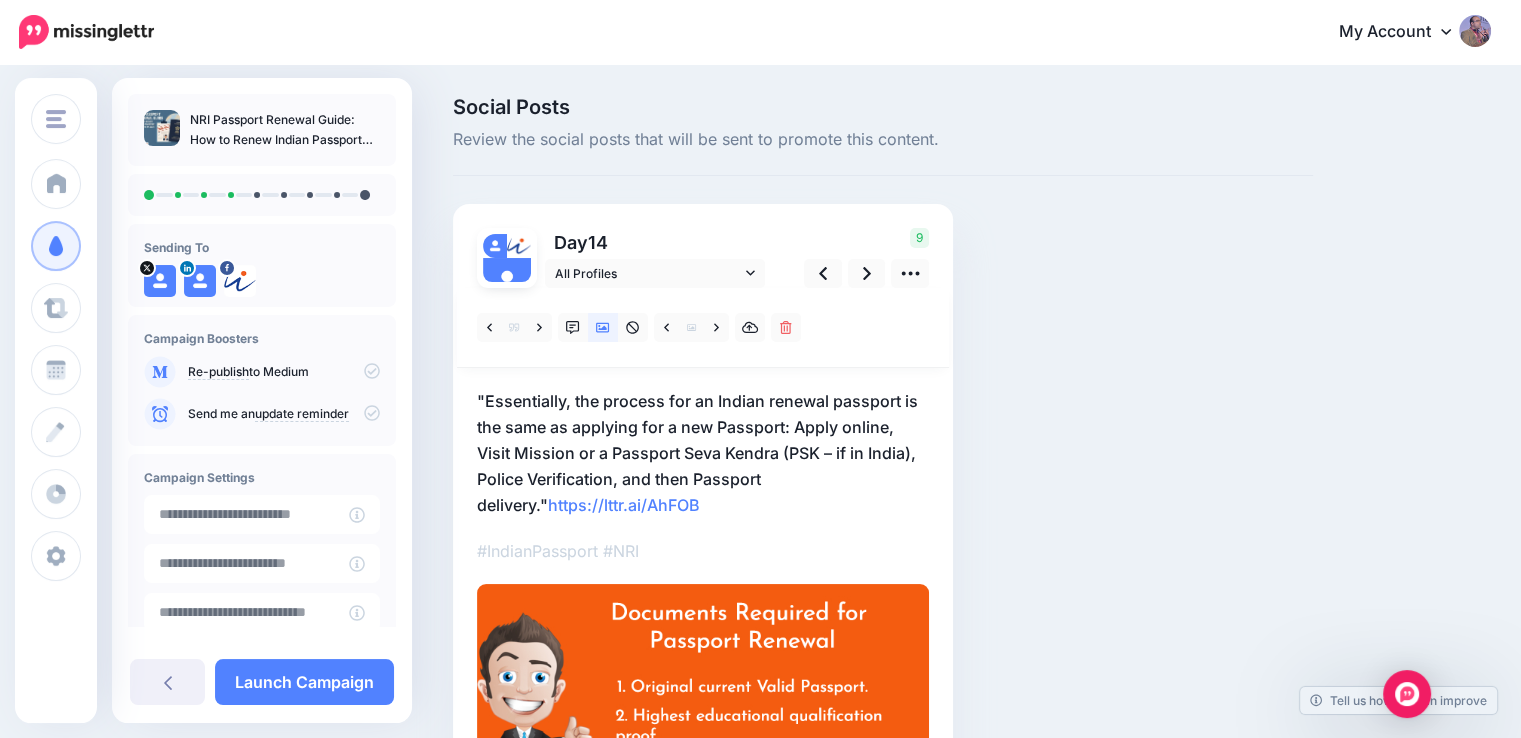 click on ""Essentially, the process for an Indian renewal passport is the same as applying for a new Passport: Apply online, Visit Mission or a Passport Seva Kendra (PSK – if in India), Police Verification, and then Passport delivery."  https://lttr.ai/AhFOB" at bounding box center [703, 453] 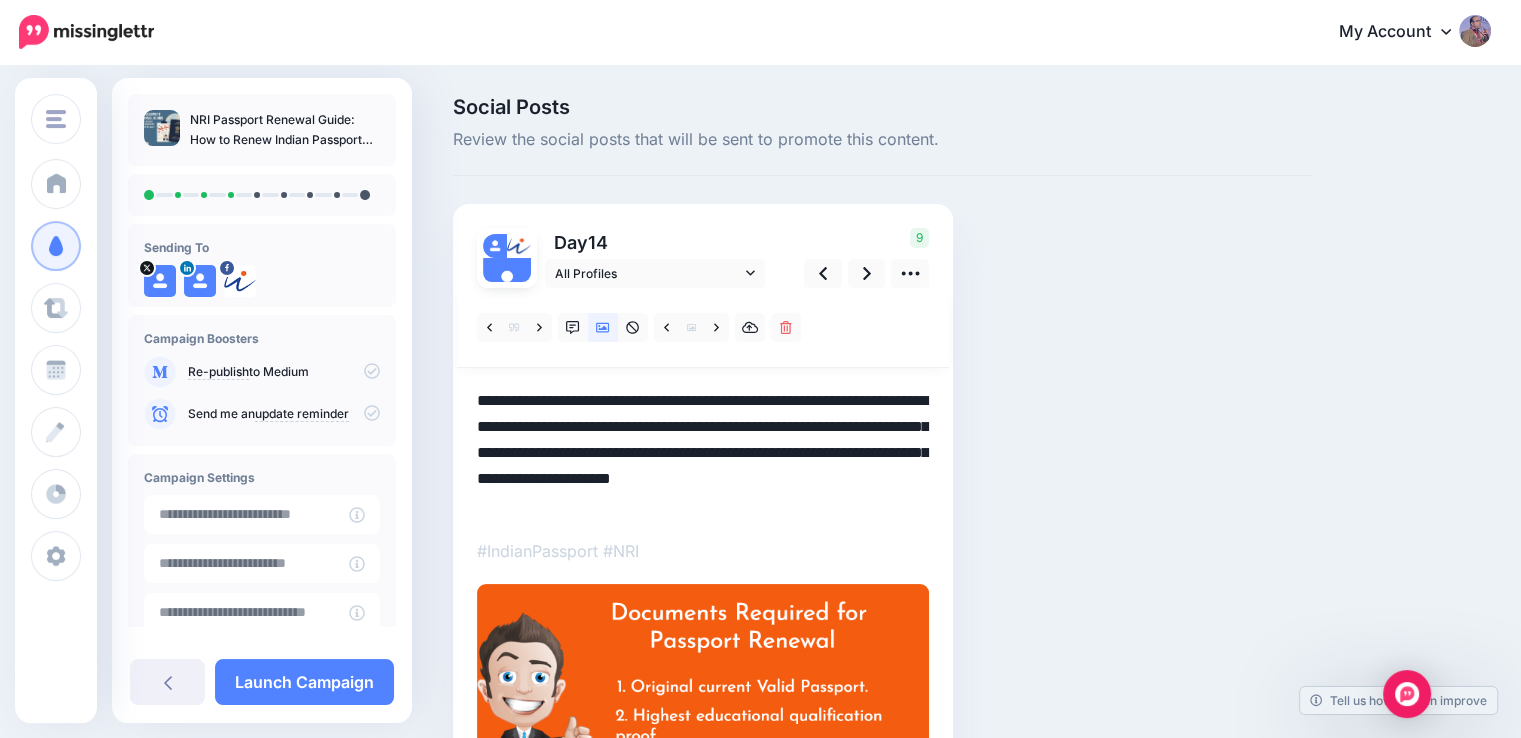 click on "**********" at bounding box center (703, 453) 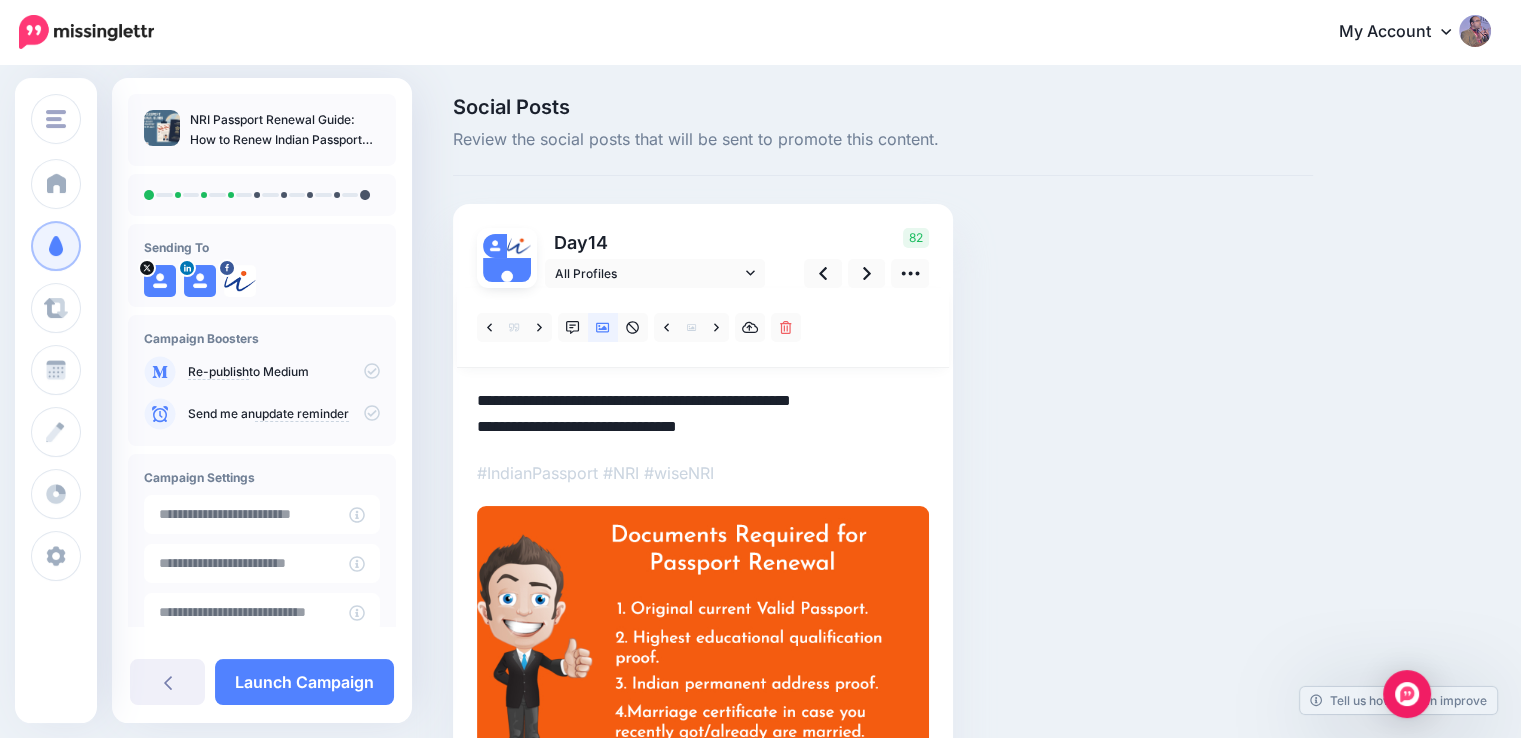 click on "#IndianPassport #NRI #wiseNRI" at bounding box center (703, 473) 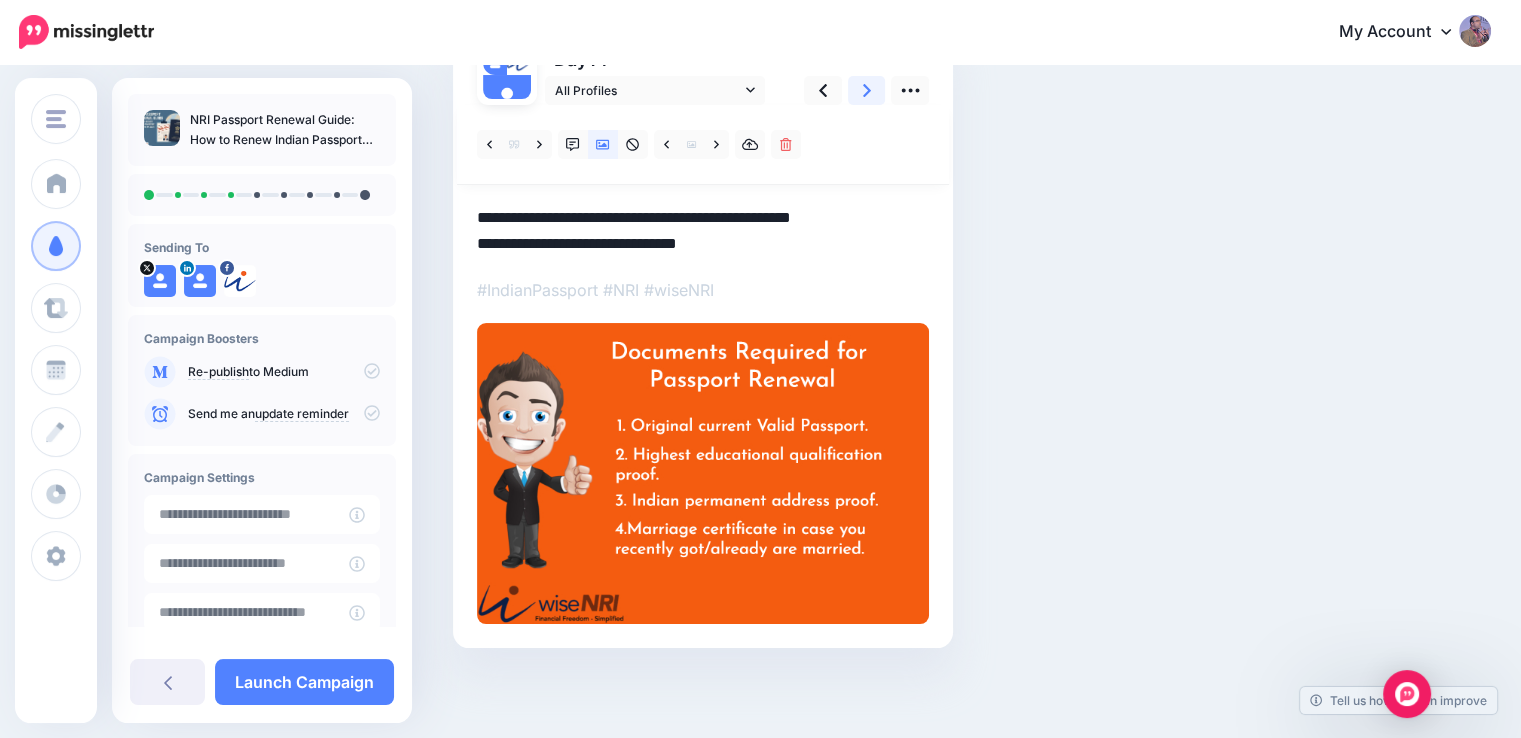scroll, scrollTop: 0, scrollLeft: 0, axis: both 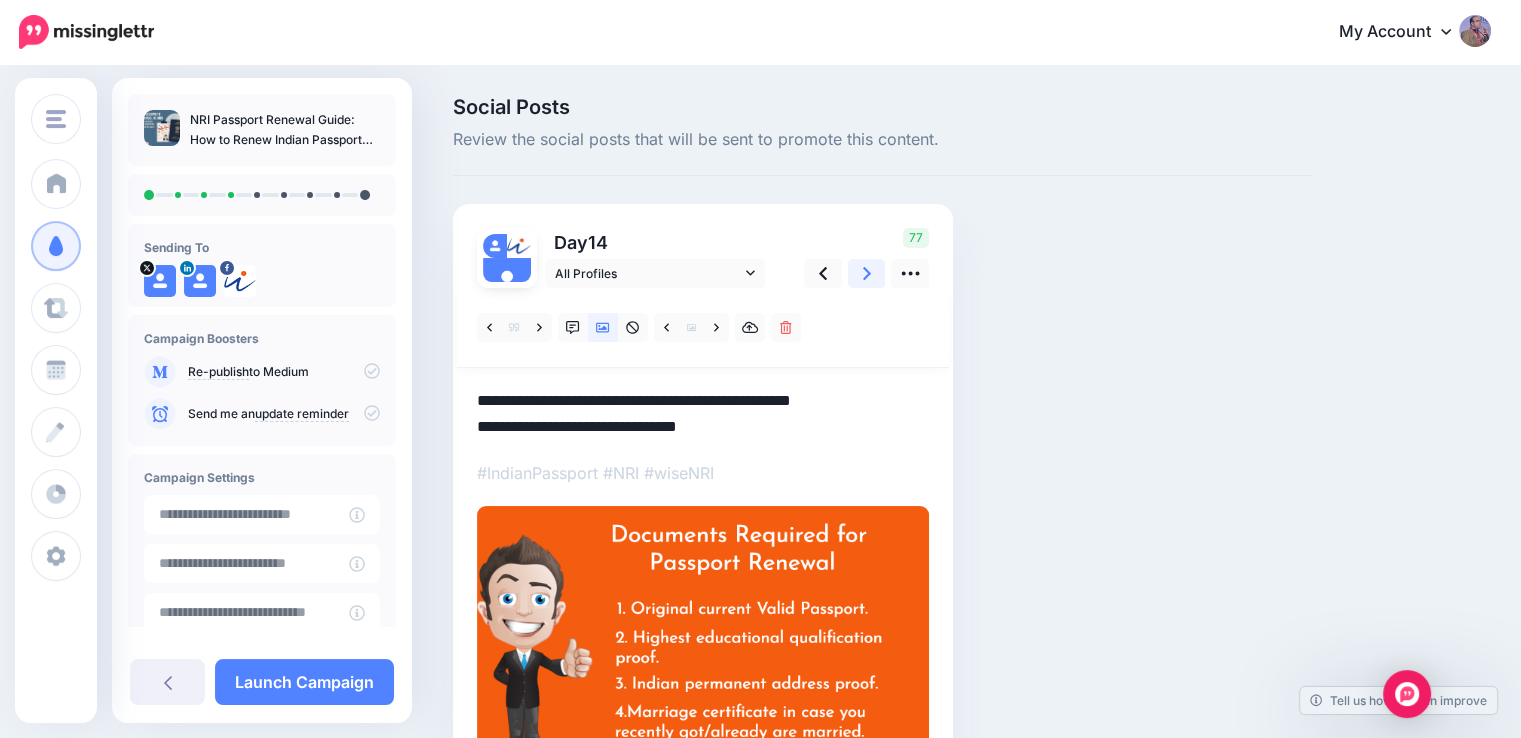 click 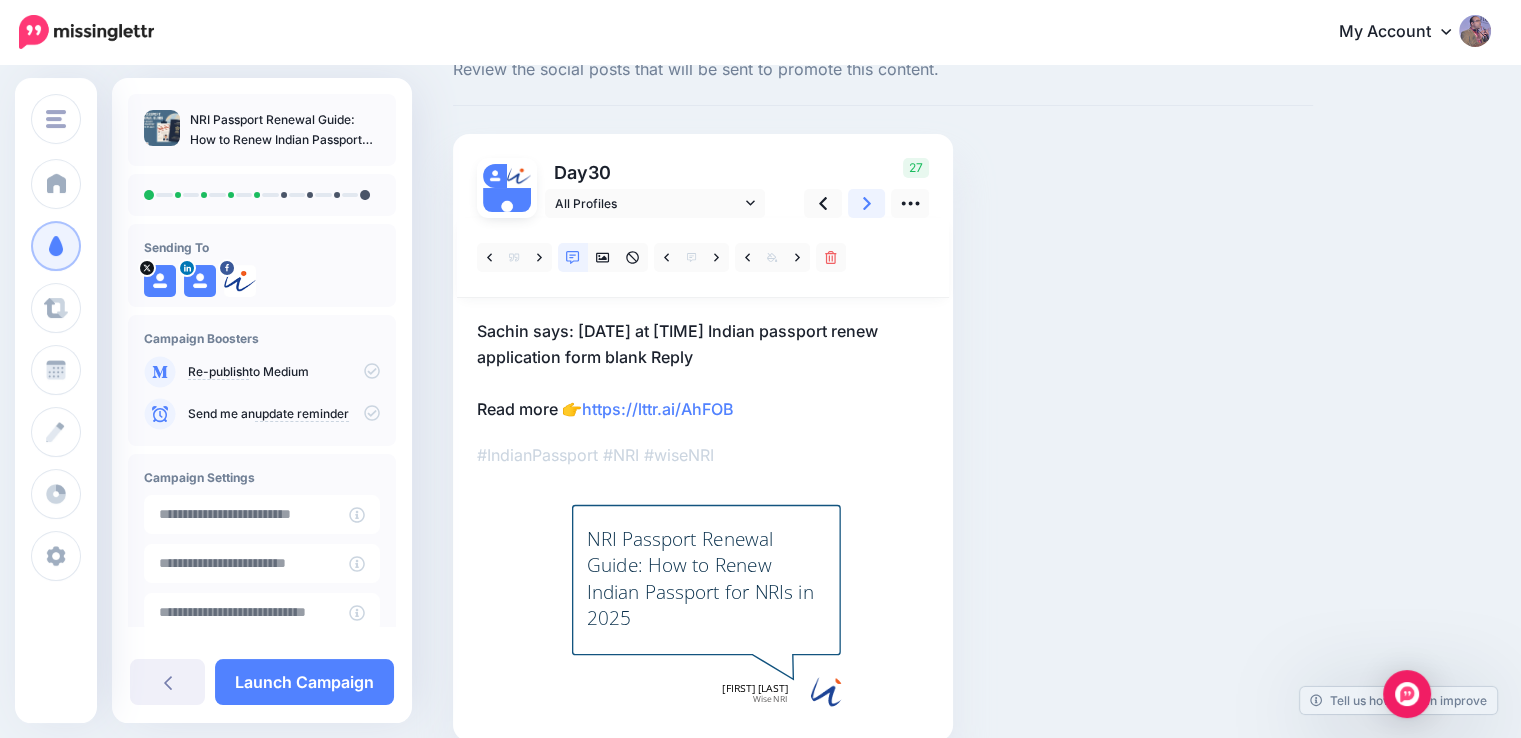 scroll, scrollTop: 100, scrollLeft: 0, axis: vertical 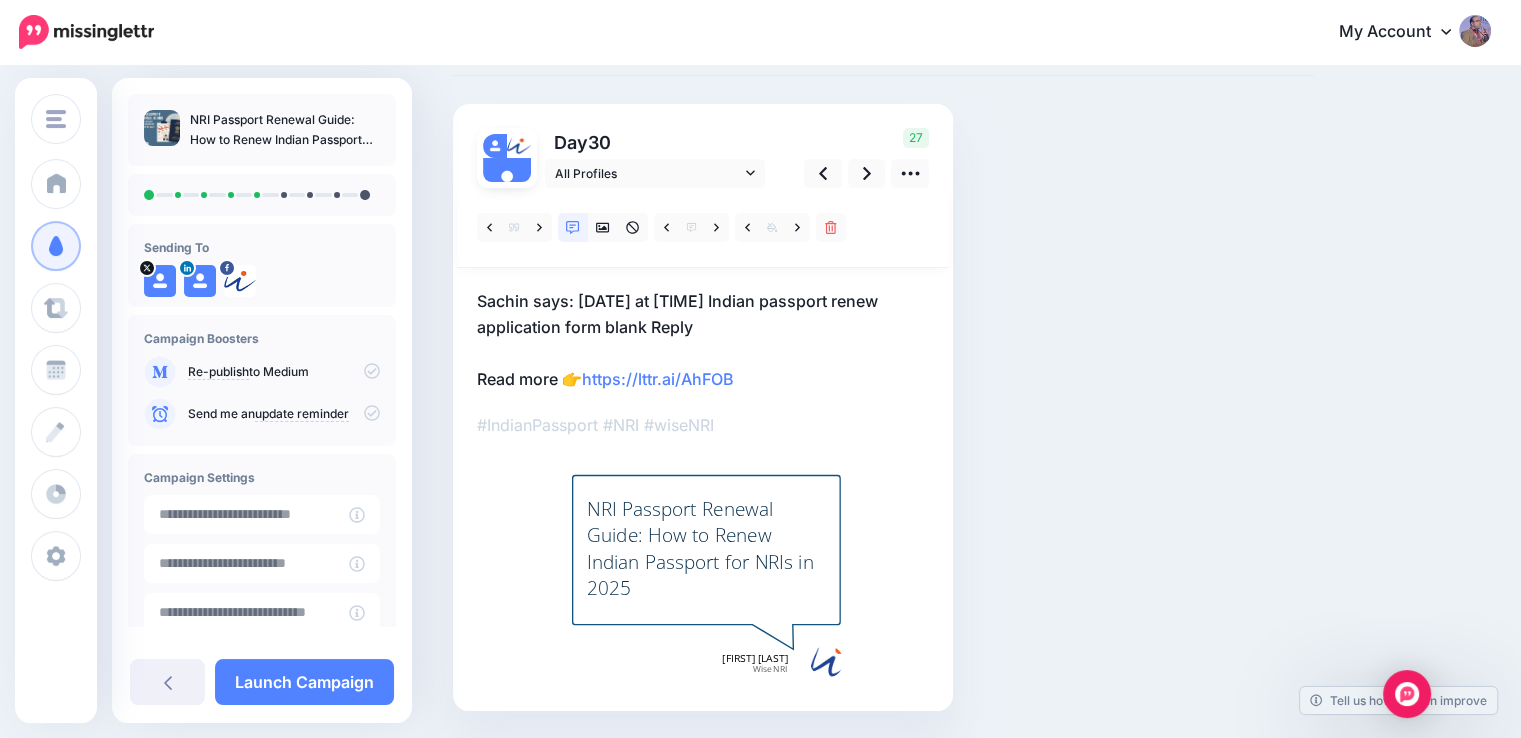 click on "Sachin says:					  					 						May 10, 2023 at 12:01 pm					  									  				 					Indian passport renew application form blank 				  				 	 			  	 		Reply Read more 👉  https://lttr.ai/AhFOB" at bounding box center [703, 340] 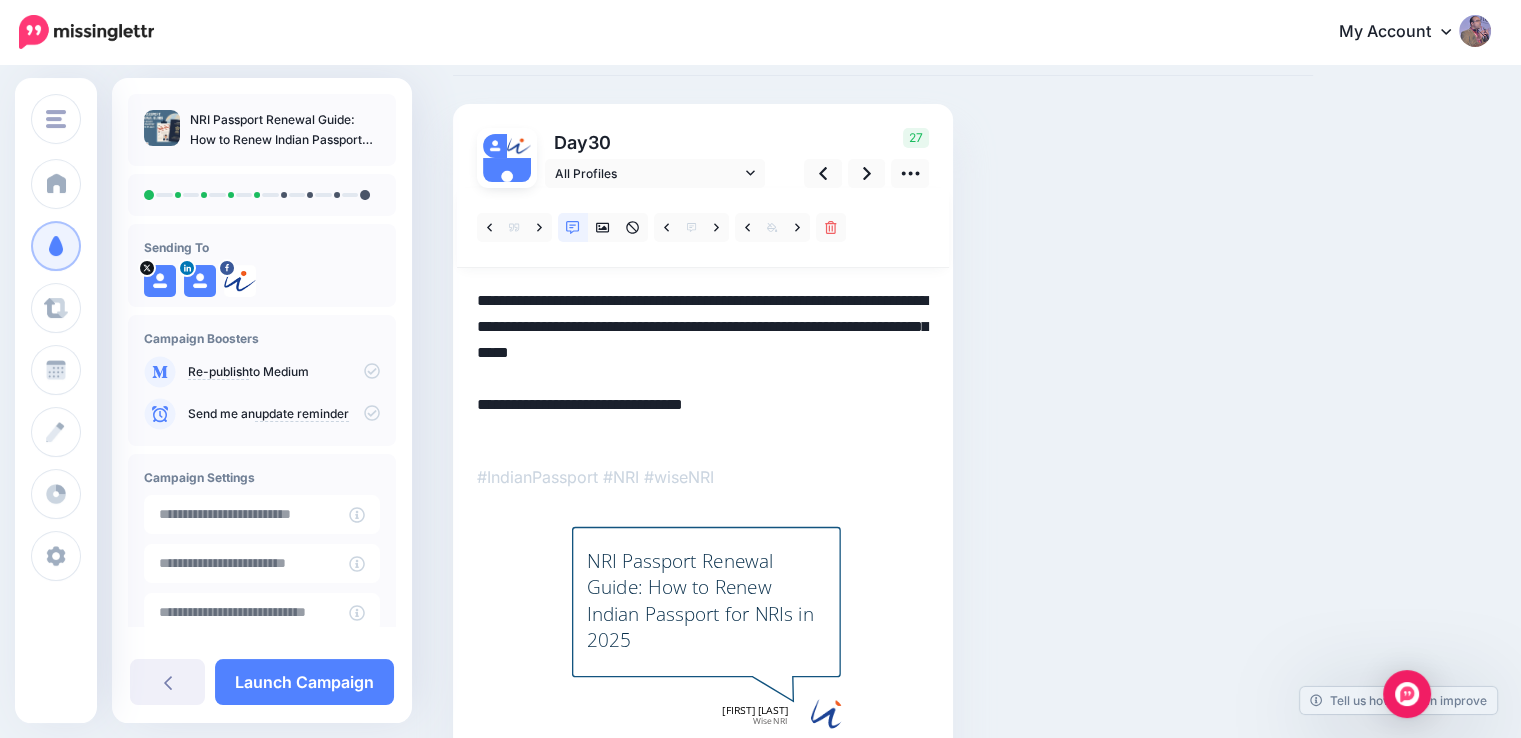 click on "**********" at bounding box center [703, 366] 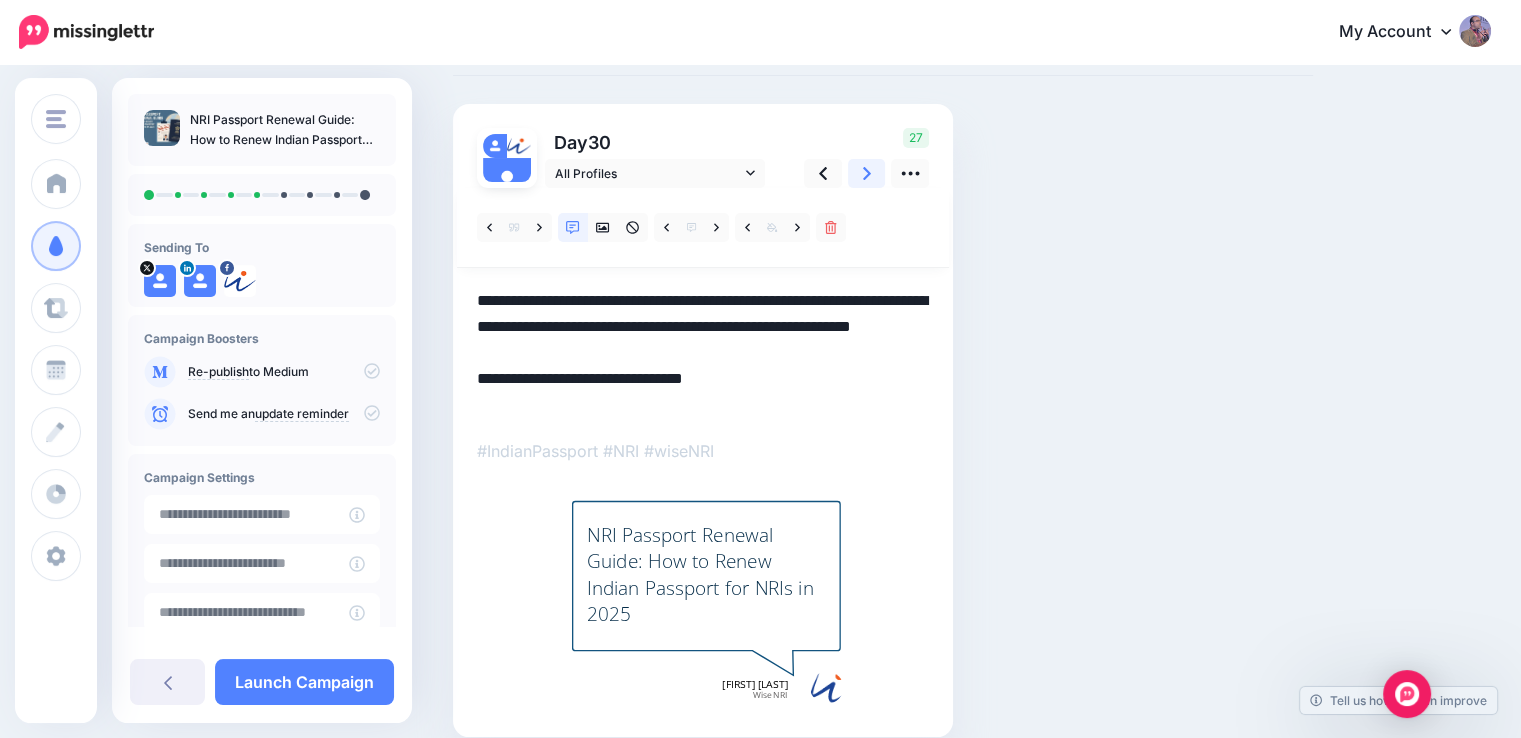click 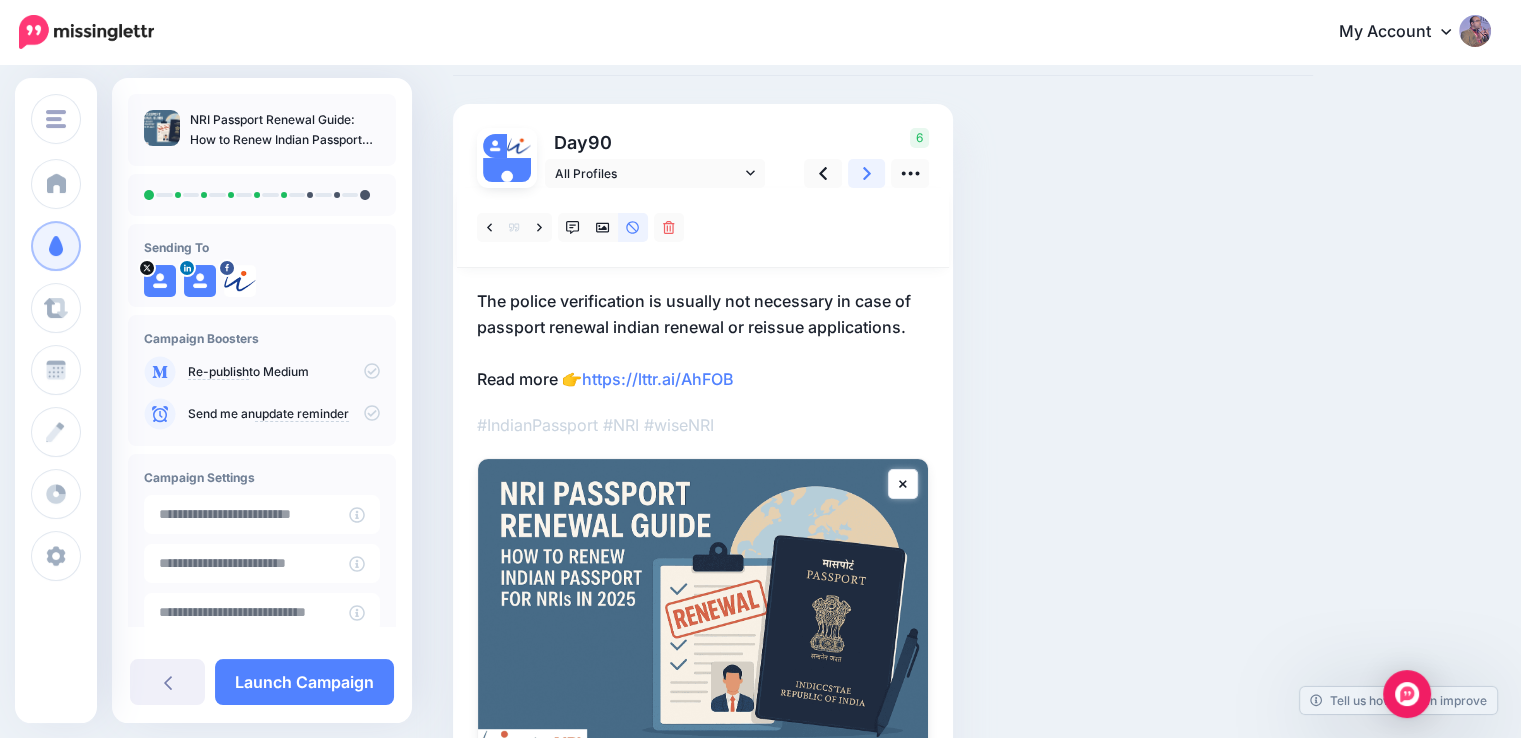 scroll, scrollTop: 0, scrollLeft: 0, axis: both 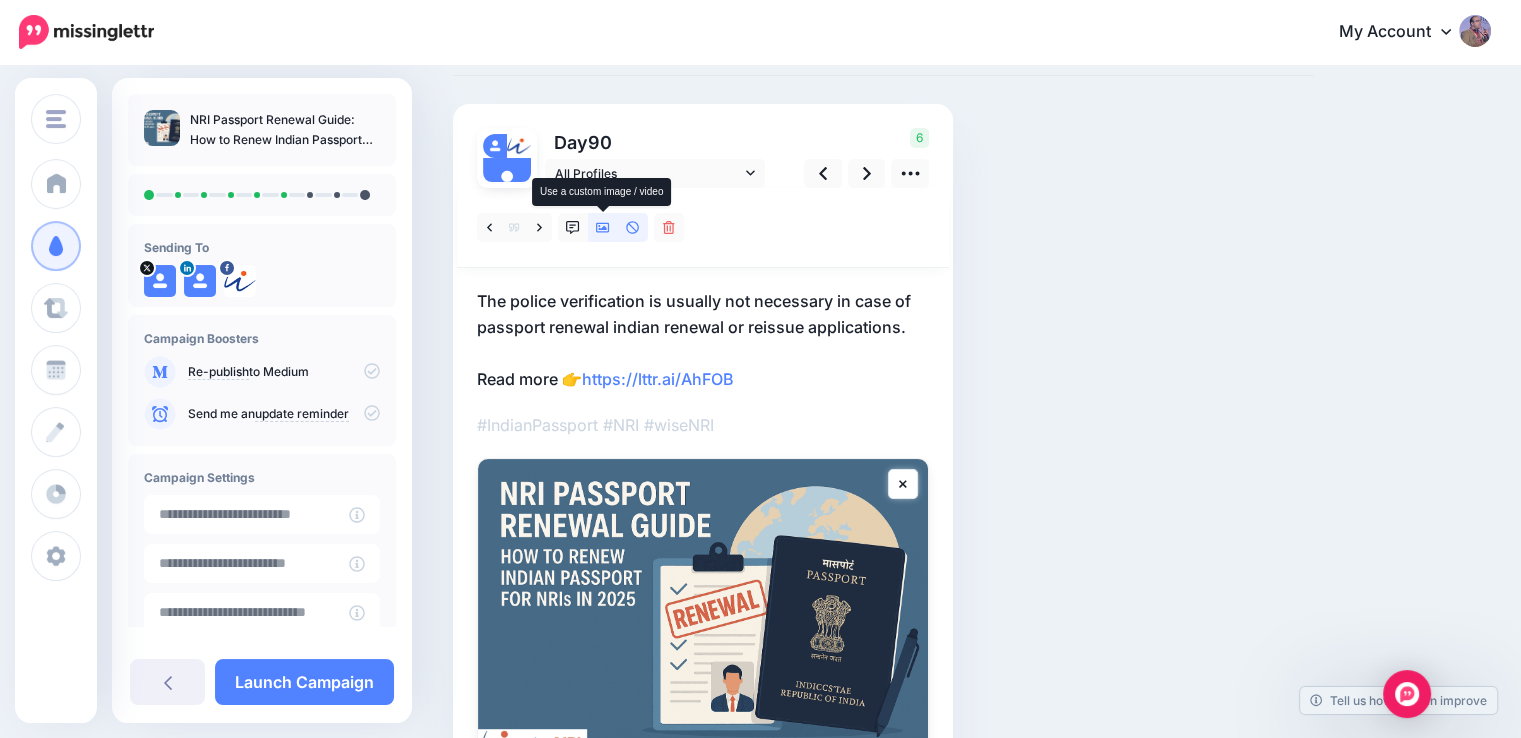 click 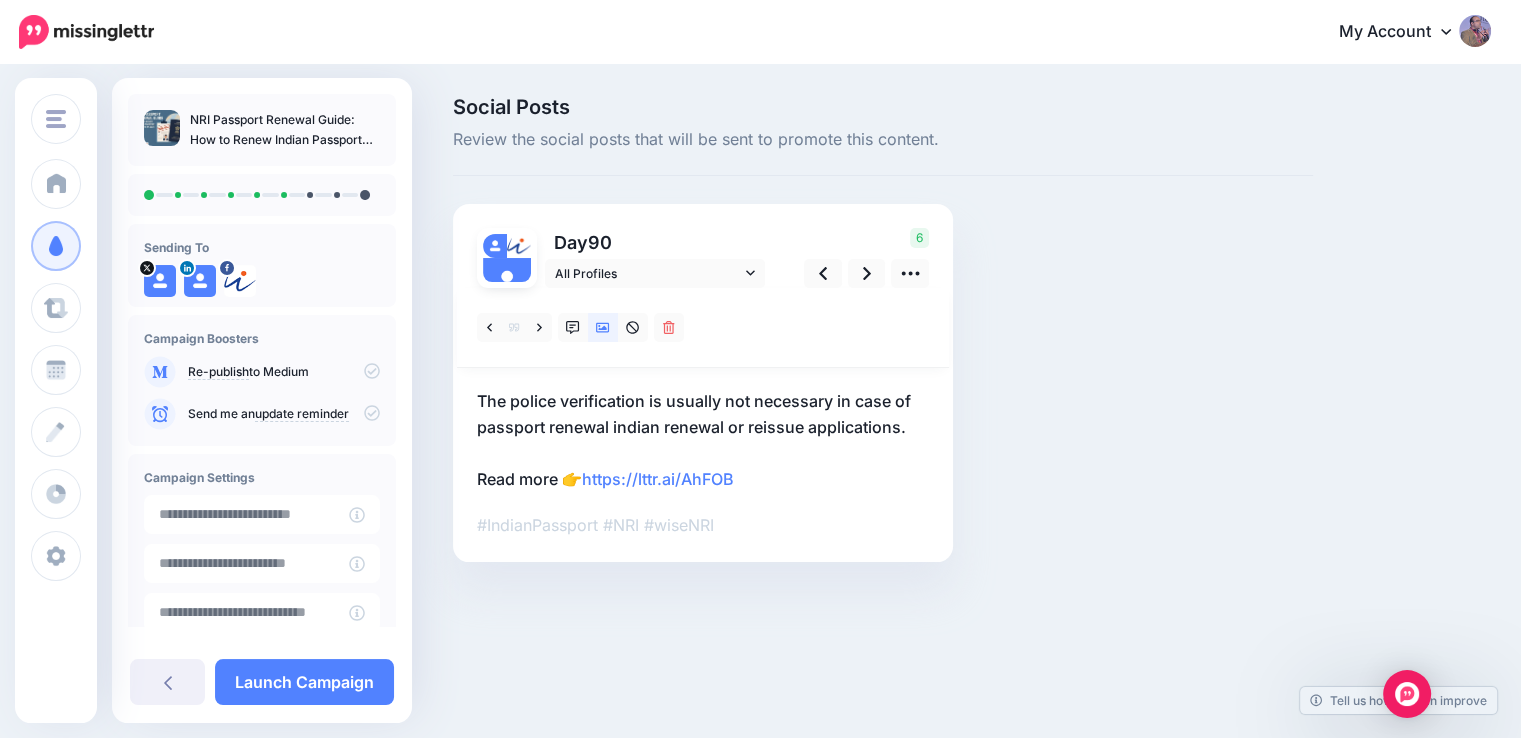scroll, scrollTop: 0, scrollLeft: 0, axis: both 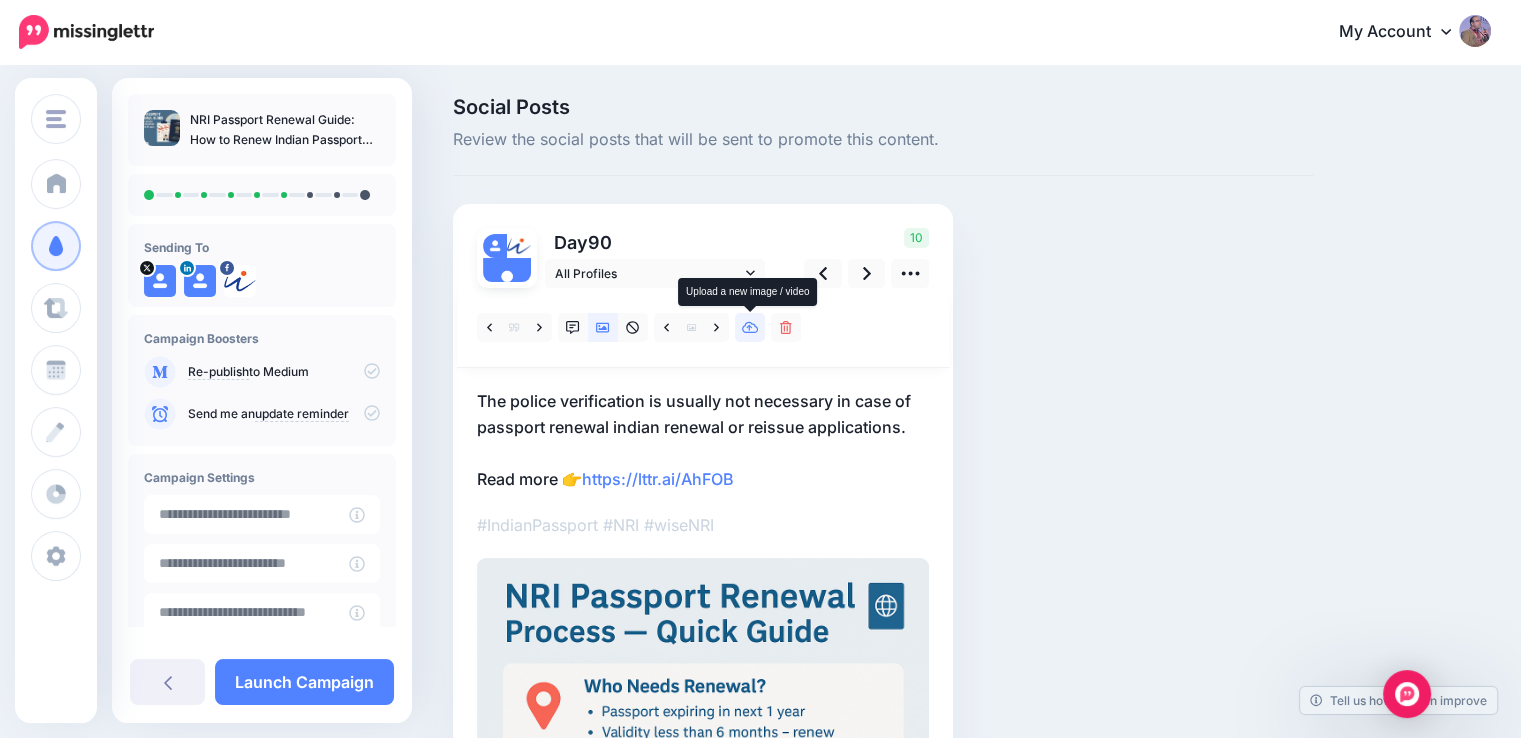 click 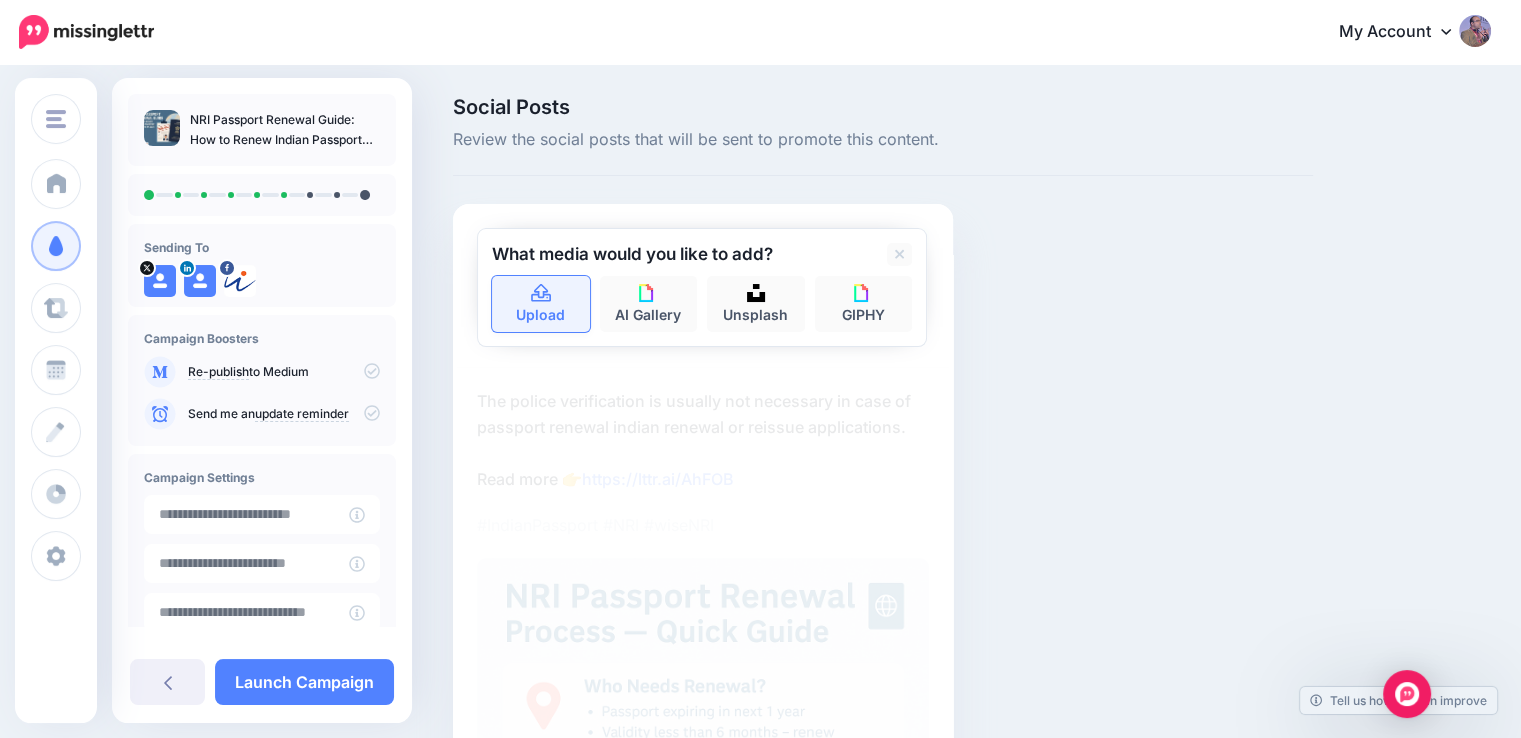click 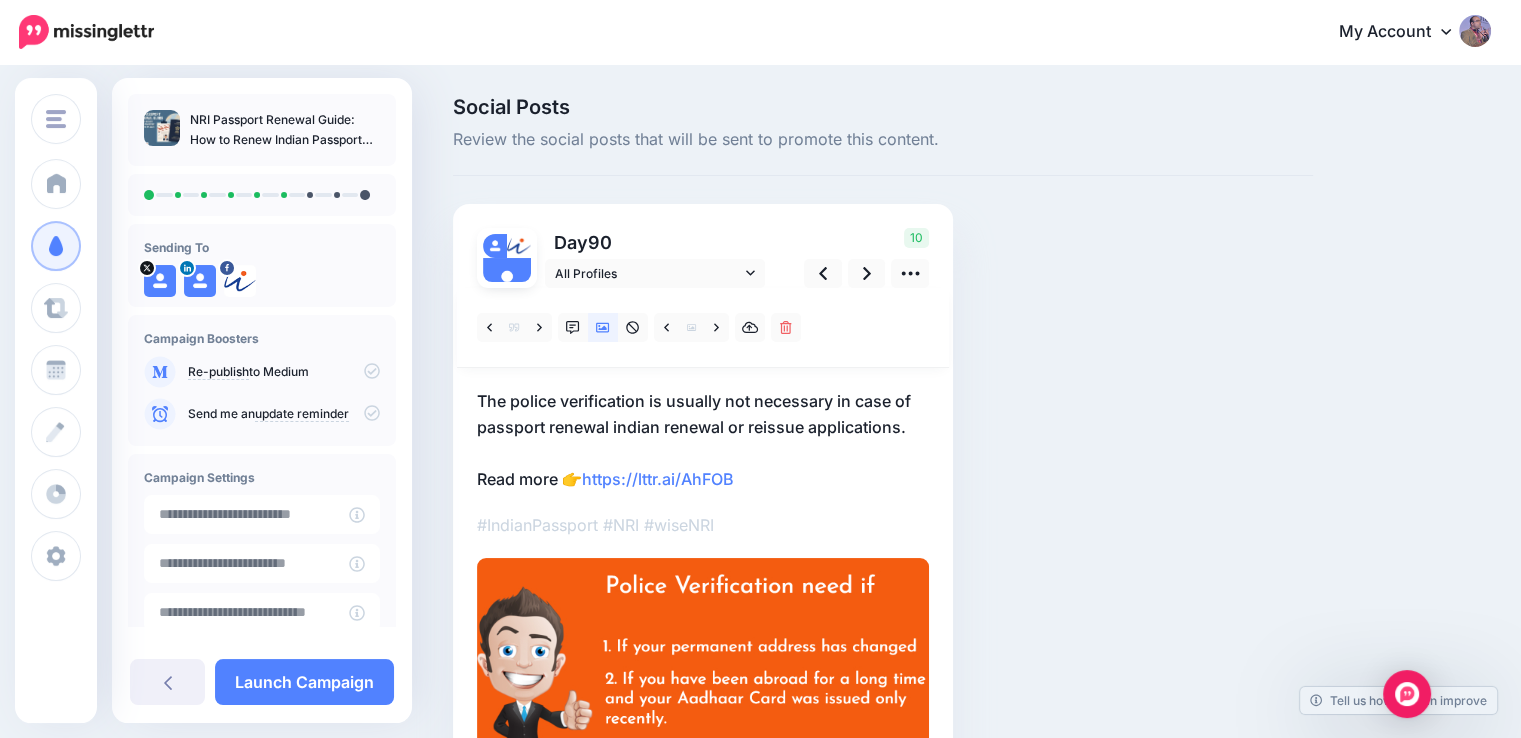 click on "The police verification is usually not necessary in case of passport renewal indian renewal or reissue applications. Read more 👉  https://lttr.ai/AhFOB" at bounding box center (703, 440) 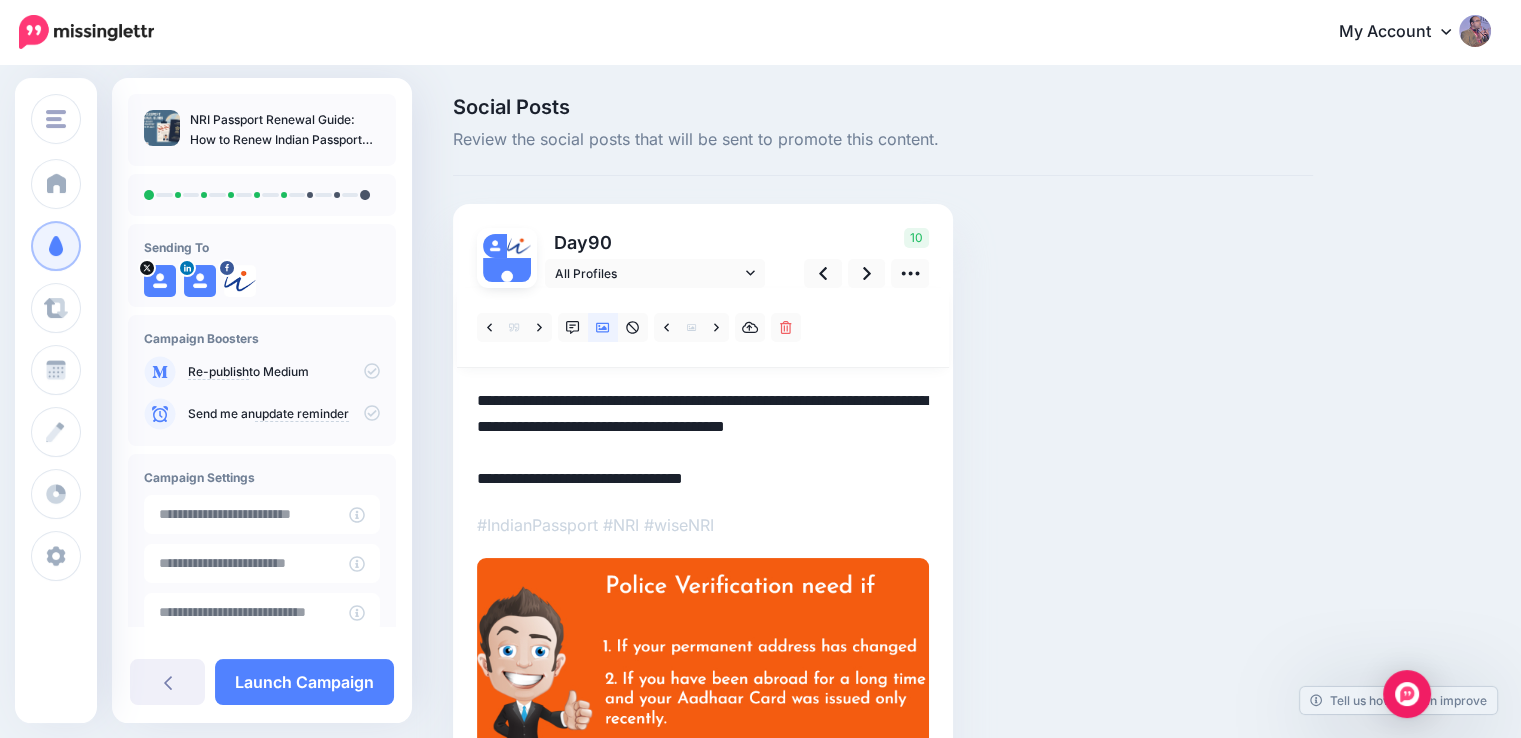 click on "**********" at bounding box center (703, 440) 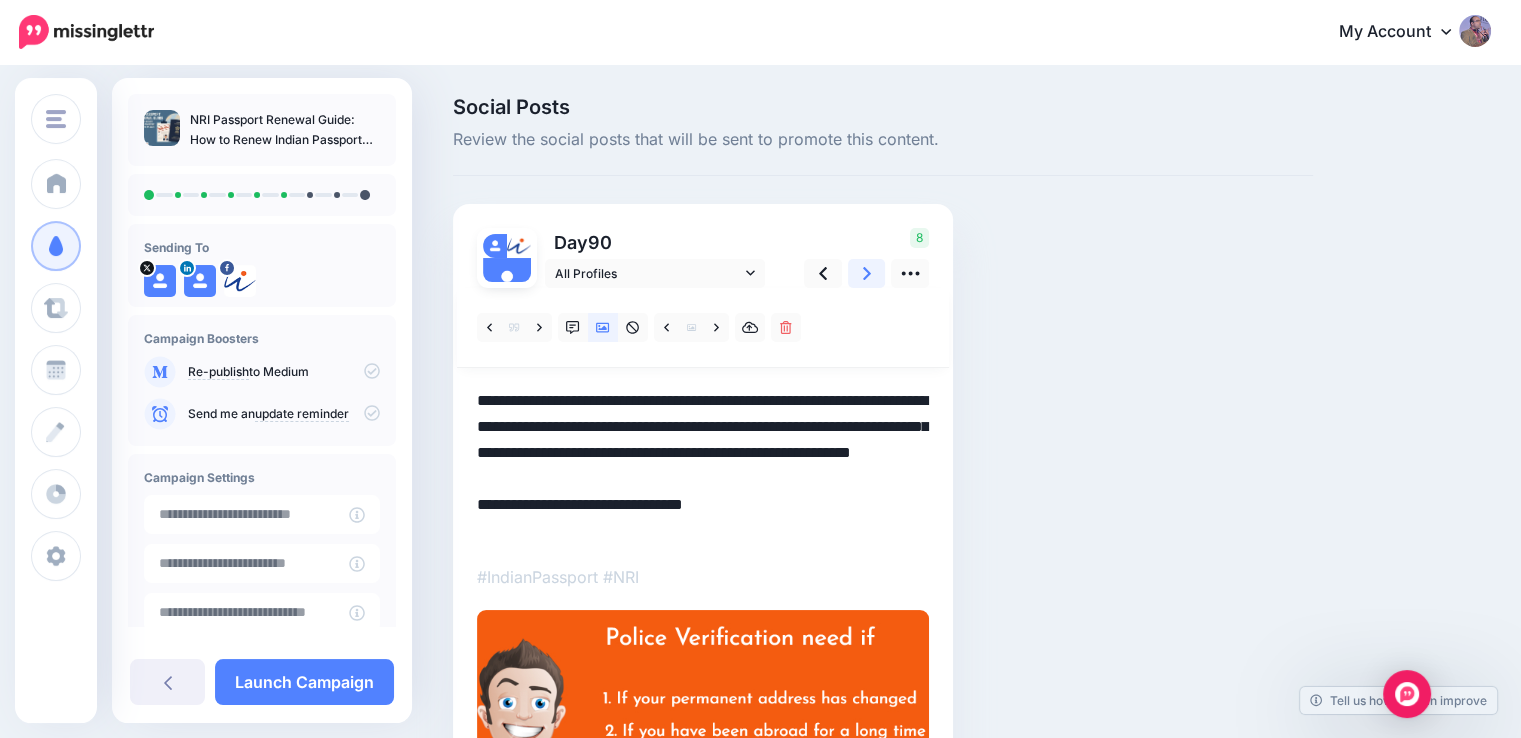 click at bounding box center (867, 273) 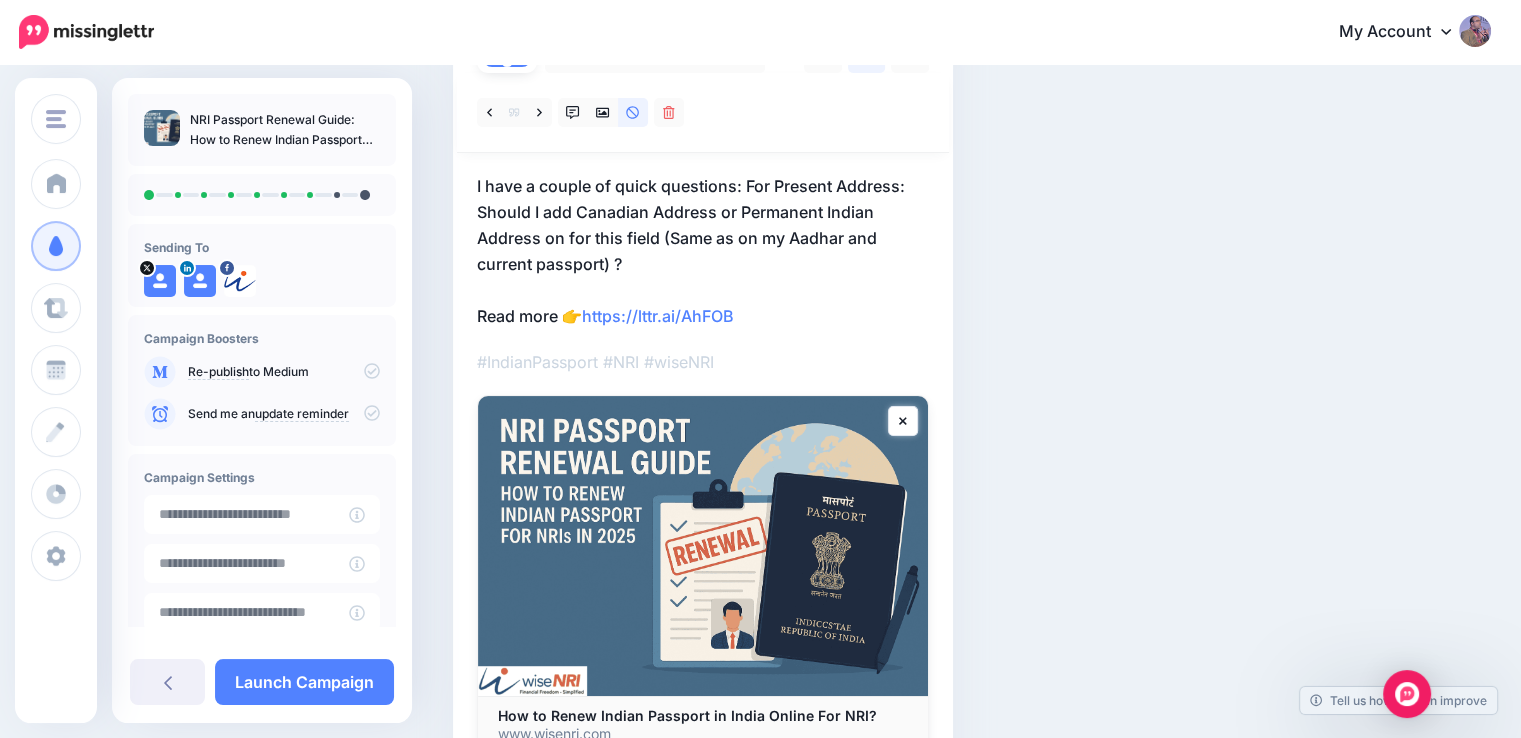 scroll, scrollTop: 15, scrollLeft: 0, axis: vertical 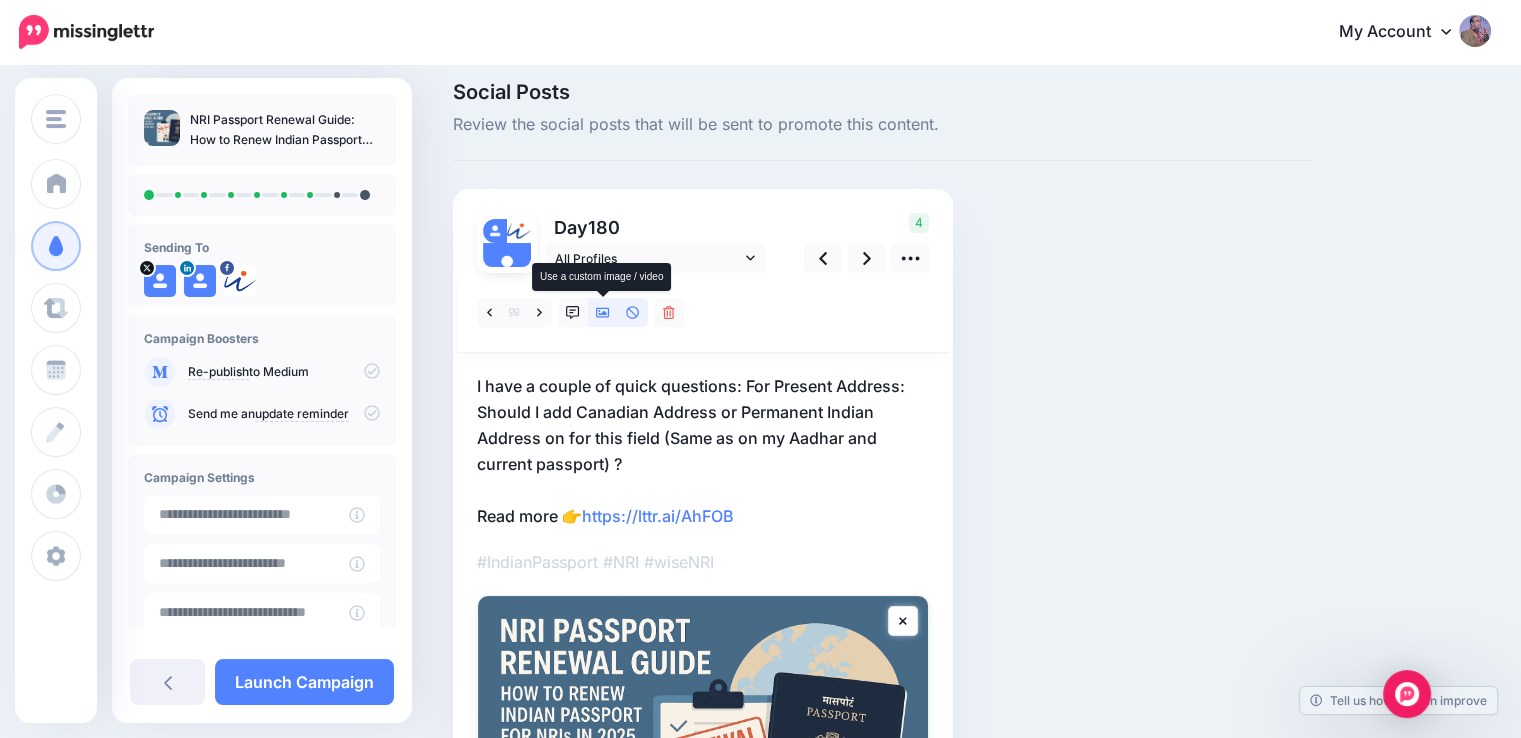 click 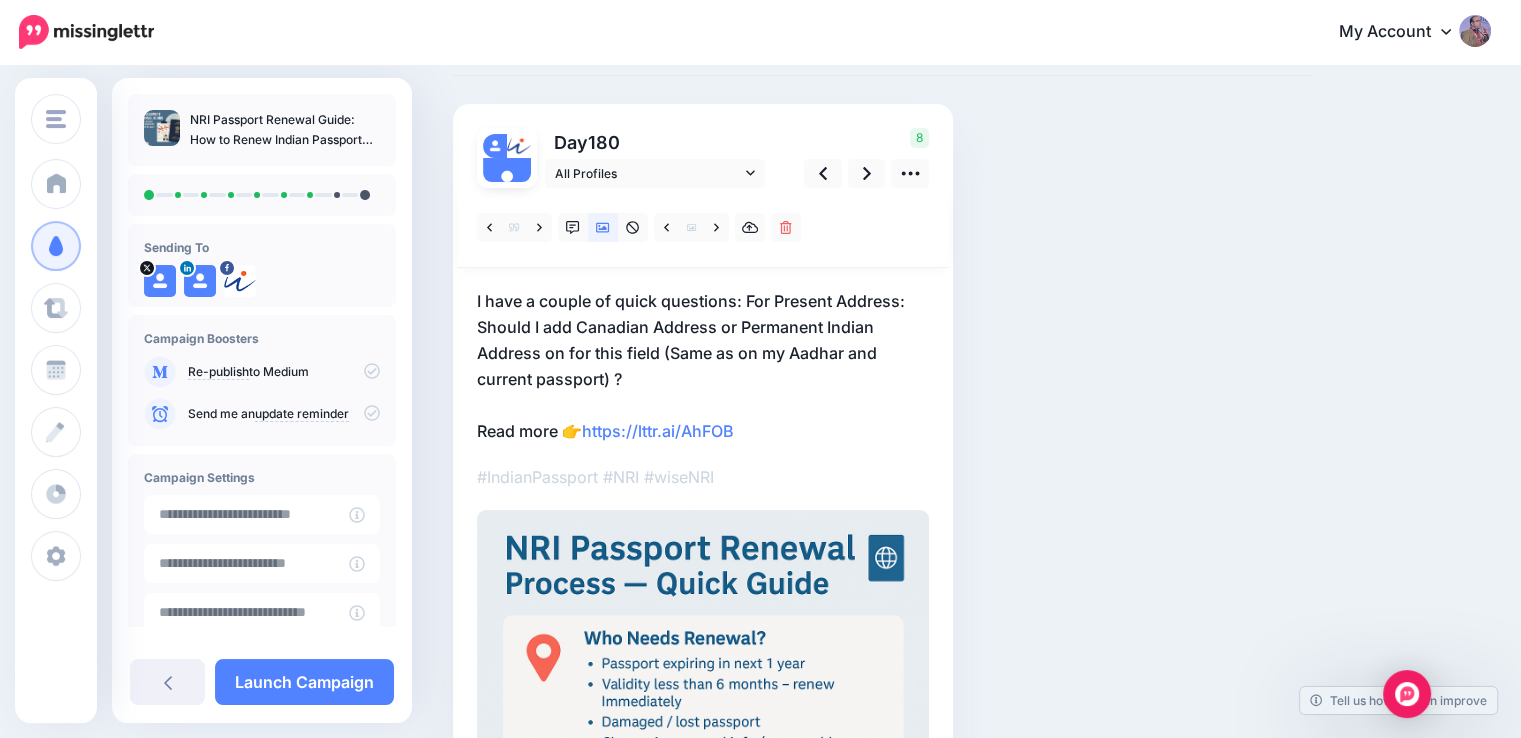 scroll, scrollTop: 0, scrollLeft: 0, axis: both 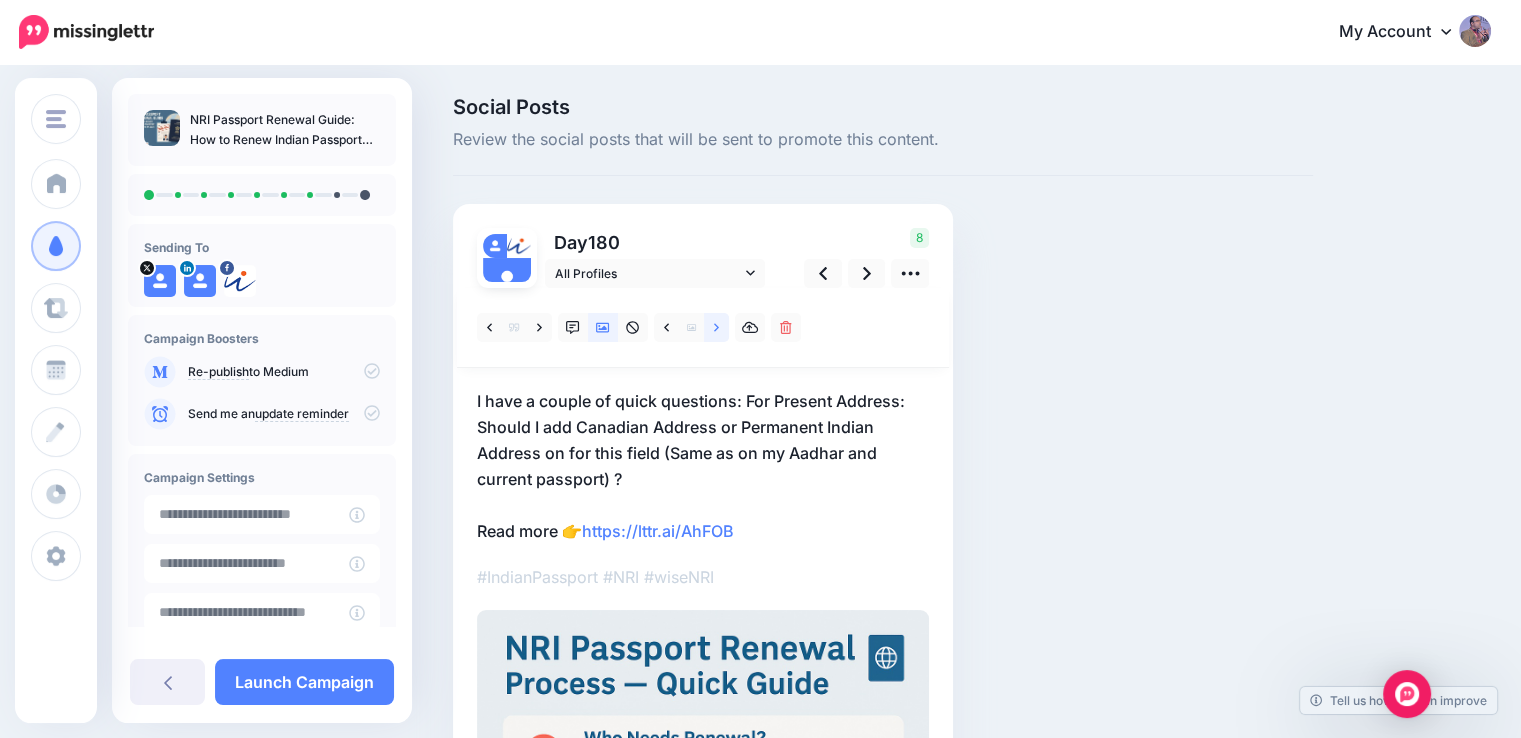 click 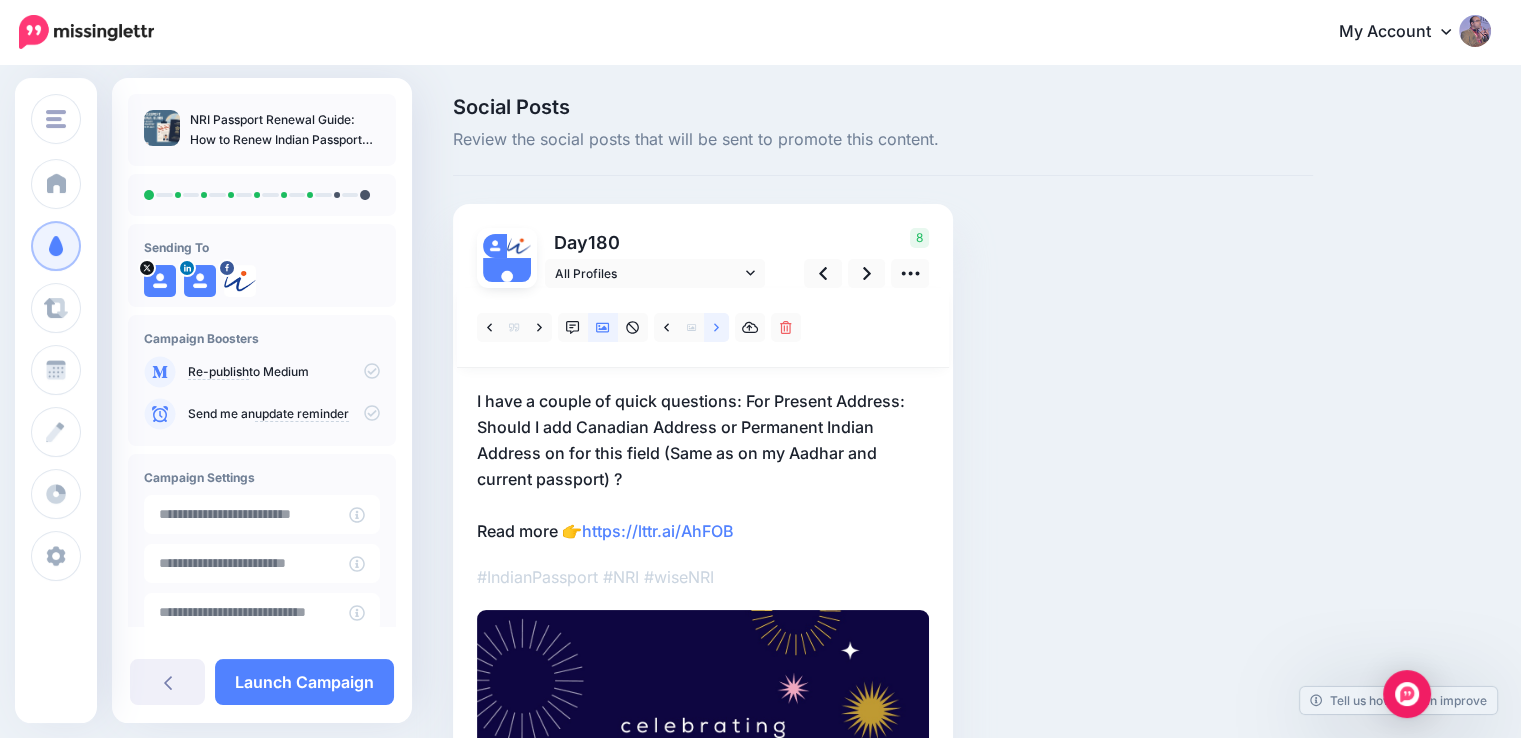 click 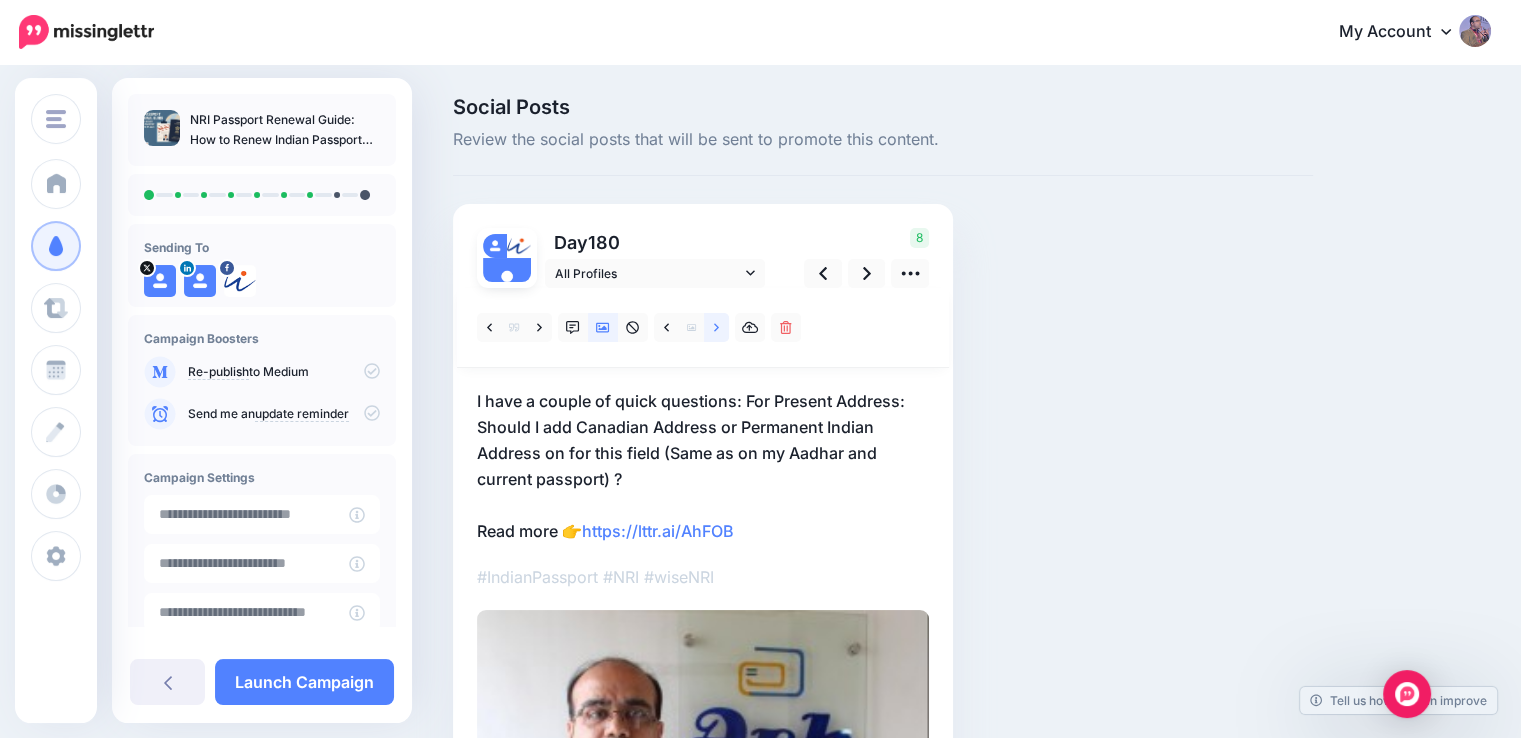 click 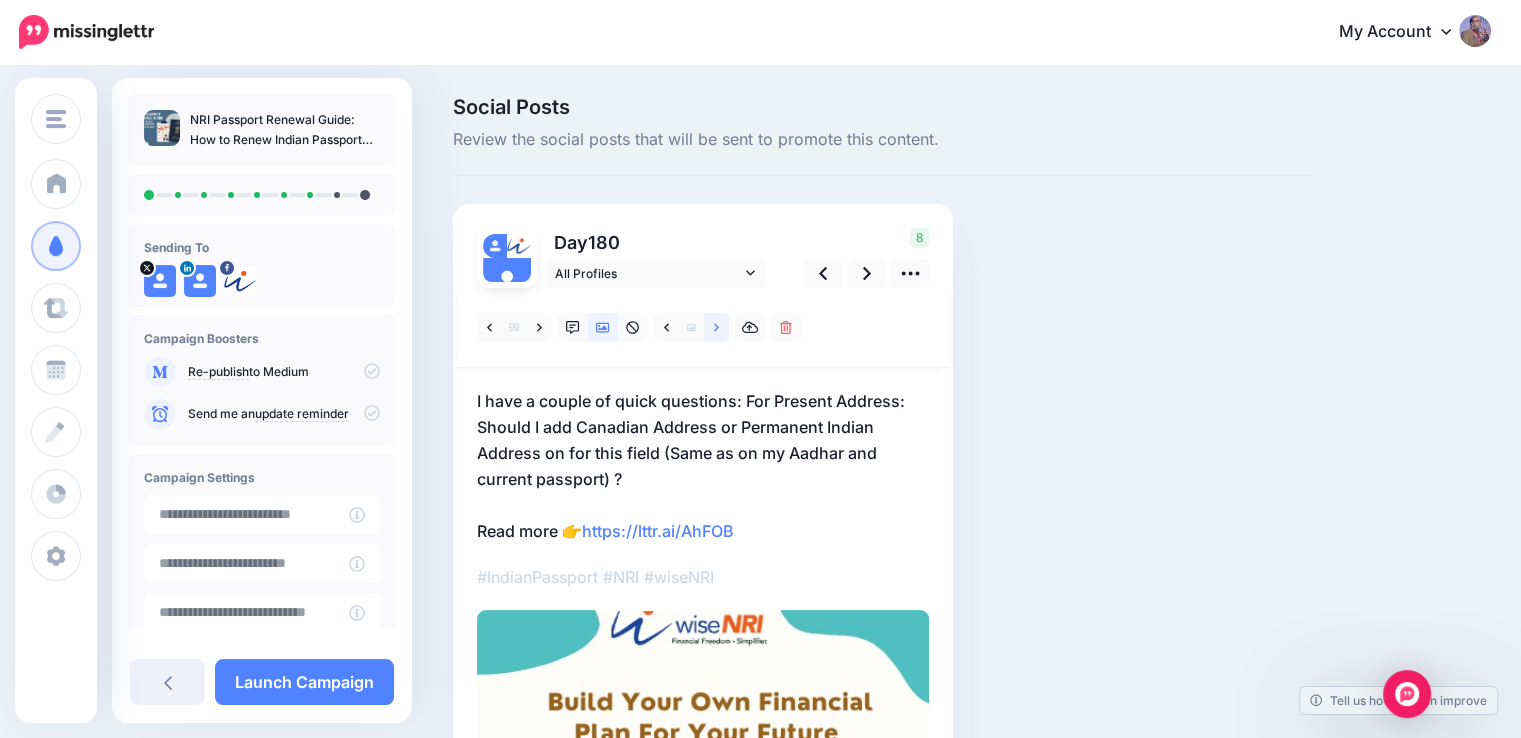 click 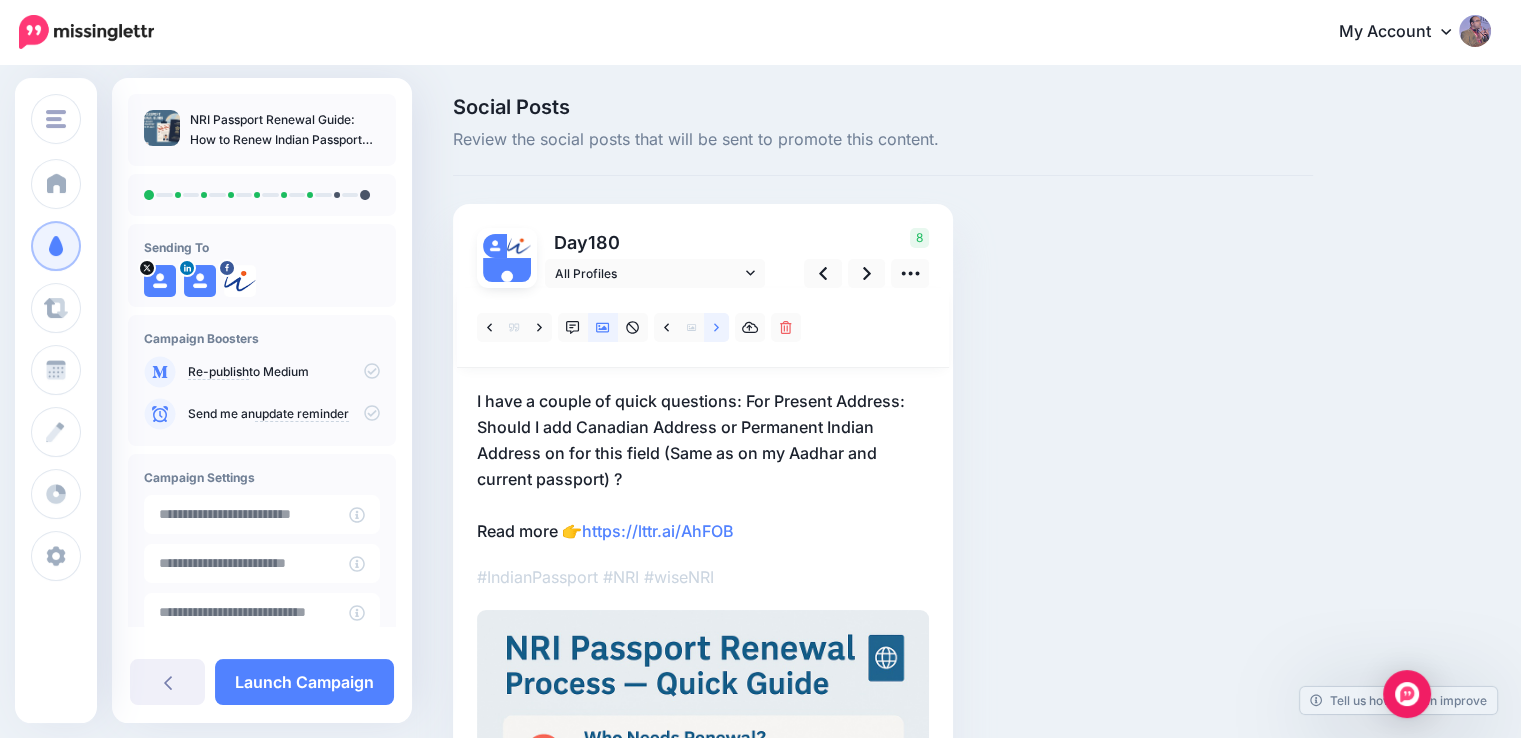click 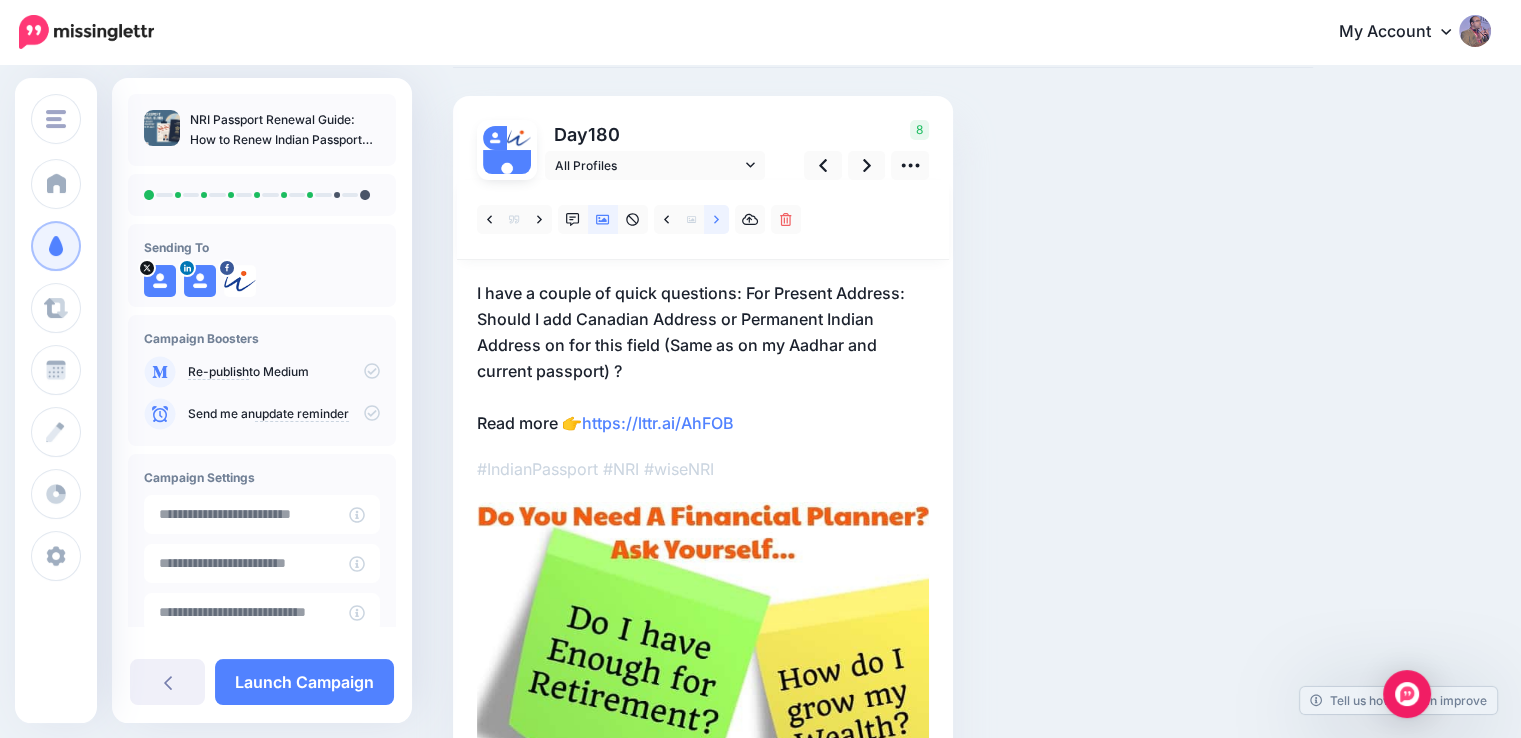 scroll, scrollTop: 100, scrollLeft: 0, axis: vertical 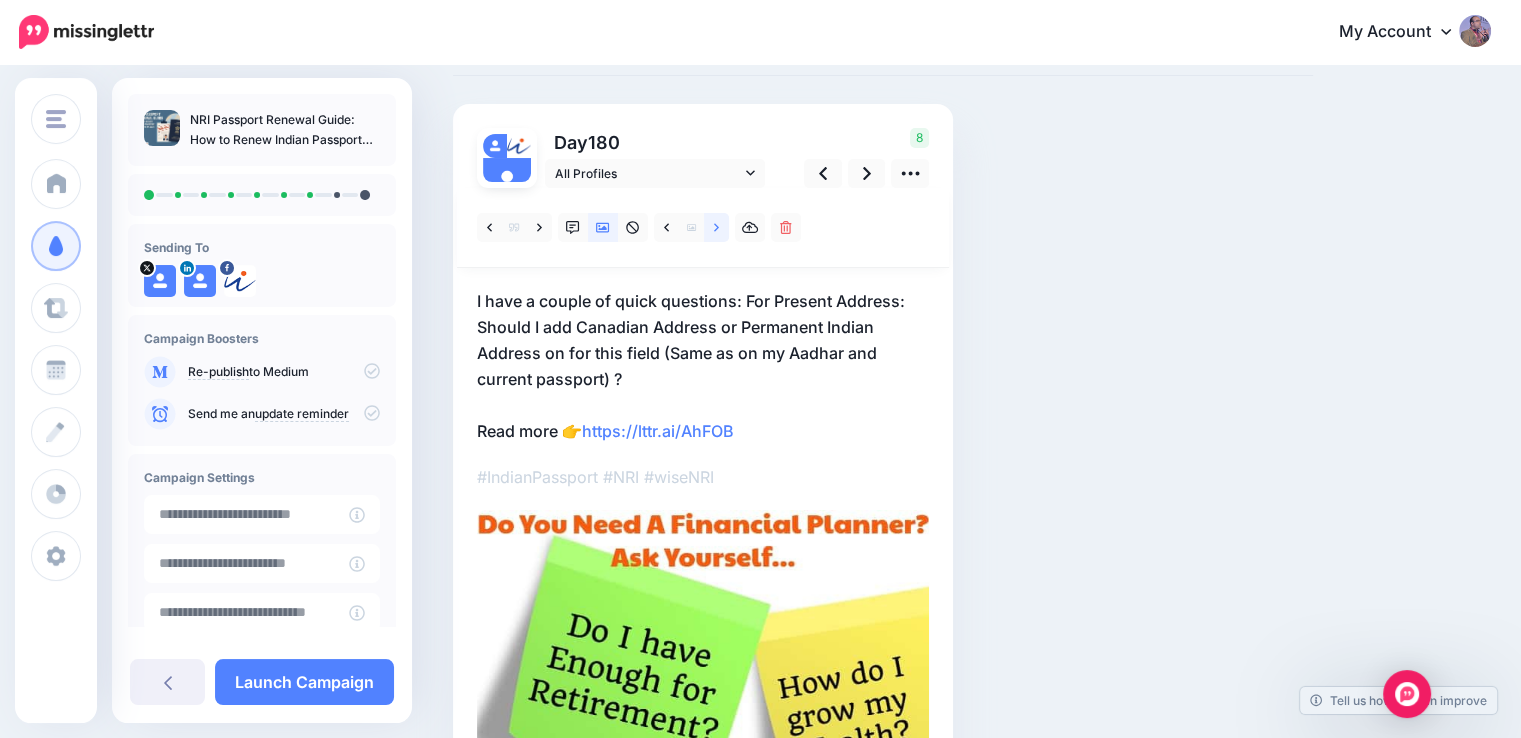click at bounding box center (716, 227) 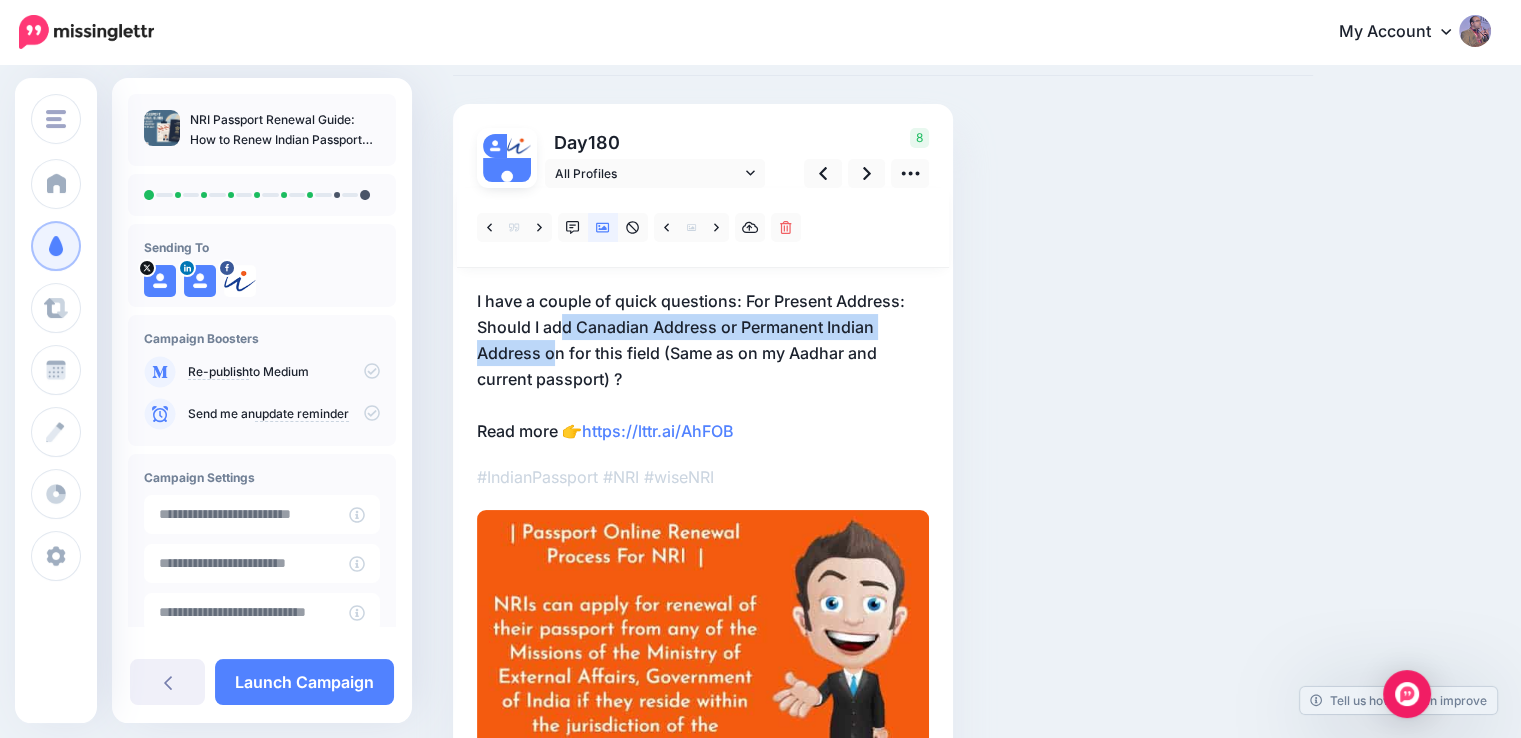 click on "I have a couple of quick questions: For Present Address: Should I add Canadian Address or Permanent Indian Address on for this field (Same as on my Aadhar and current passport) ? Read more 👉  https://lttr.ai/AhFOB" at bounding box center [703, 366] 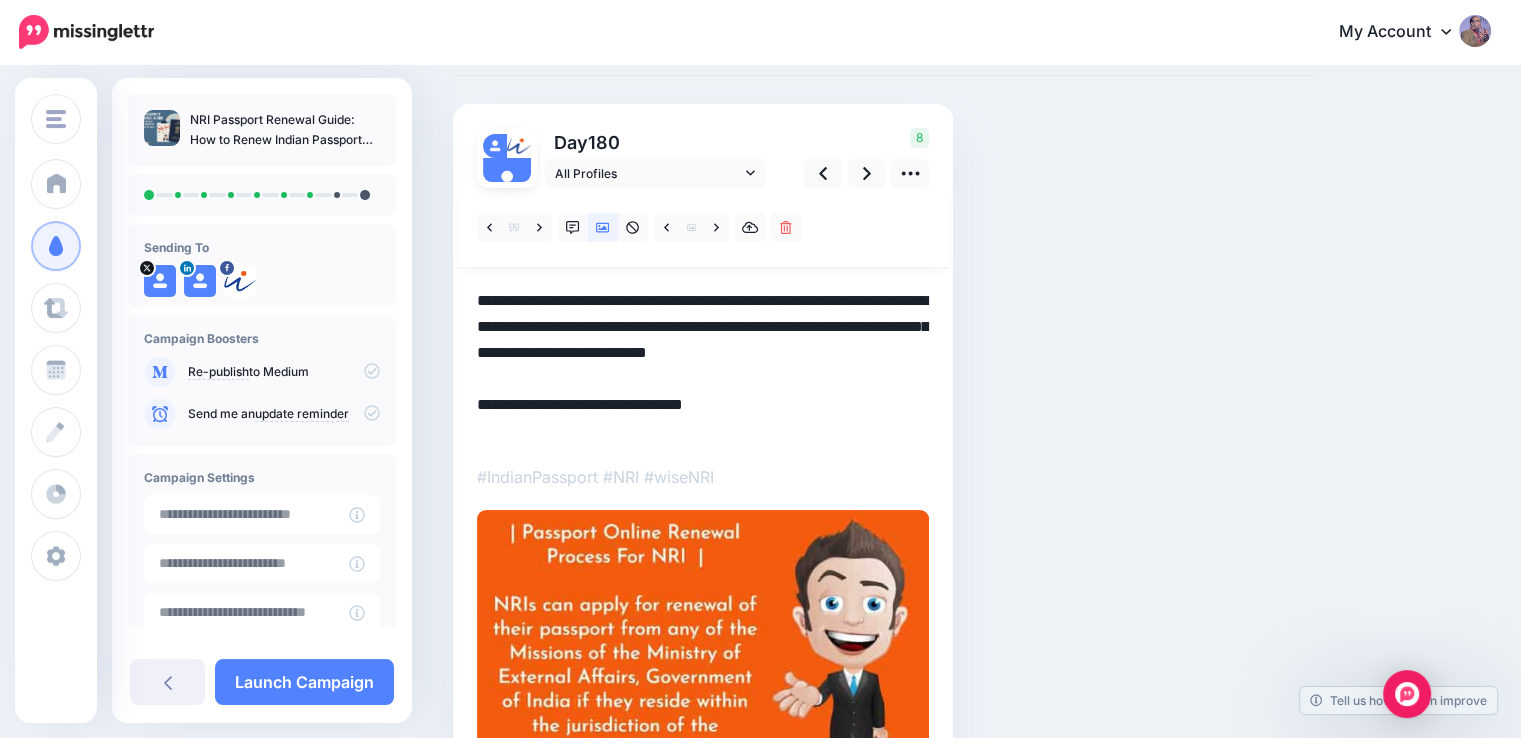 click on "**********" at bounding box center [703, 366] 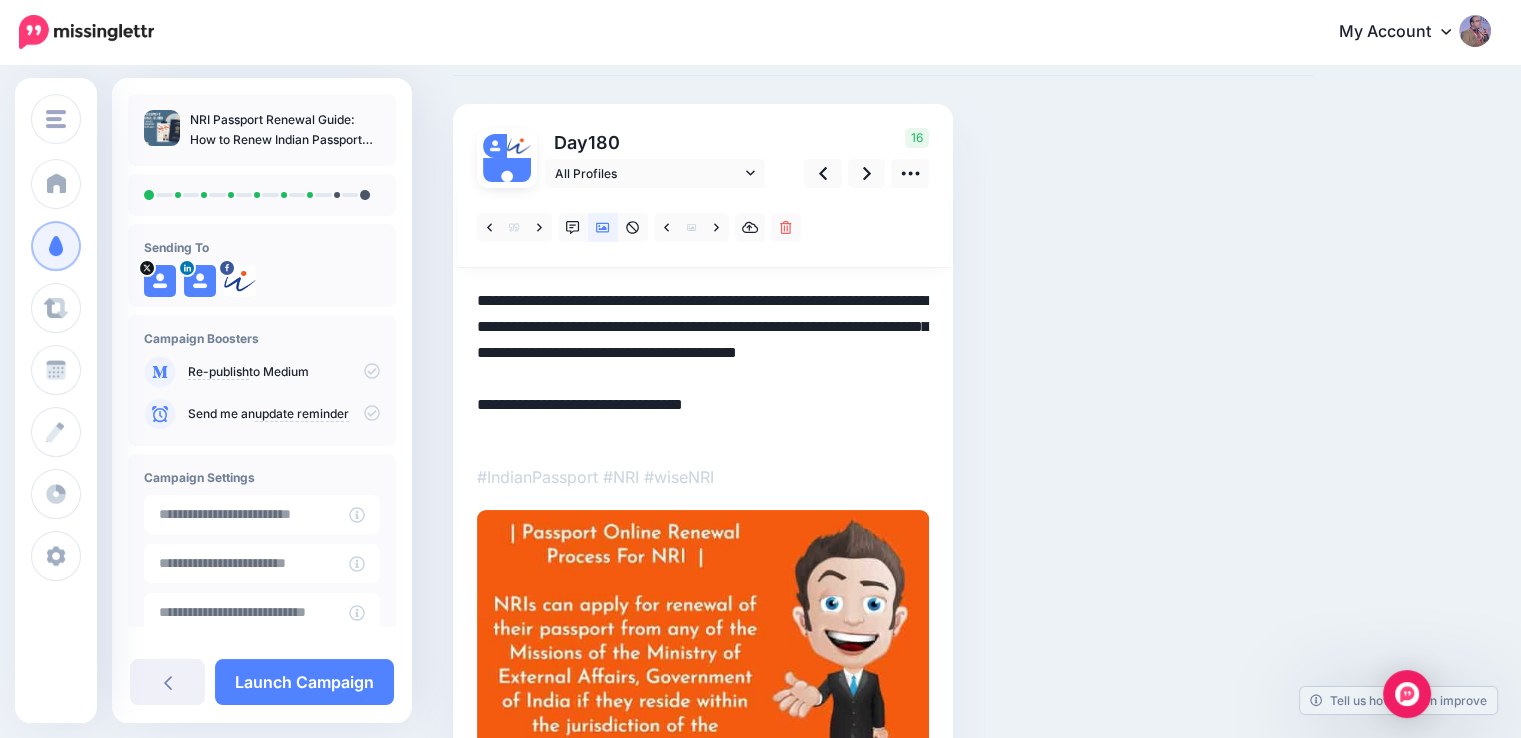 click on "**********" at bounding box center [703, 366] 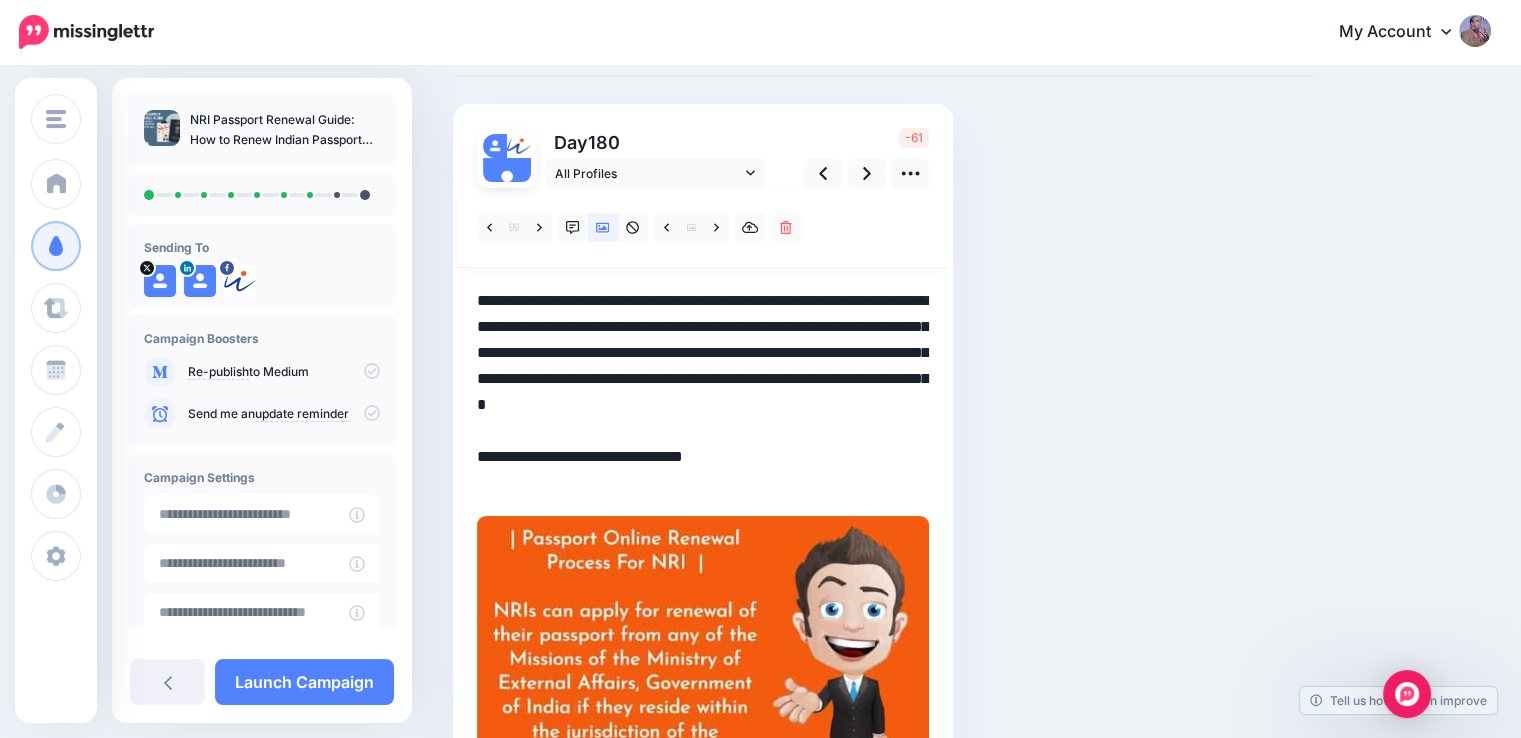 drag, startPoint x: 684, startPoint y: 351, endPoint x: 712, endPoint y: 441, distance: 94.254974 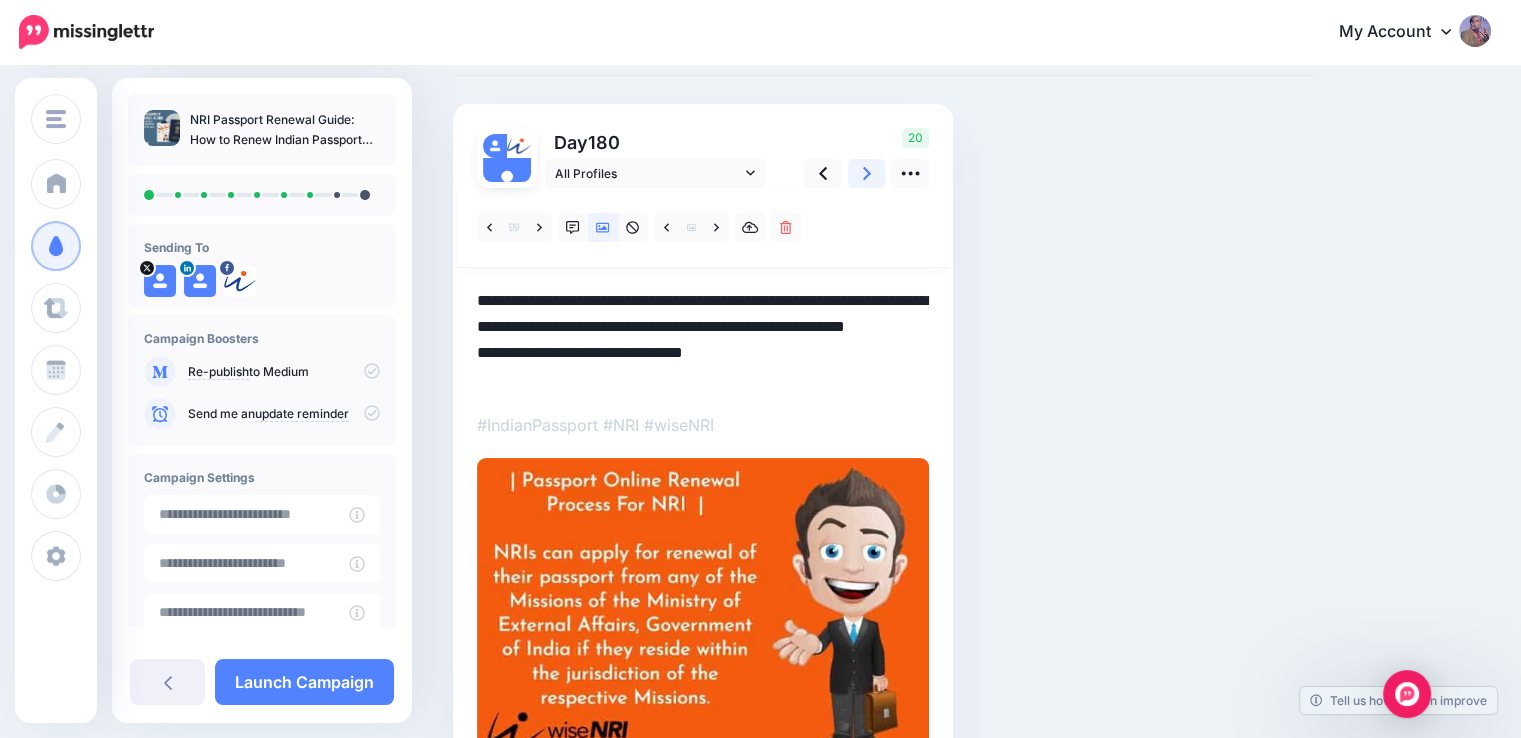 click 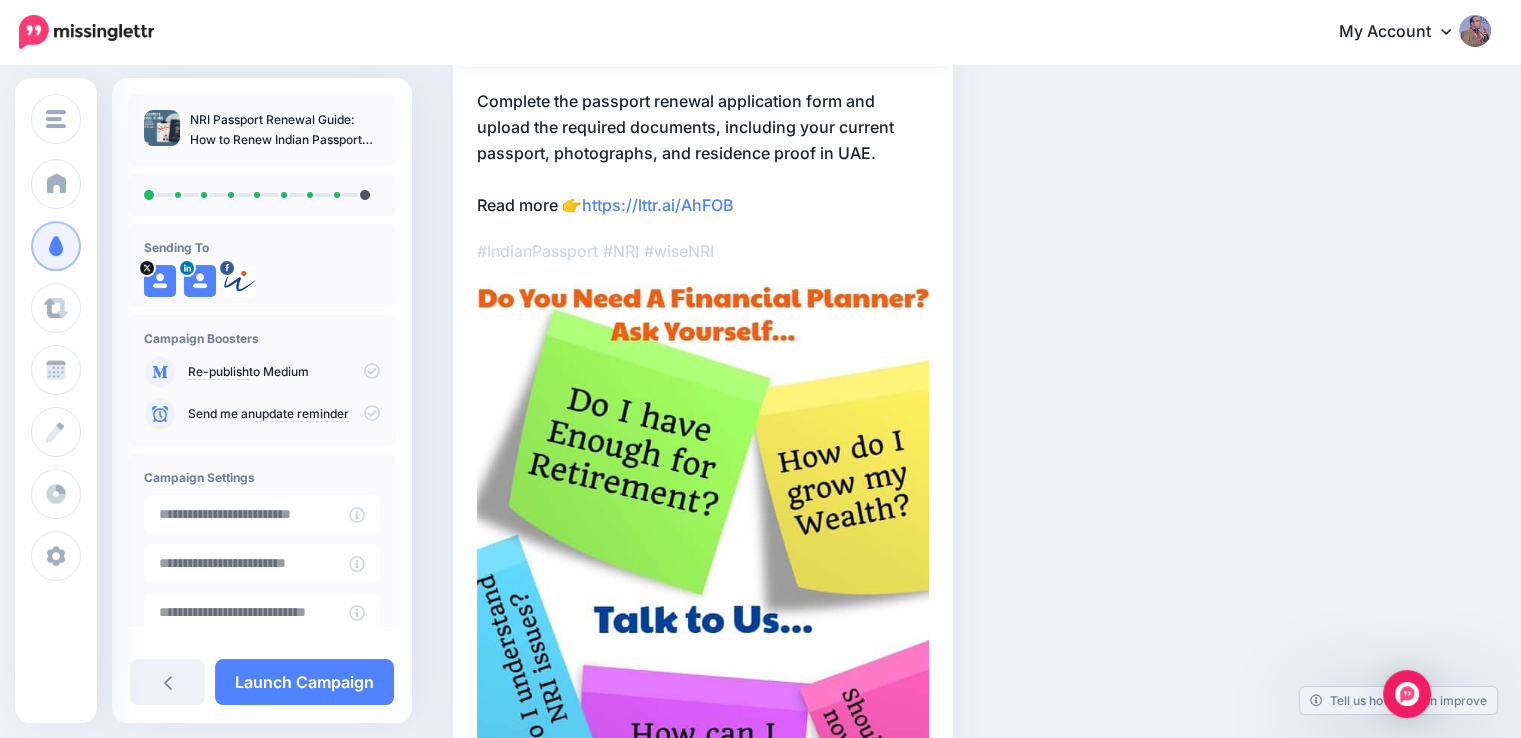 scroll, scrollTop: 0, scrollLeft: 0, axis: both 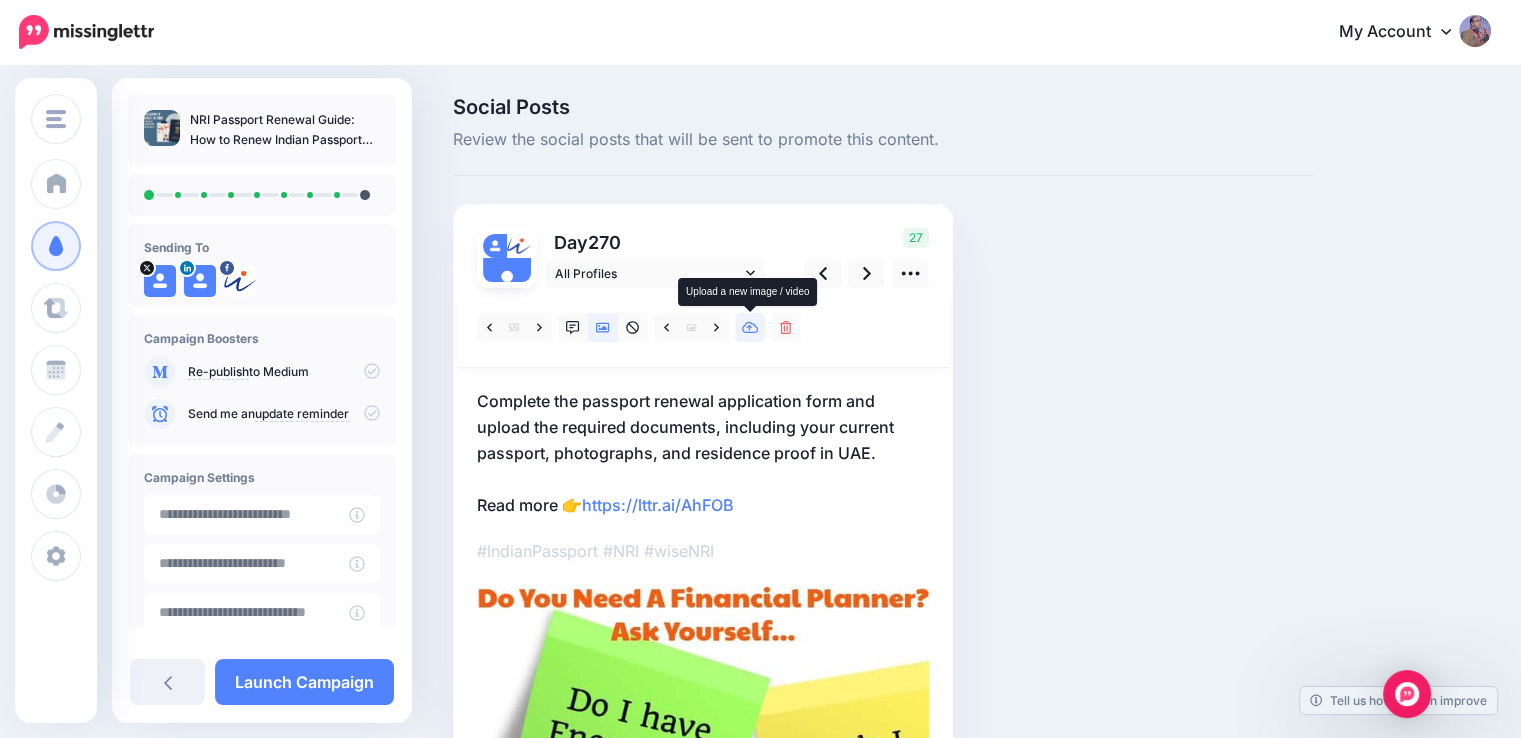 click at bounding box center (750, 327) 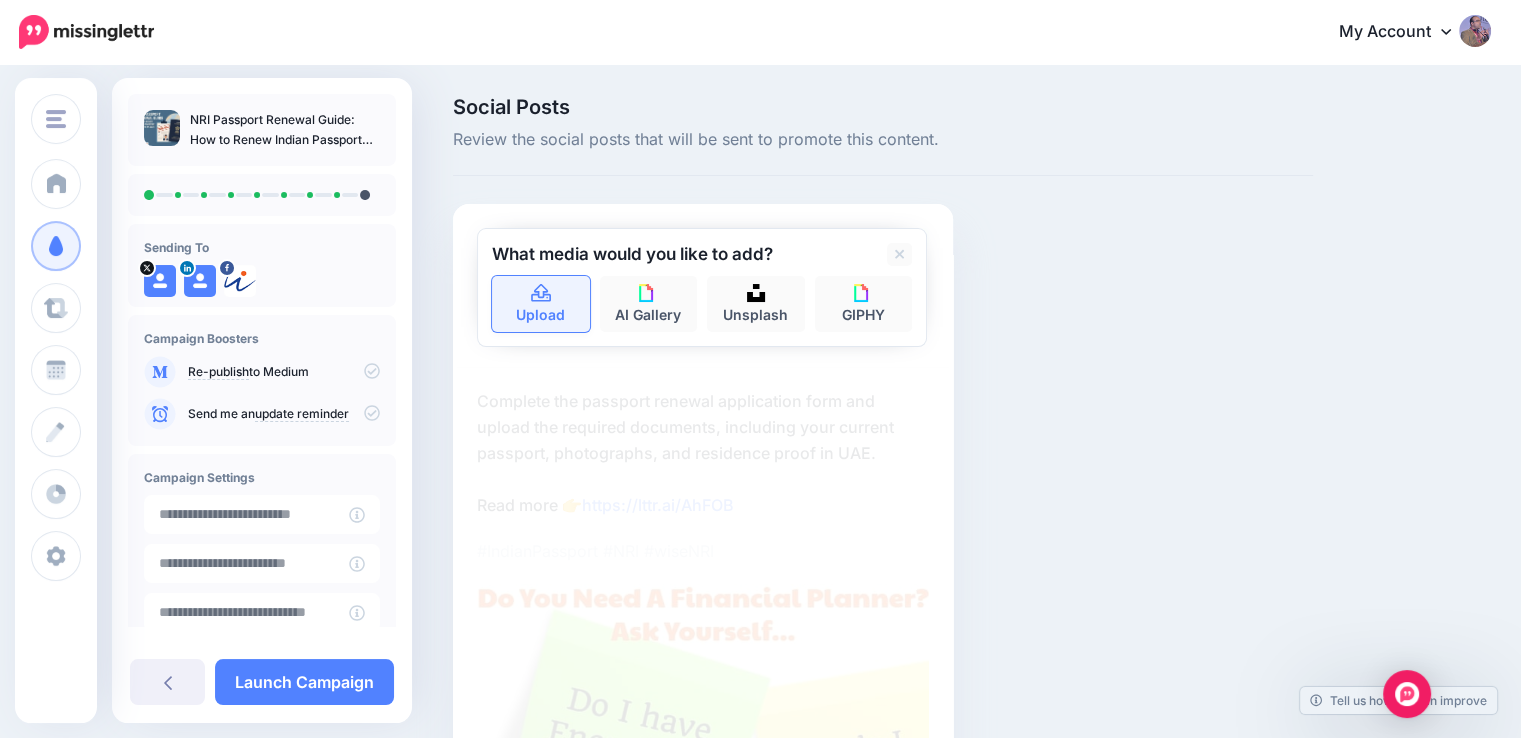 click on "Upload" at bounding box center (541, 304) 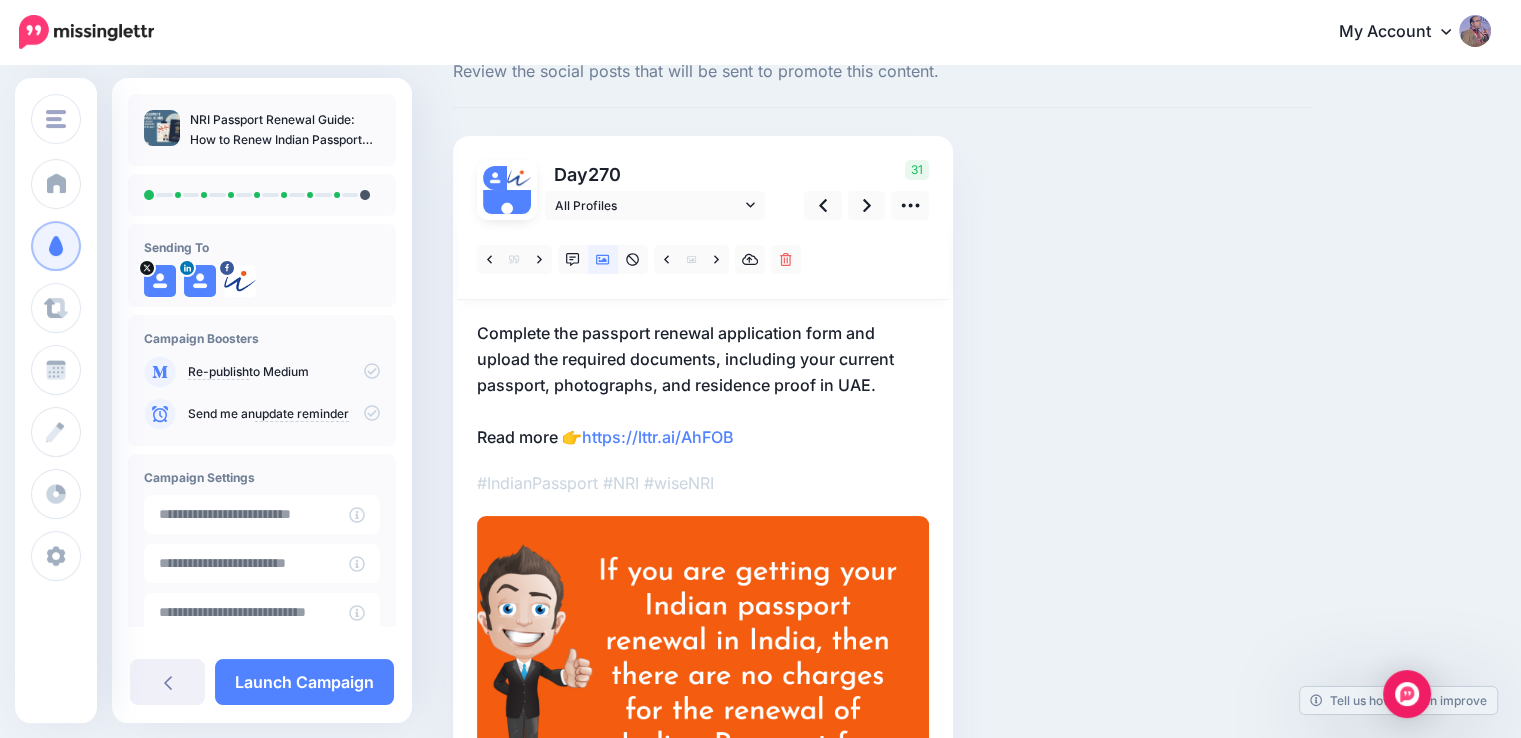 scroll, scrollTop: 100, scrollLeft: 0, axis: vertical 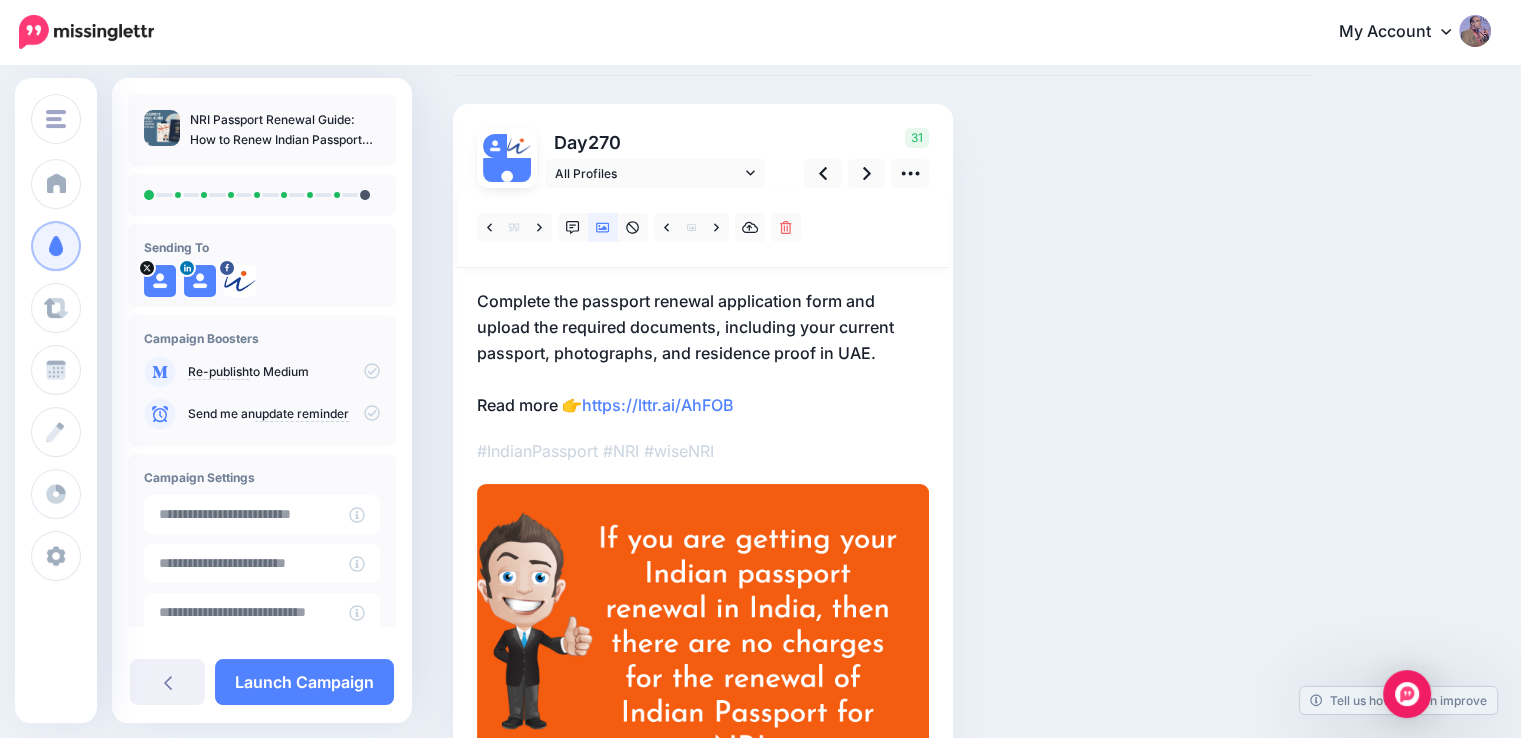 click on "Complete the passport renewal application form and upload the required documents, including your current passport, photographs, and residence proof in UAE. Read more 👉  https://lttr.ai/AhFOB" at bounding box center [703, 353] 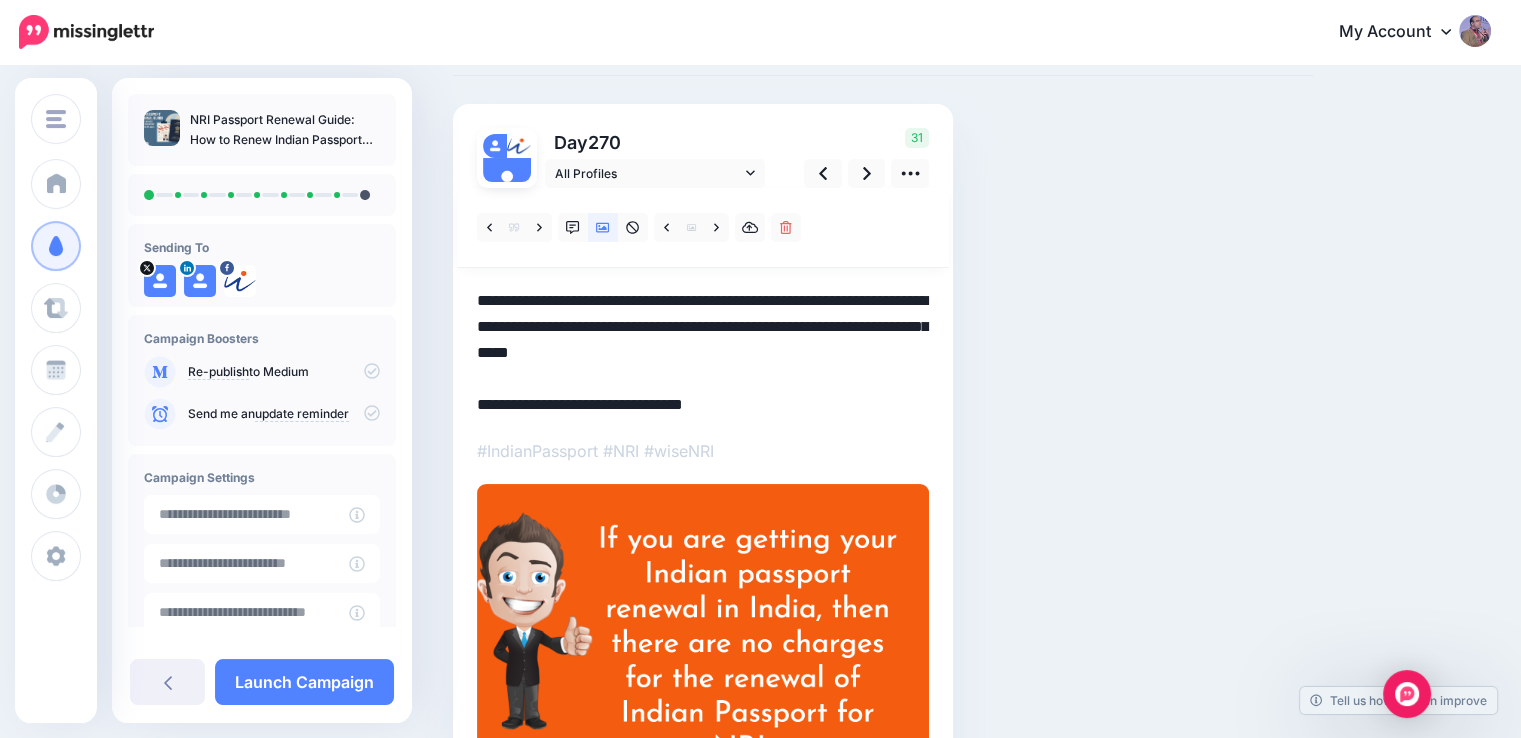 scroll, scrollTop: 0, scrollLeft: 0, axis: both 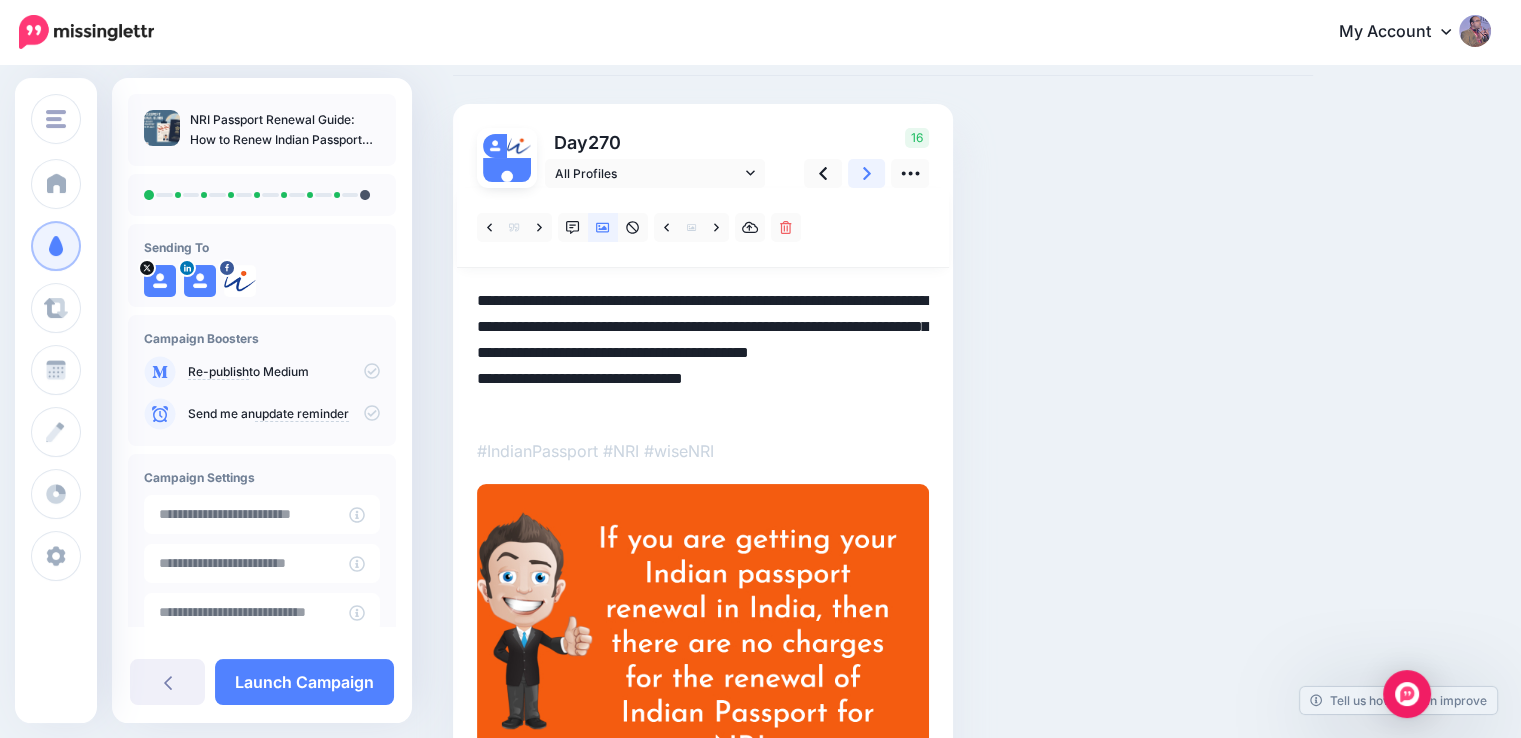 click 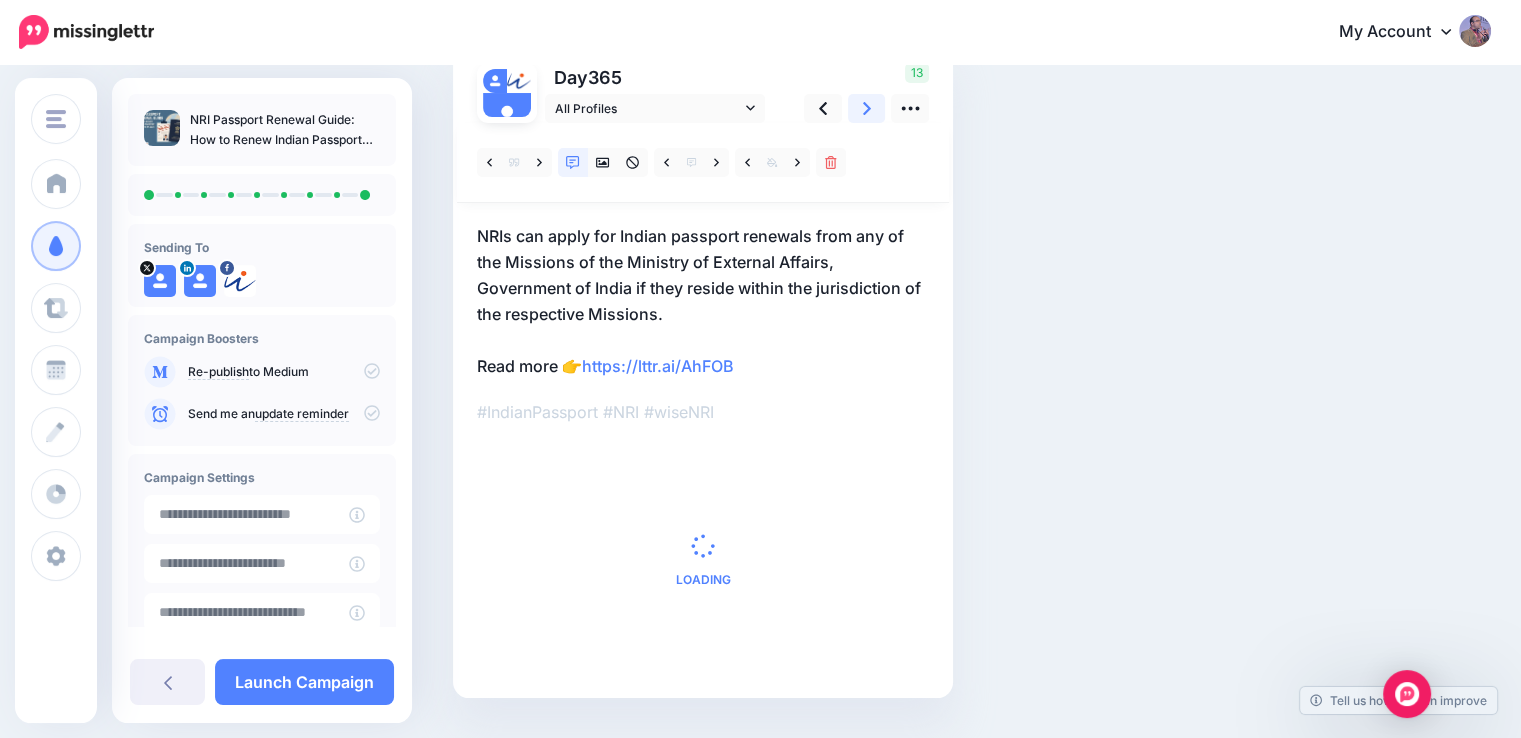 scroll, scrollTop: 200, scrollLeft: 0, axis: vertical 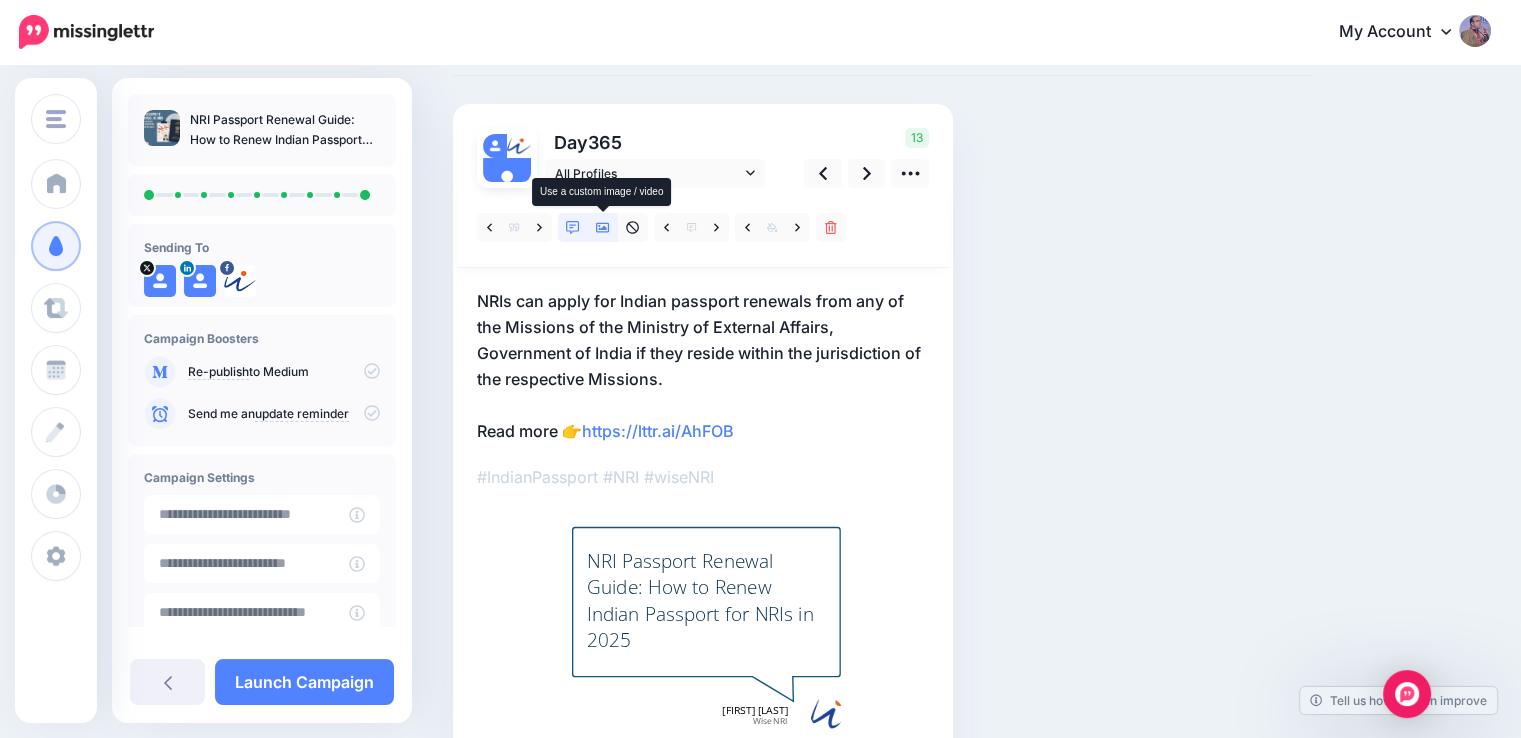 click 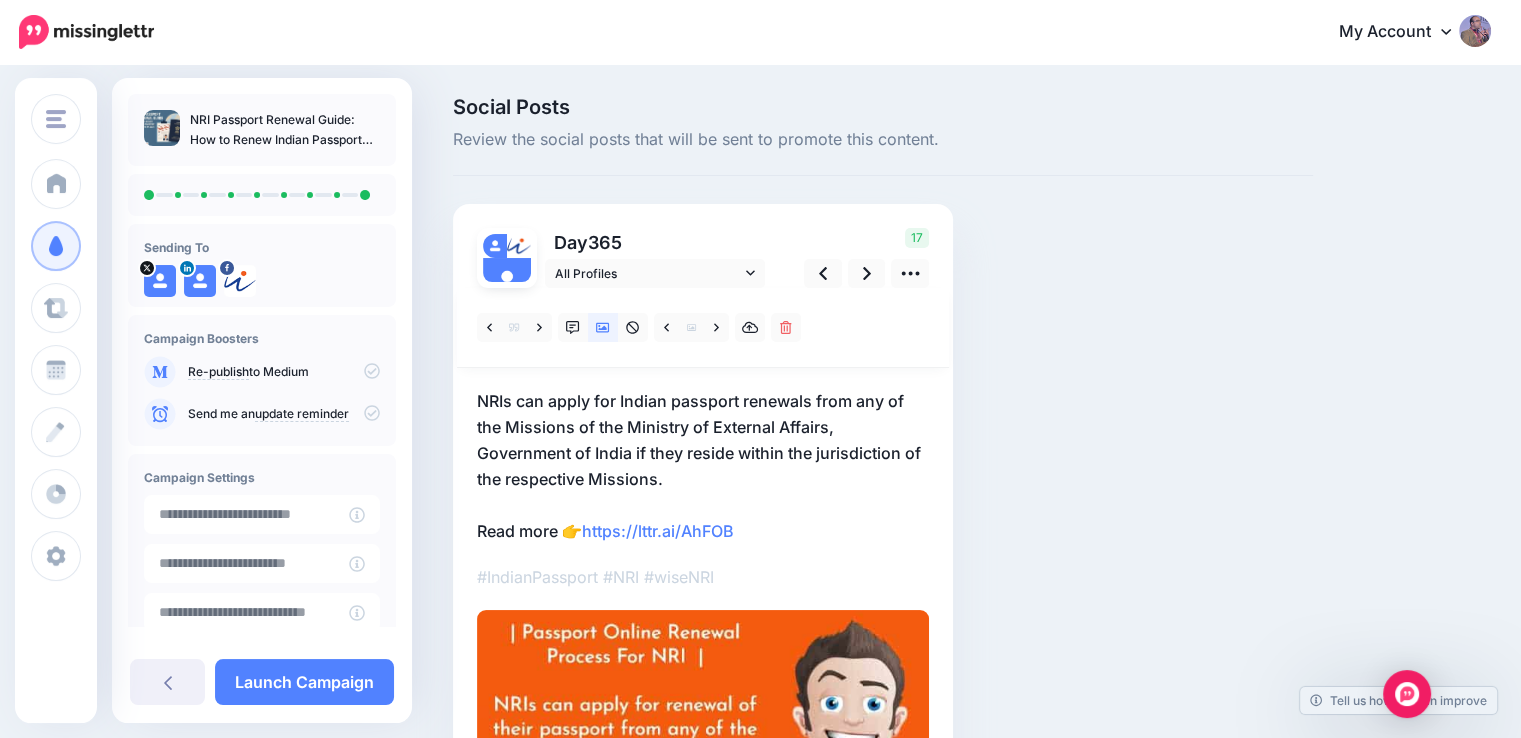 scroll, scrollTop: 100, scrollLeft: 0, axis: vertical 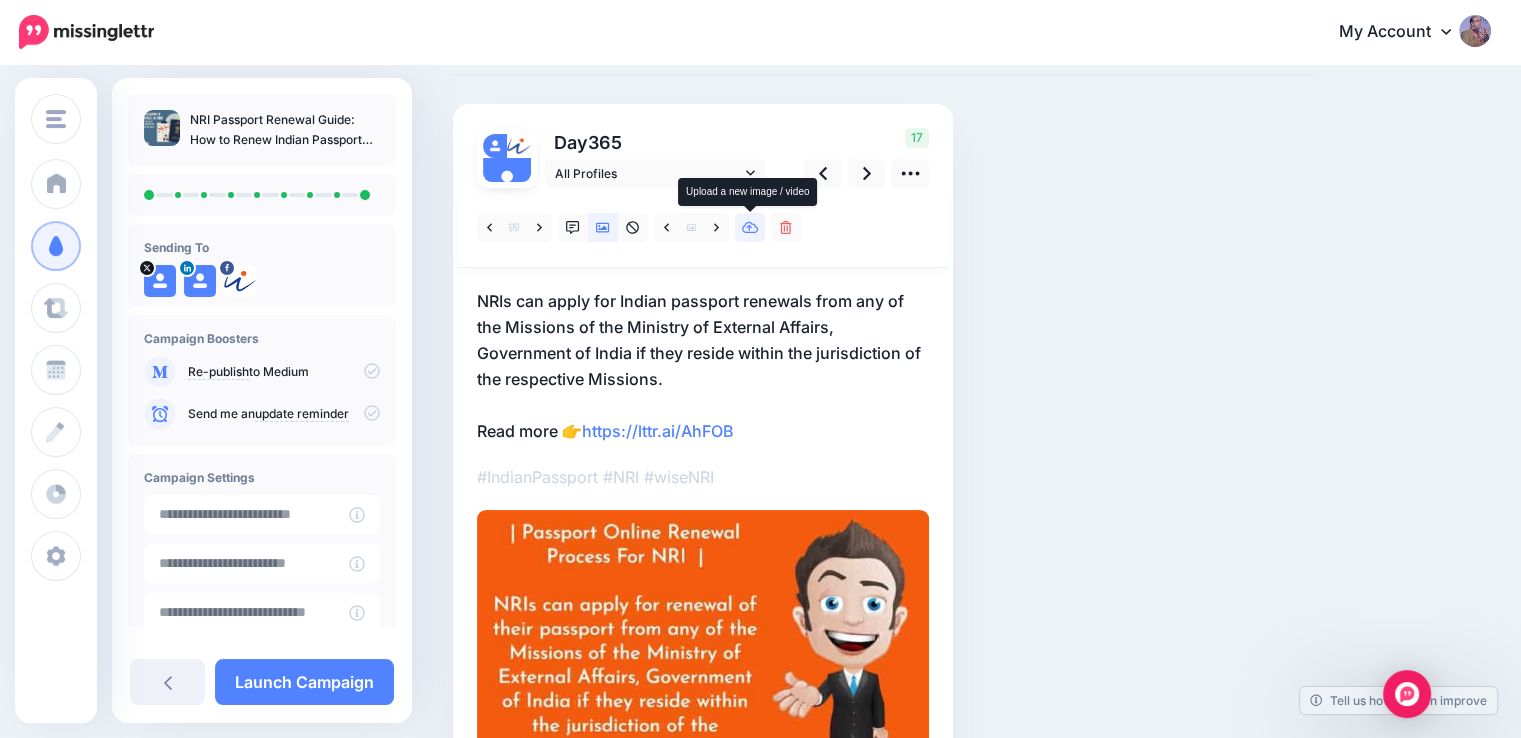 click 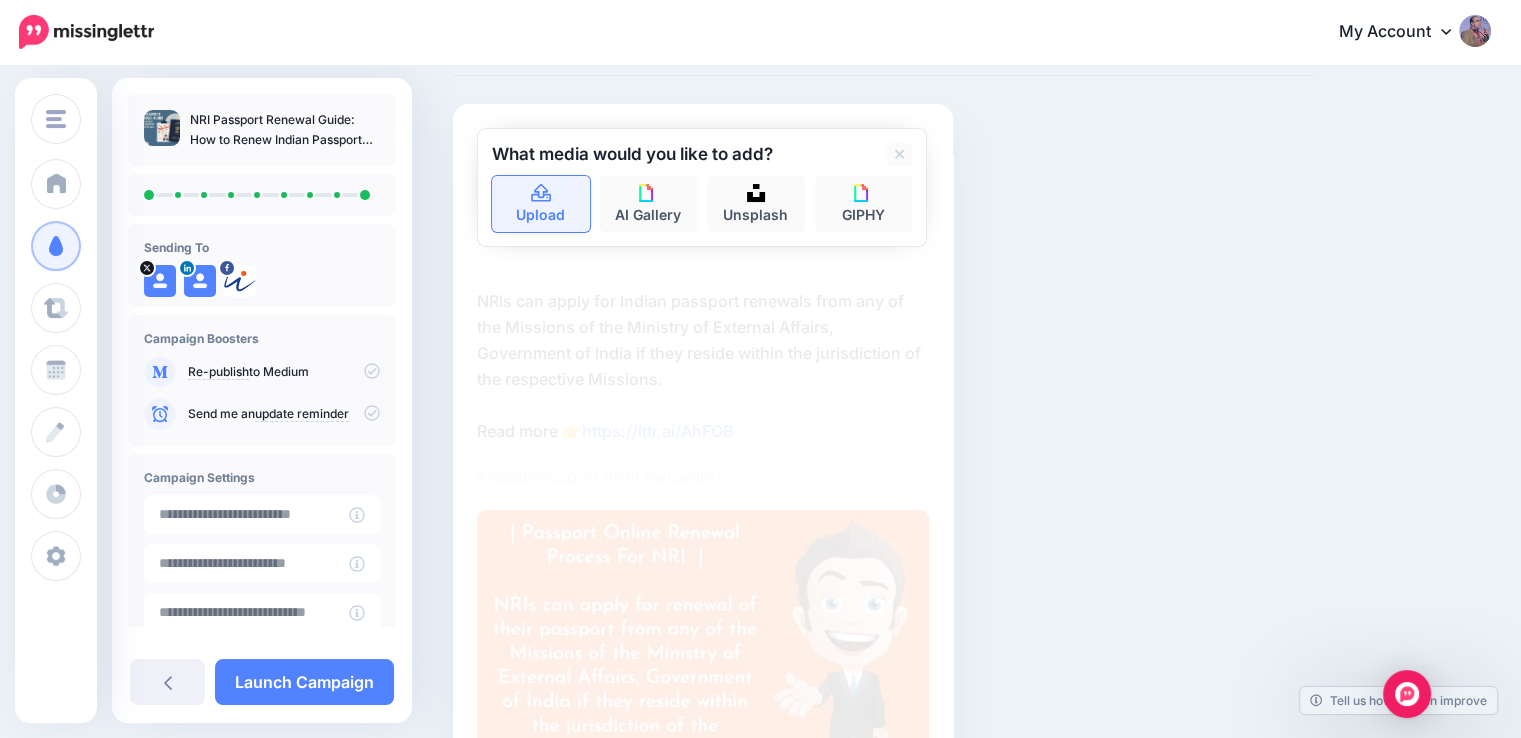 click on "Upload" at bounding box center [541, 204] 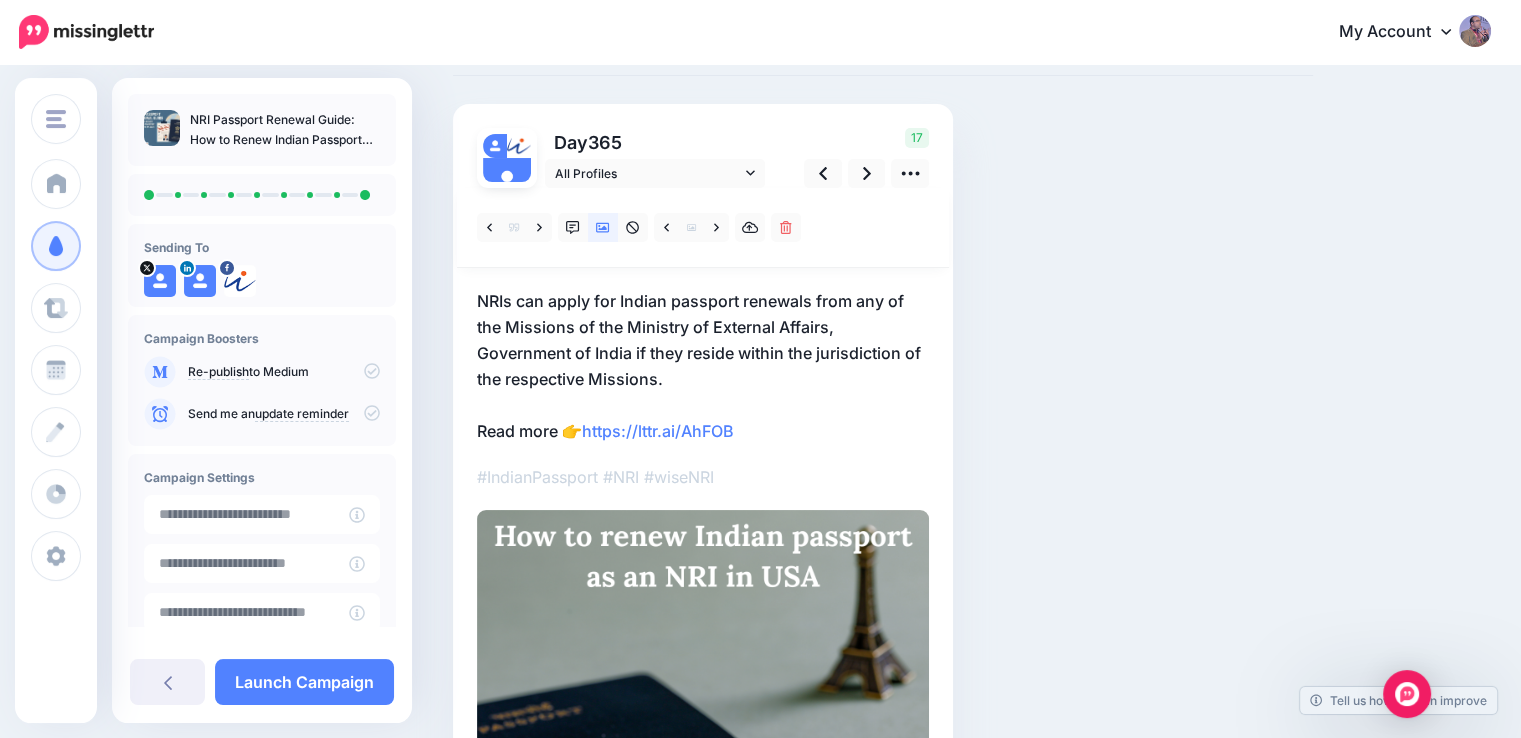 click on "NRIs can apply for Indian passport renewals from any of the Missions of the Ministry of External Affairs, Government of India if they reside within the jurisdiction of the respective Missions. Read more 👉  https://lttr.ai/AhFOB" at bounding box center [703, 366] 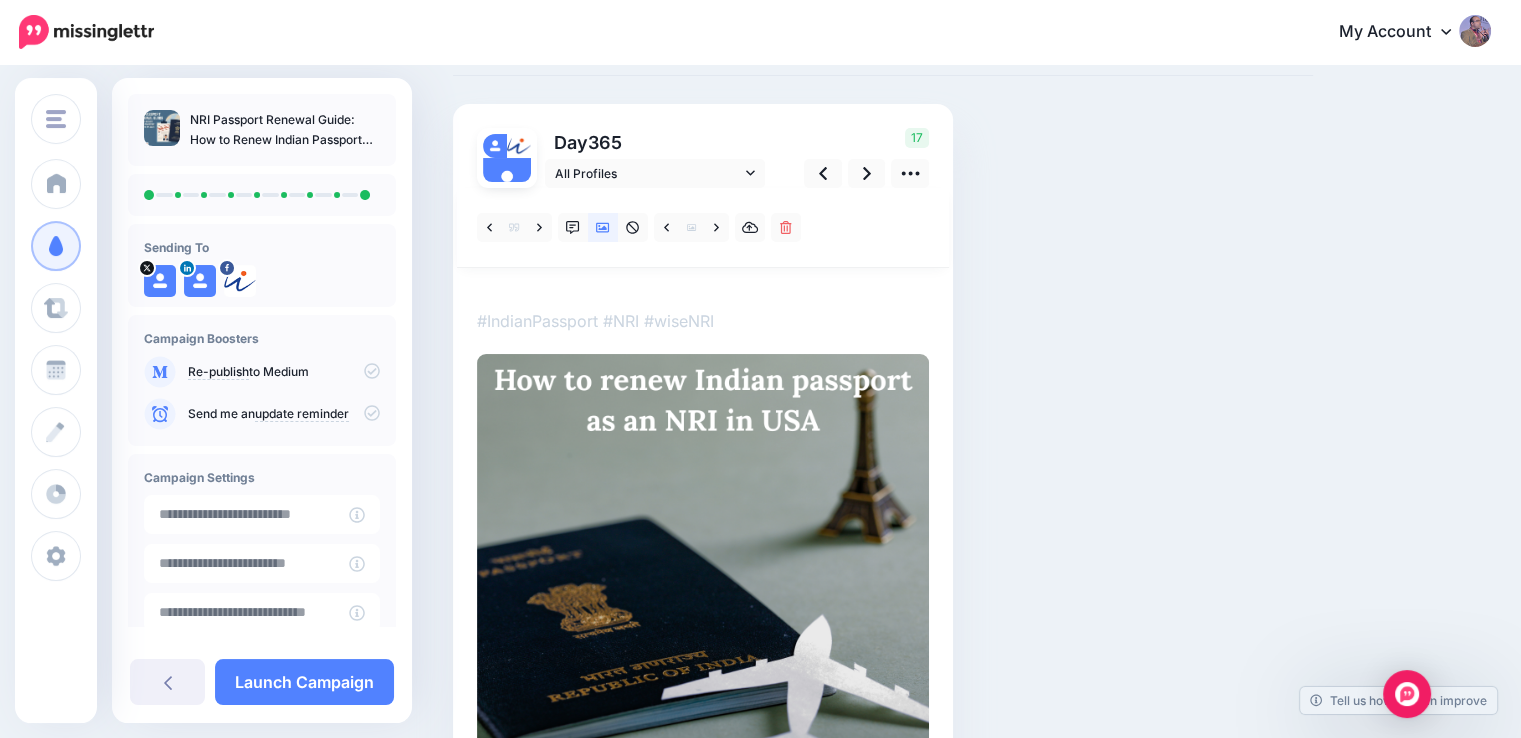 scroll, scrollTop: 0, scrollLeft: 0, axis: both 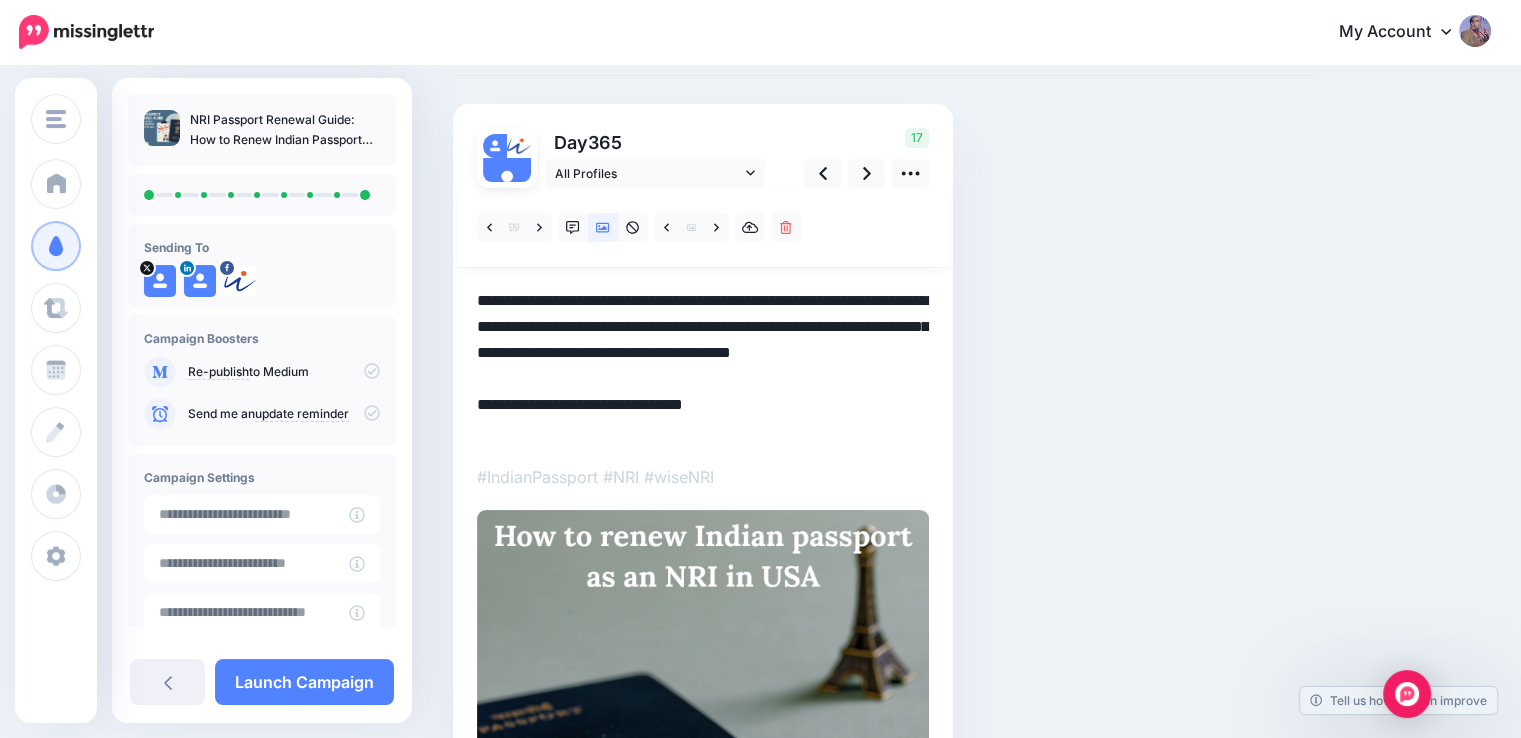 click on "**********" at bounding box center [703, 366] 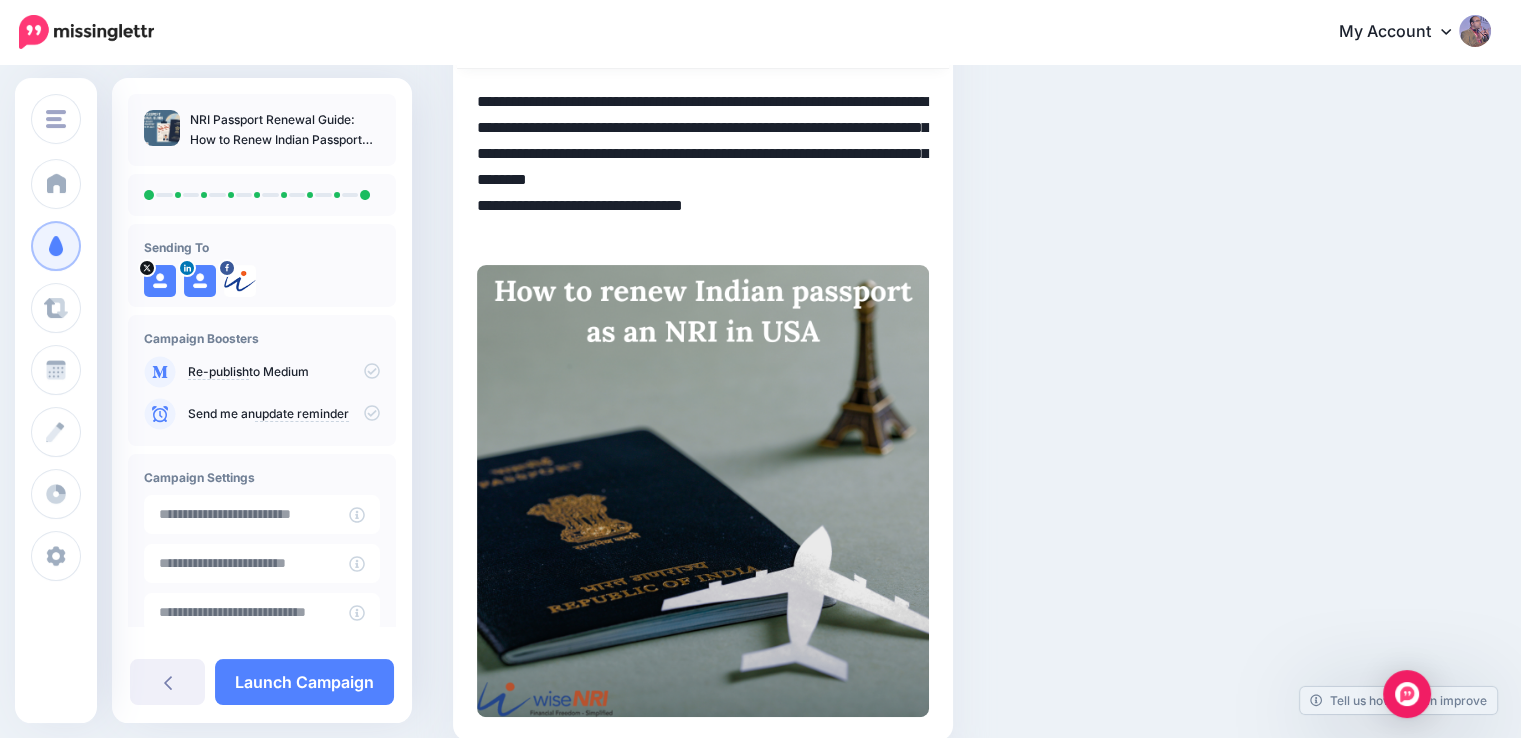 scroll, scrollTop: 300, scrollLeft: 0, axis: vertical 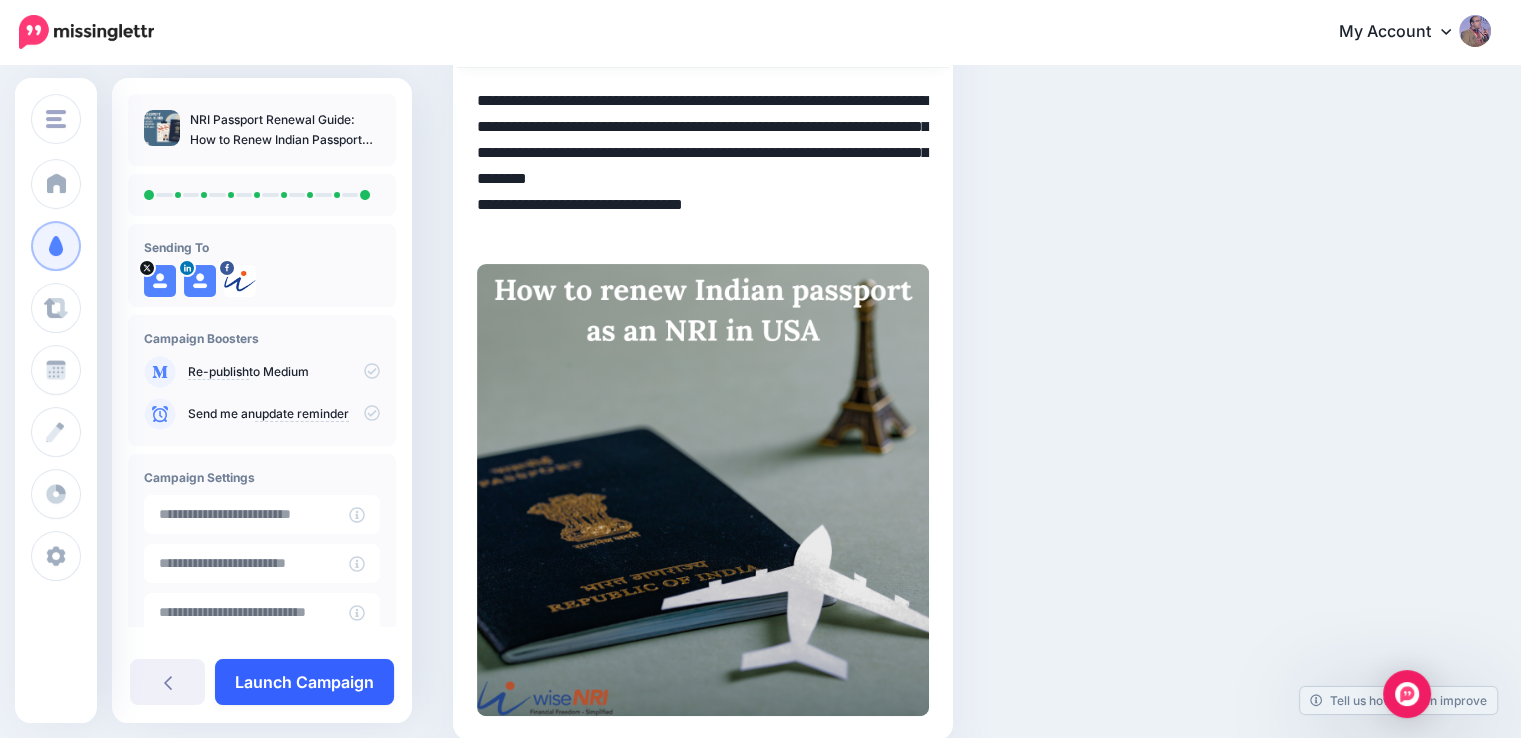 type on "**********" 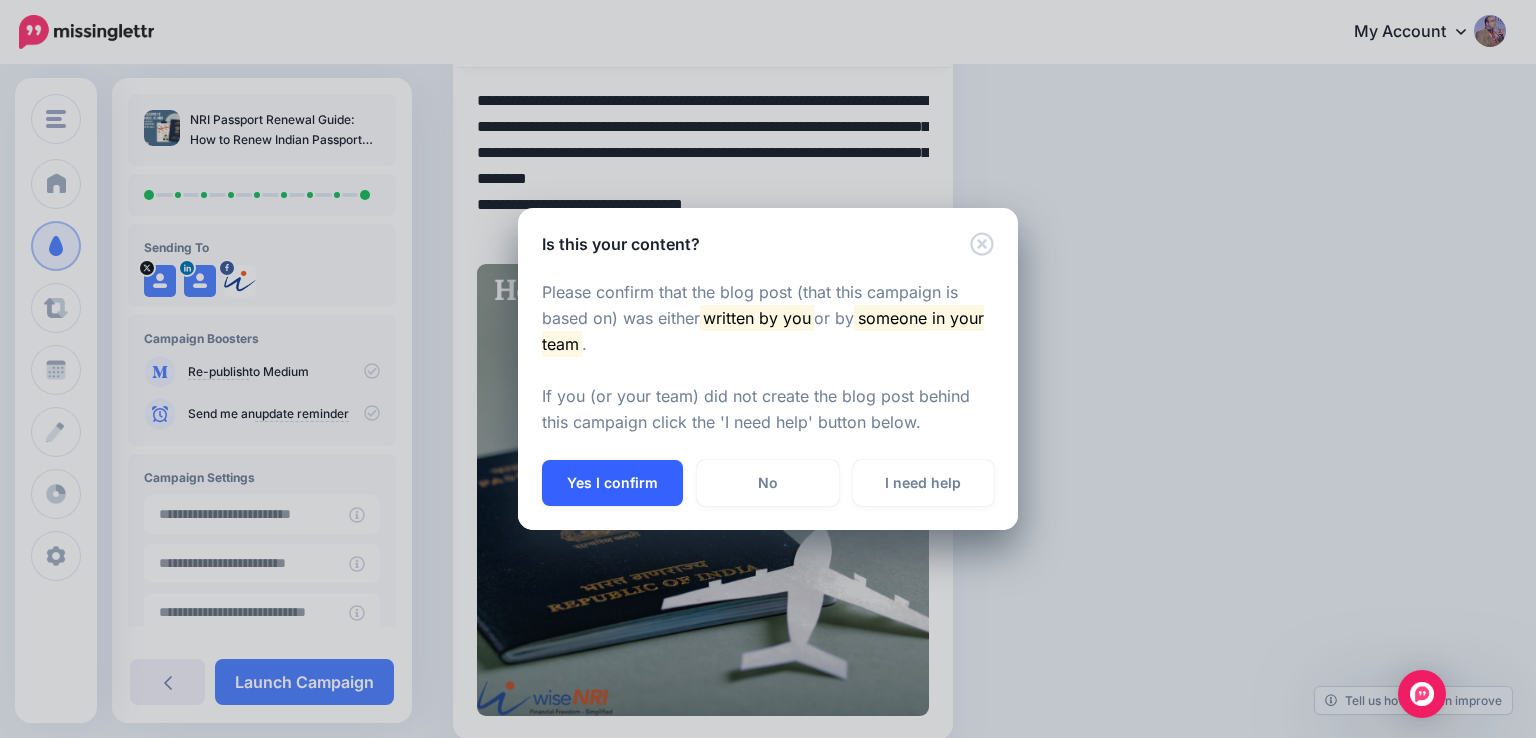 click on "Yes I confirm" at bounding box center [612, 483] 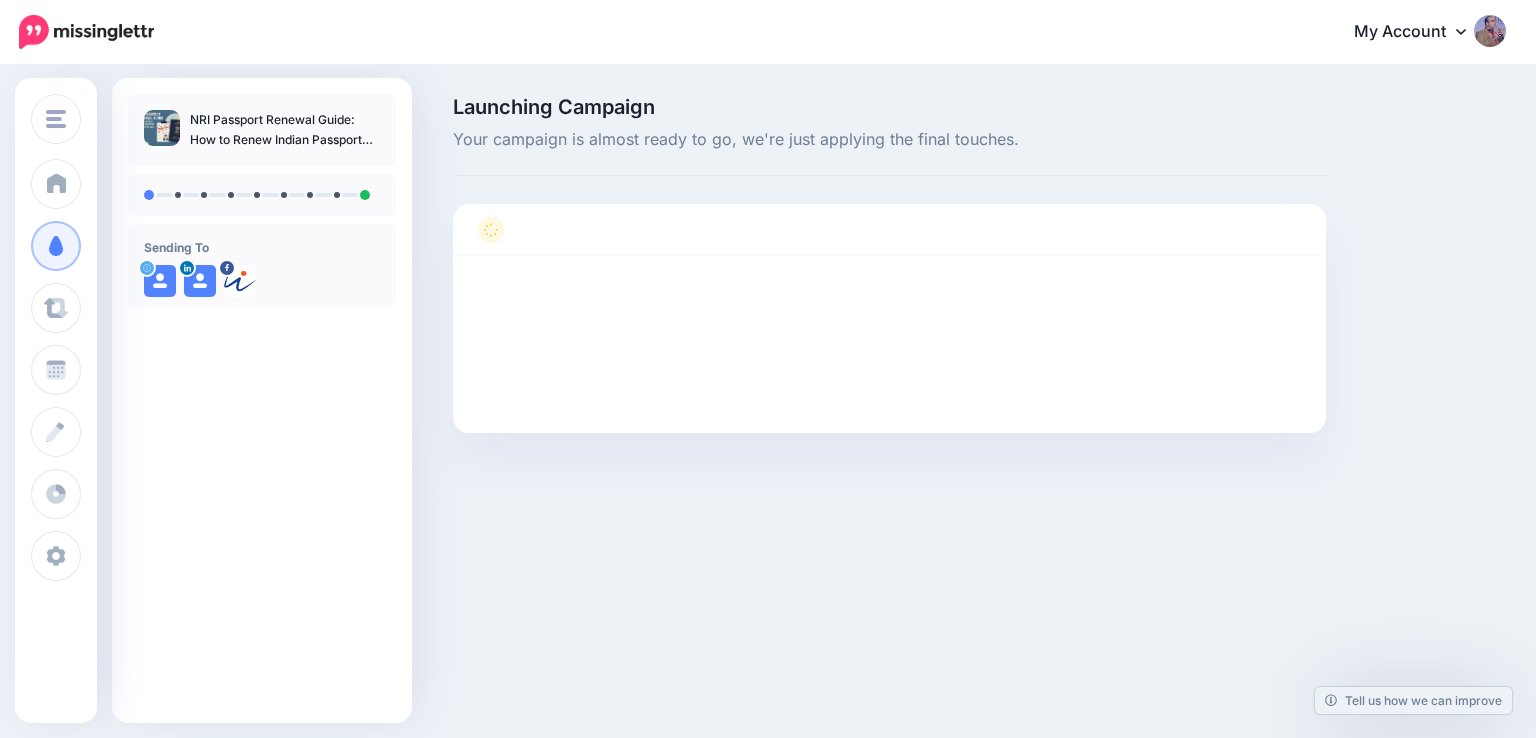 scroll, scrollTop: 0, scrollLeft: 0, axis: both 